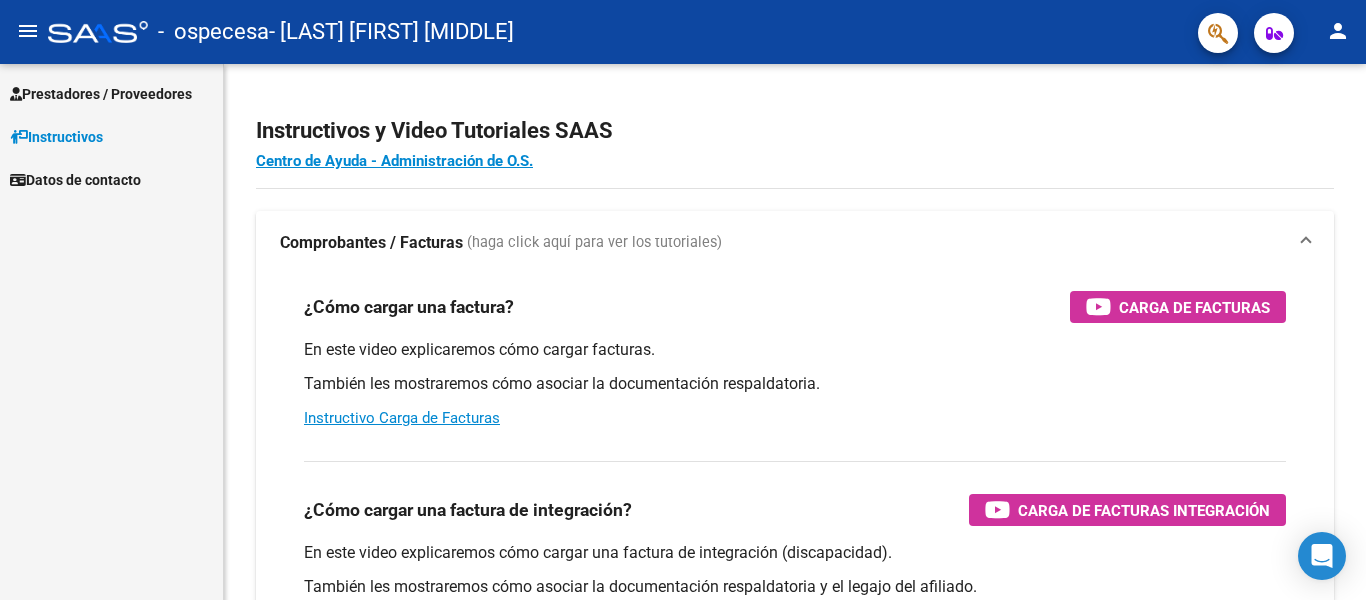 scroll, scrollTop: 0, scrollLeft: 0, axis: both 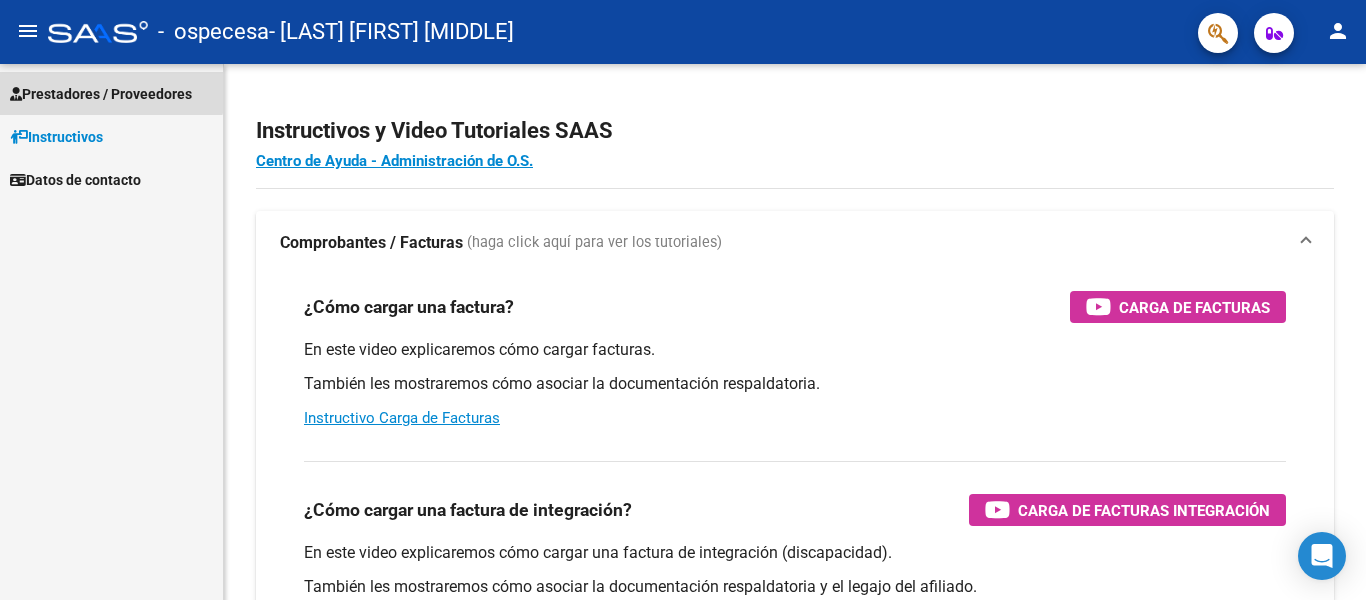 click on "Prestadores / Proveedores" at bounding box center [101, 94] 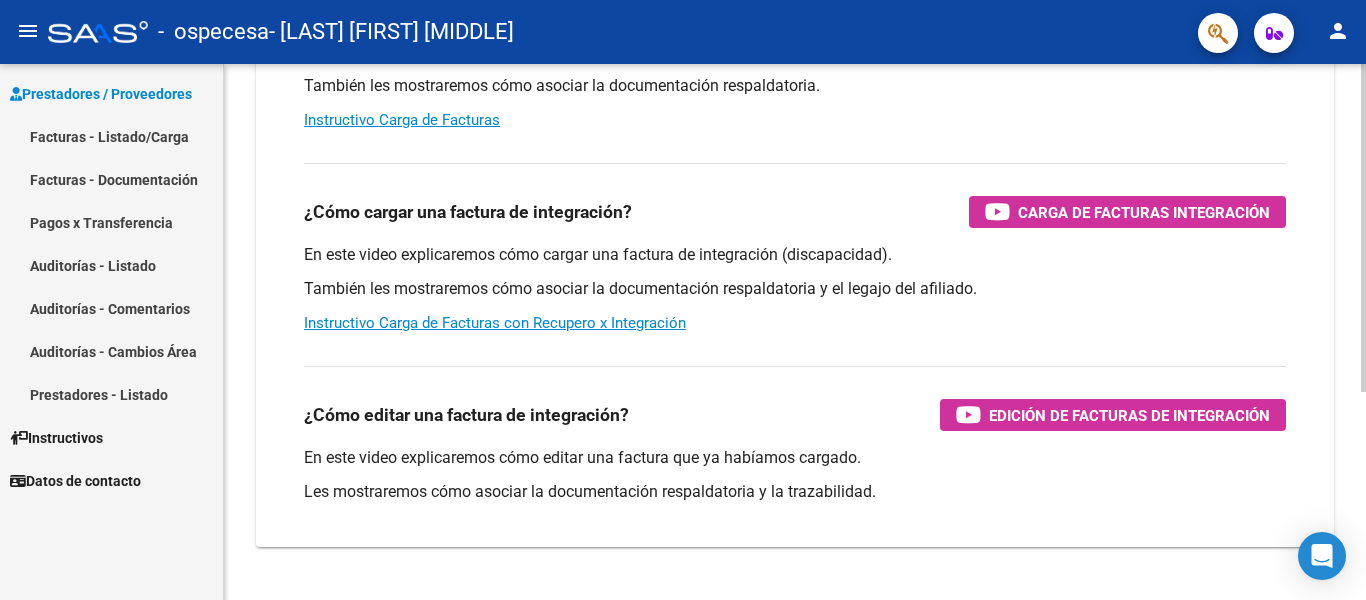 scroll, scrollTop: 300, scrollLeft: 0, axis: vertical 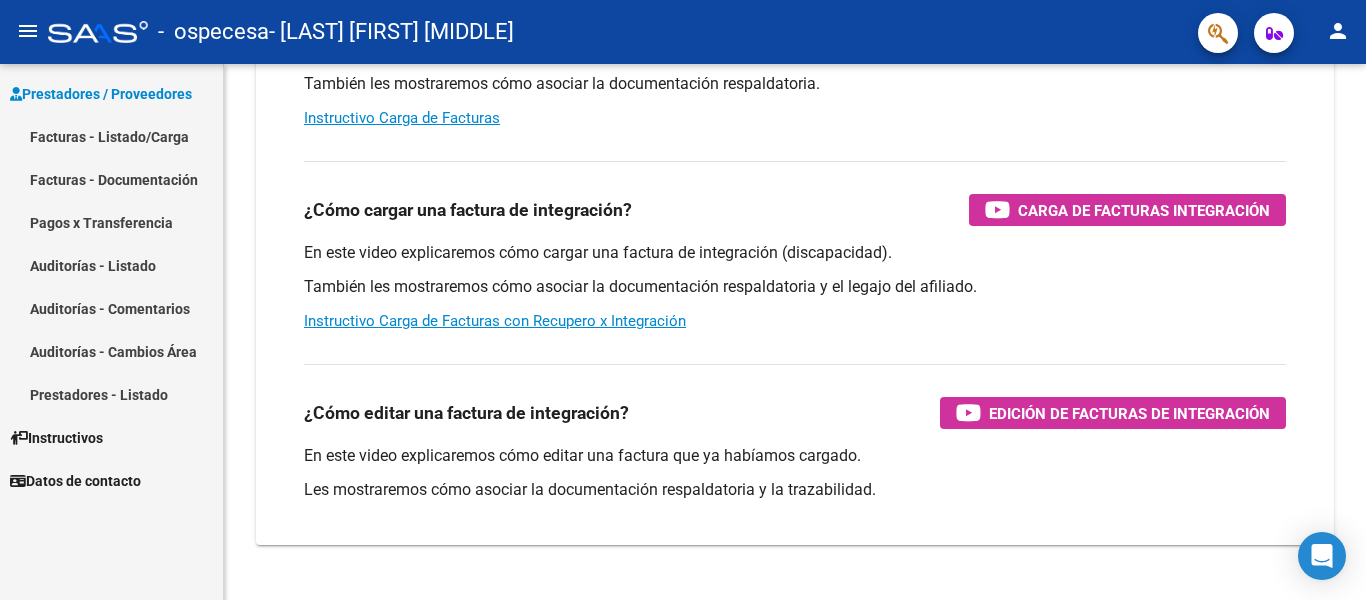 click on "Prestadores - Listado" at bounding box center (111, 394) 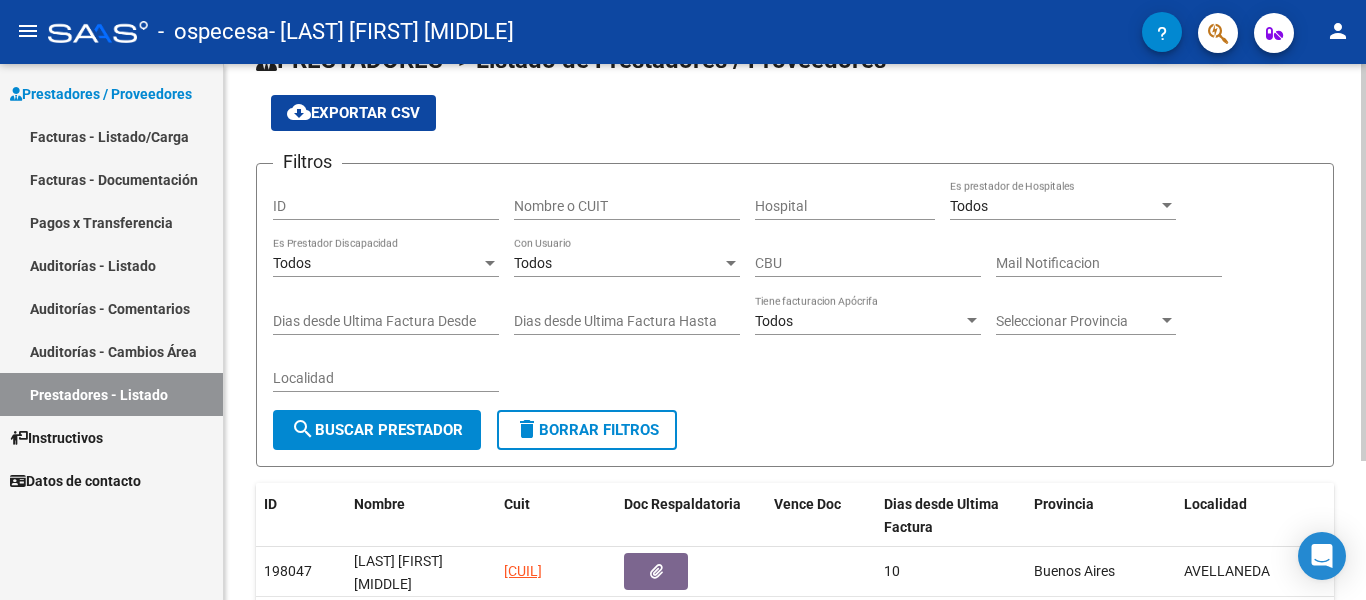 scroll, scrollTop: 187, scrollLeft: 0, axis: vertical 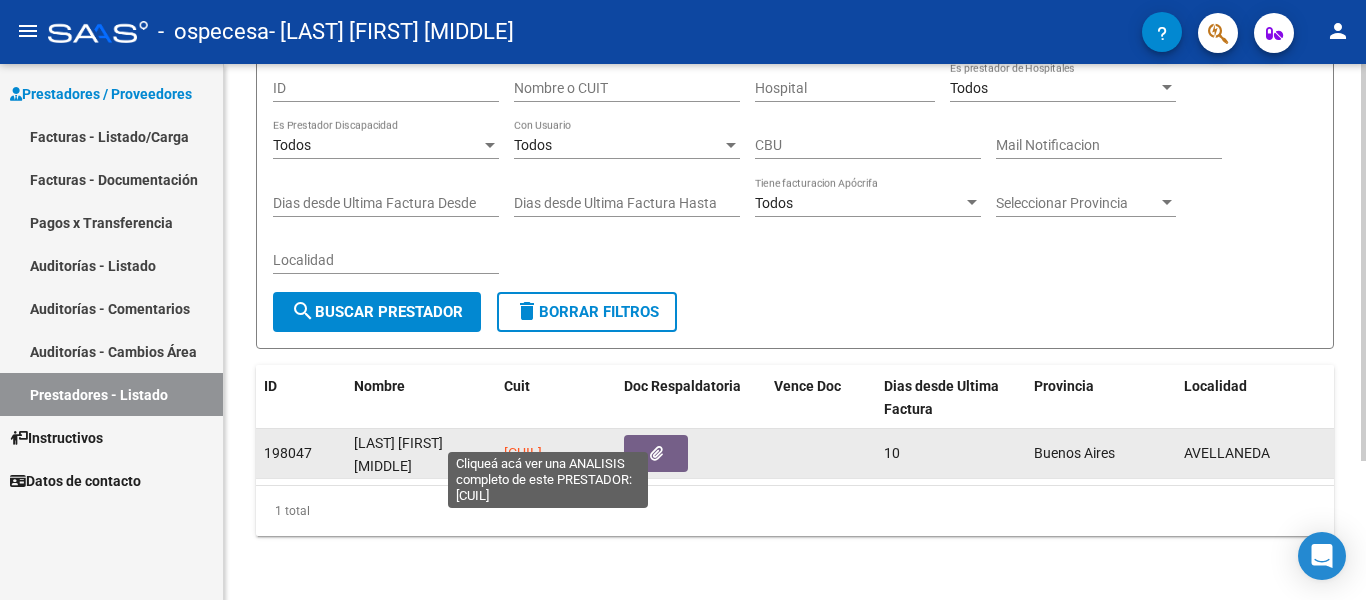 click on "[CUIL]" 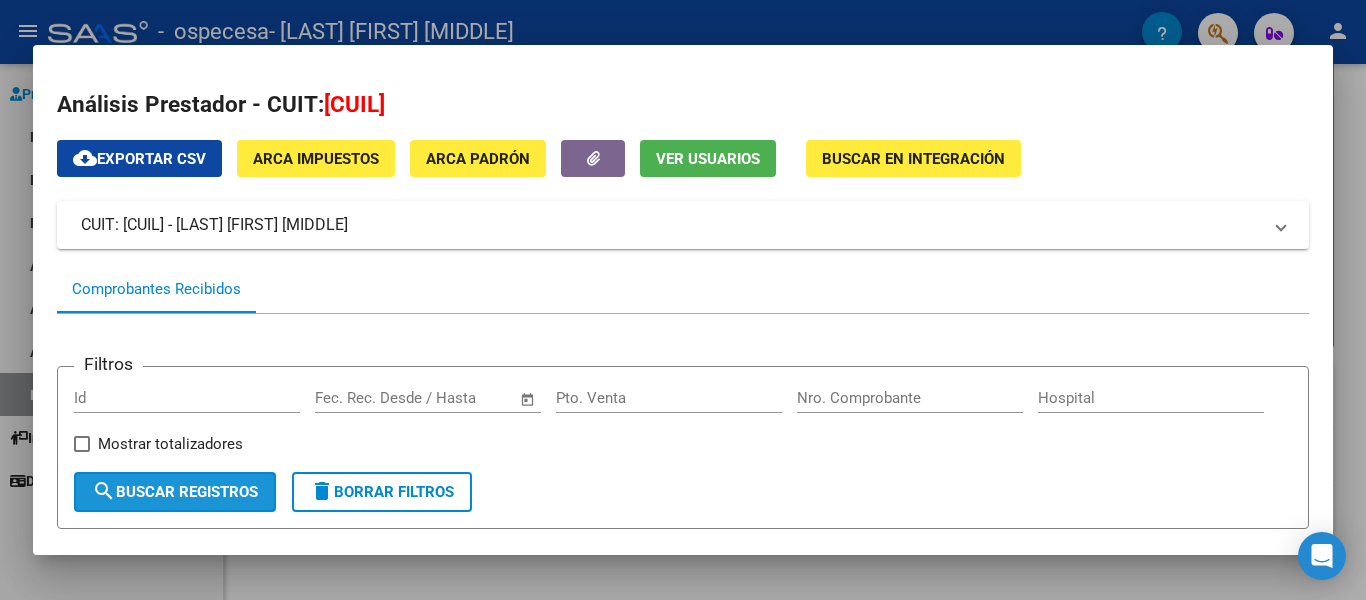 click on "search  Buscar Registros" at bounding box center [175, 492] 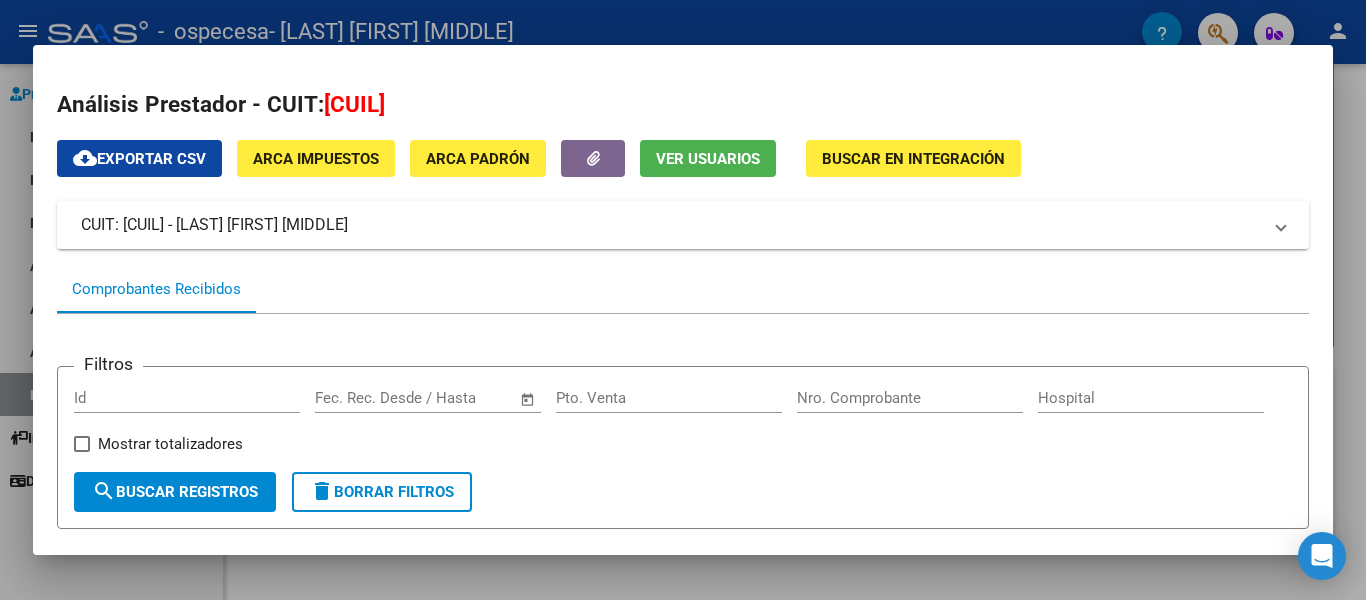 click at bounding box center (1281, 225) 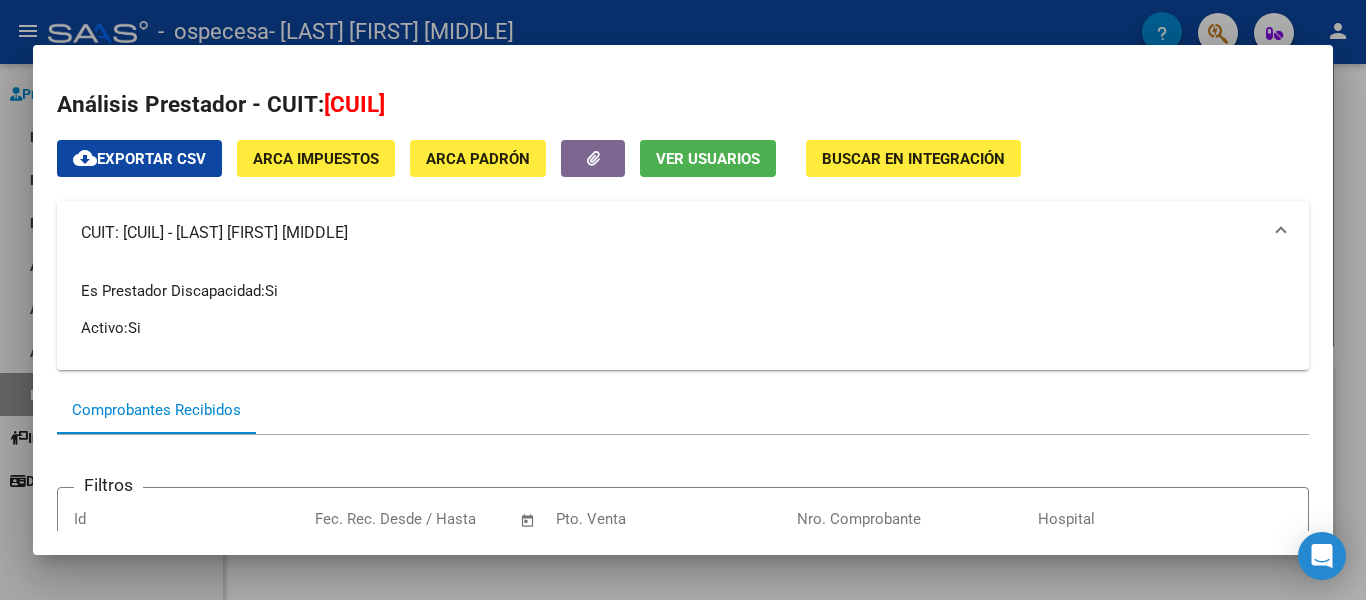 click on "CUIT: [CUIL] - [LAST] [FIRST] [MIDDLE]" at bounding box center [683, 233] 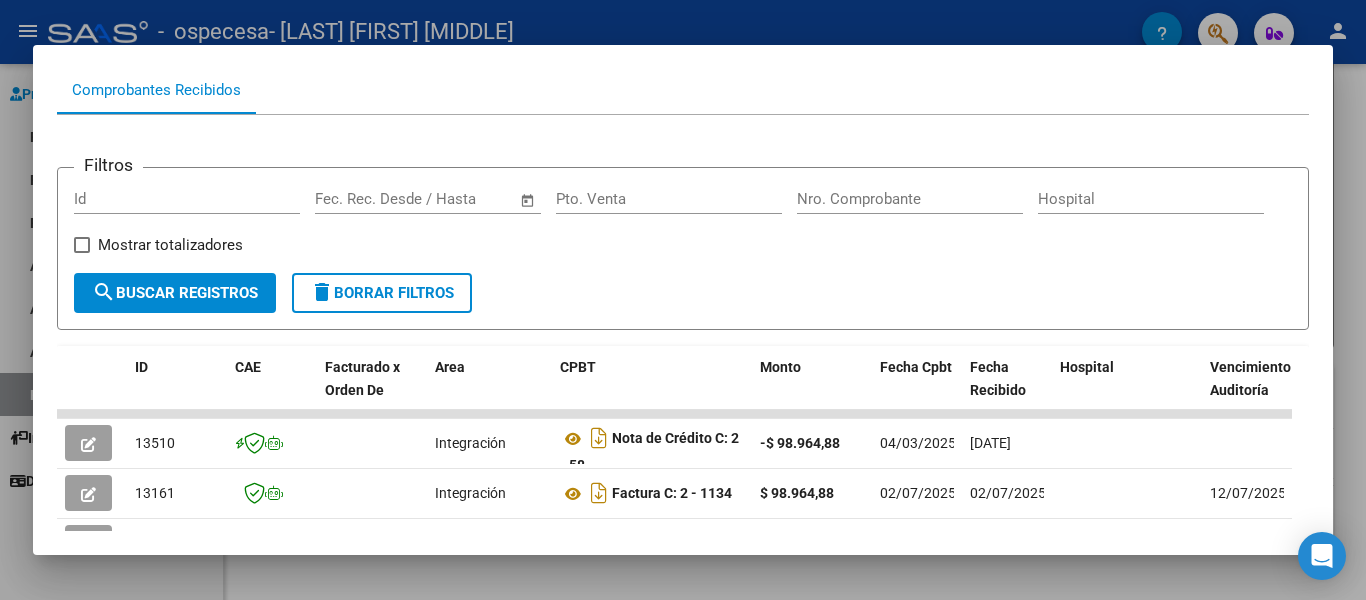 scroll, scrollTop: 0, scrollLeft: 0, axis: both 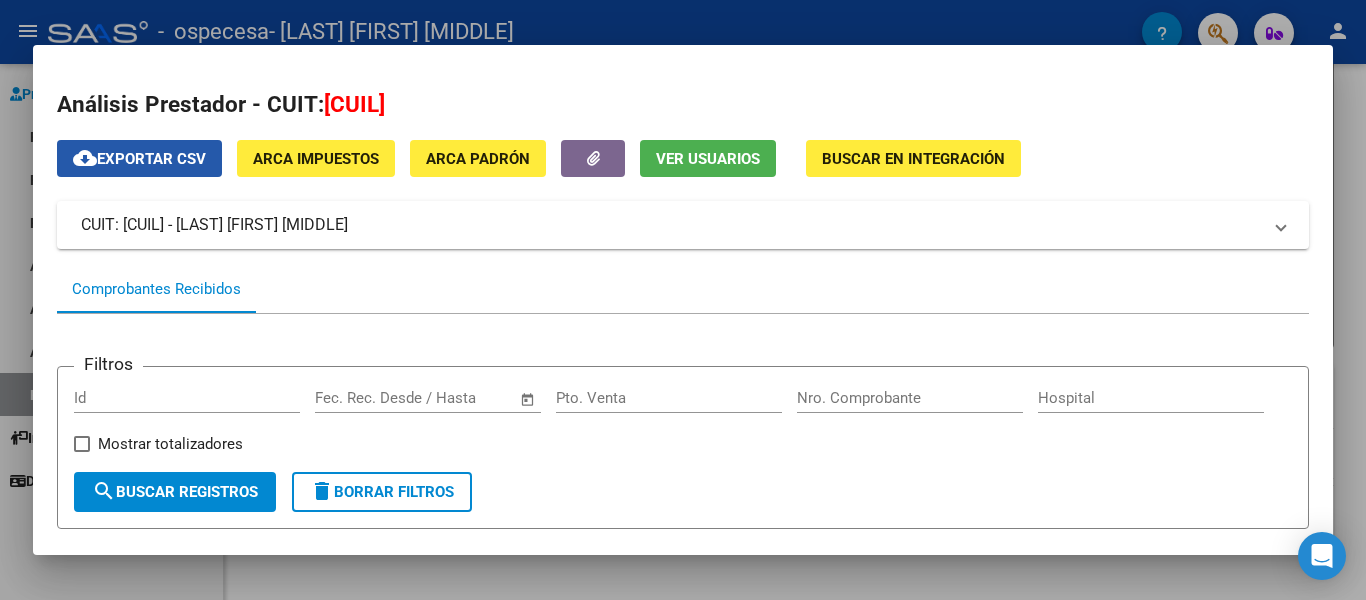 click on "cloud_download  Exportar CSV" at bounding box center [139, 159] 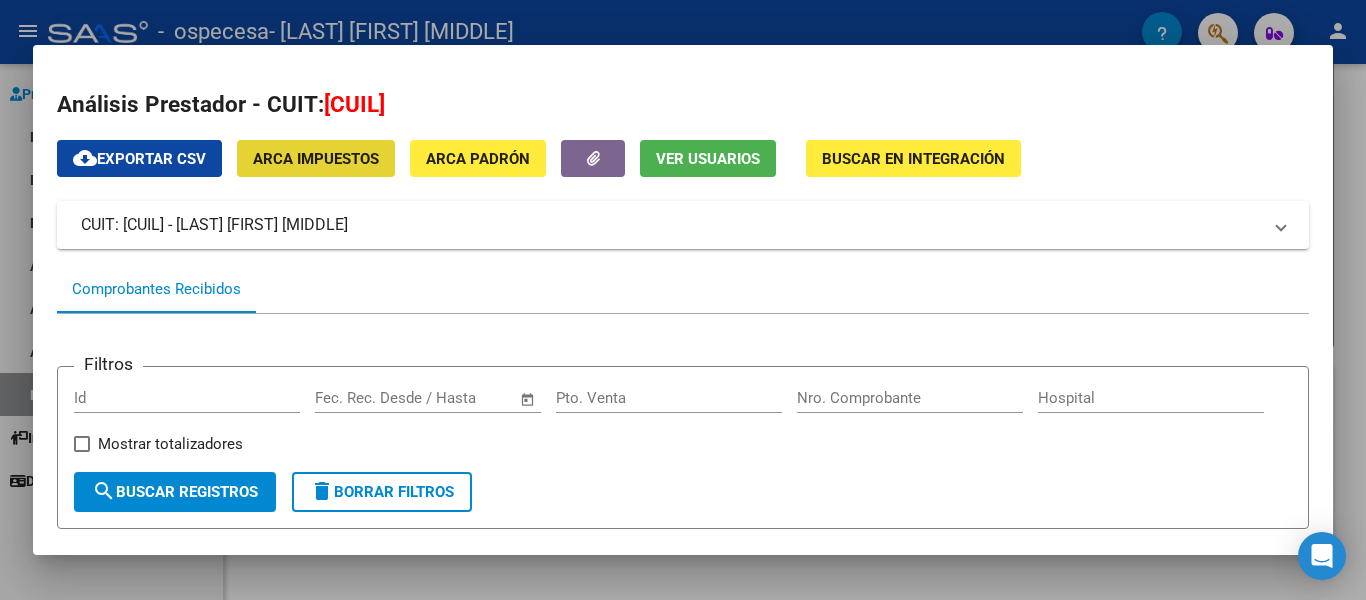 click on "ARCA Impuestos" at bounding box center (316, 159) 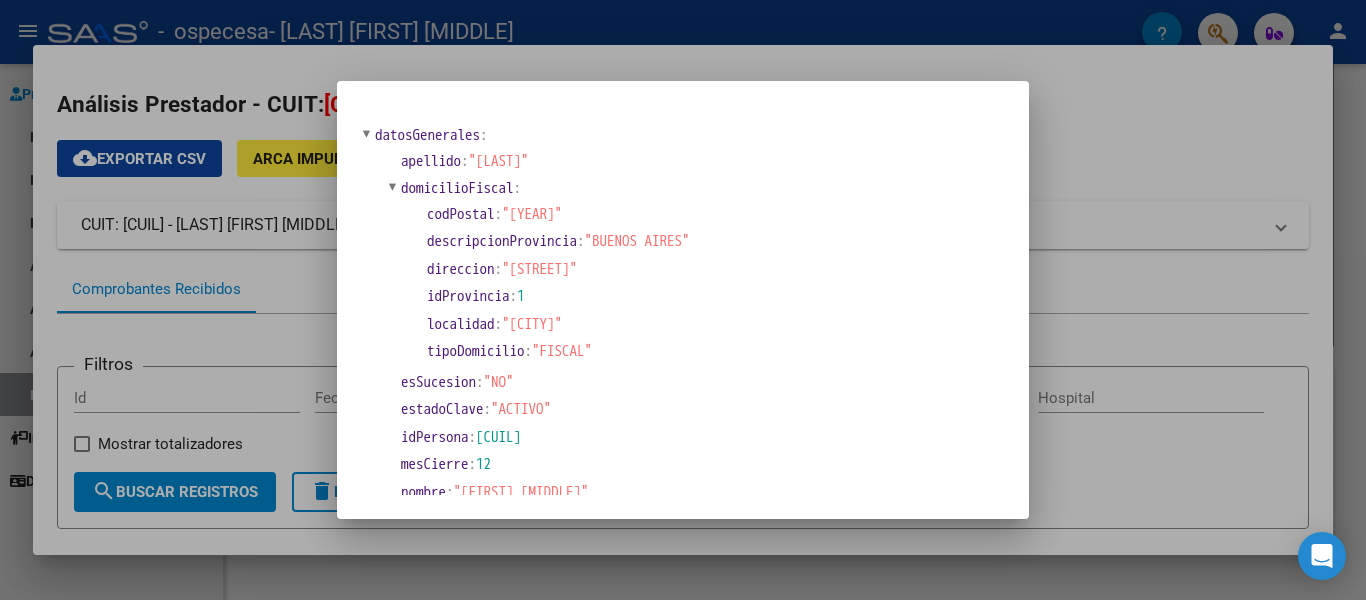 click at bounding box center [683, 300] 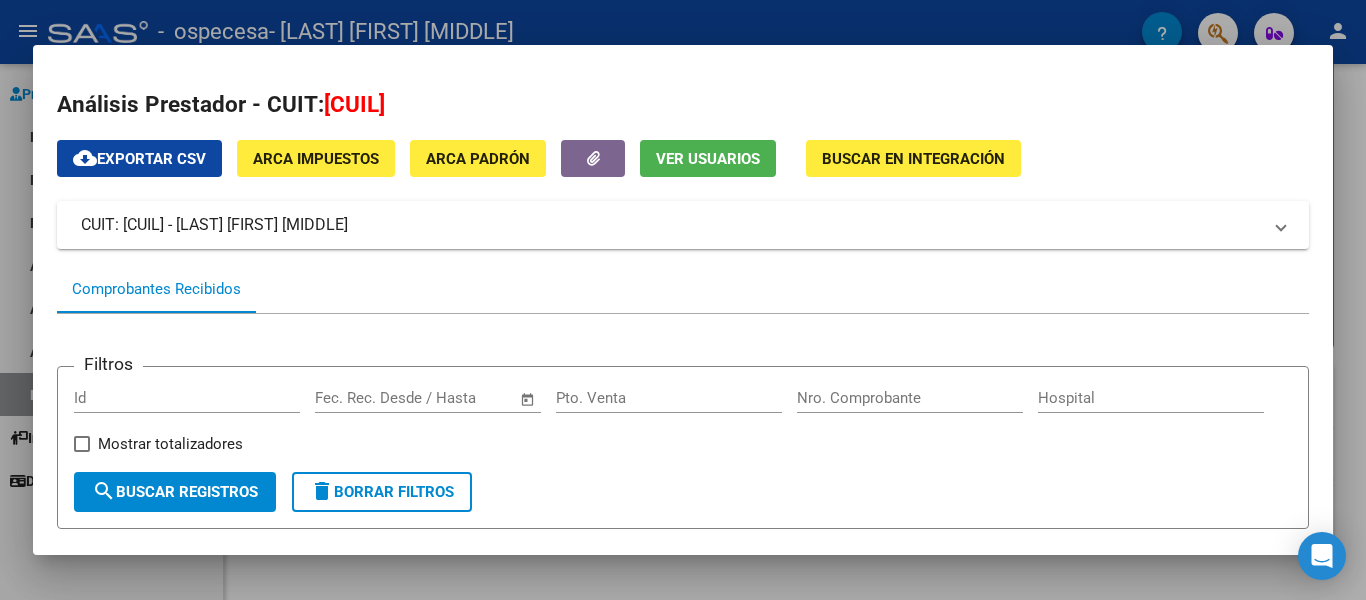 click on "ARCA Padrón" at bounding box center (478, 159) 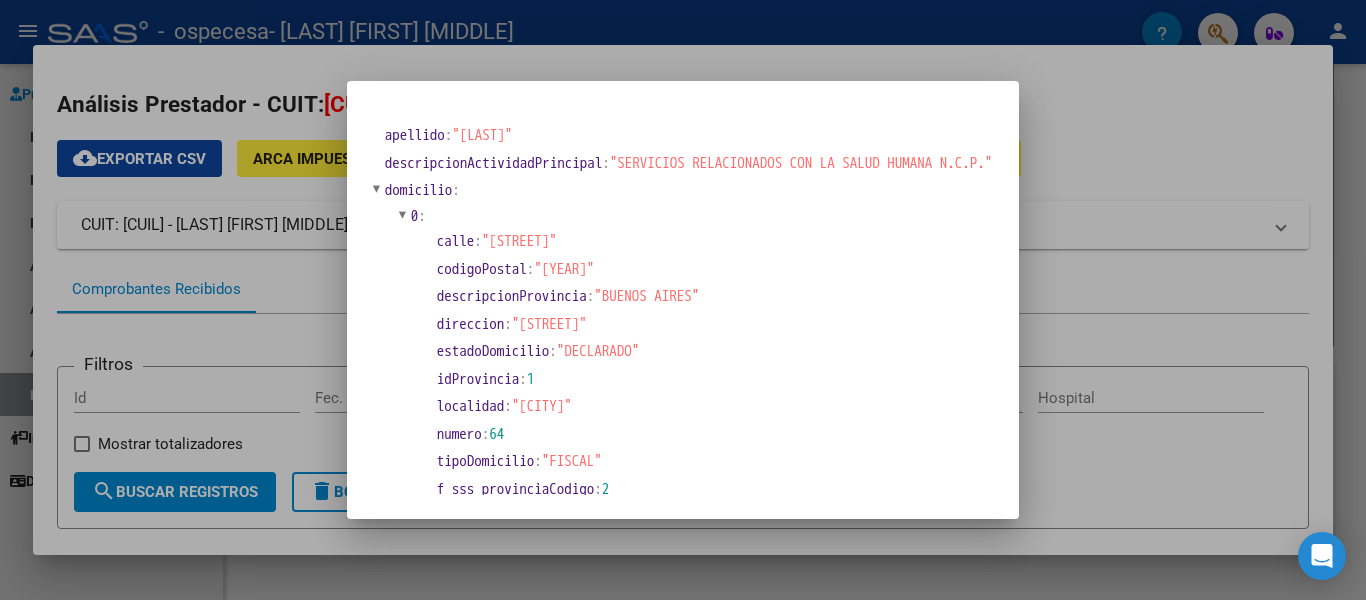click at bounding box center (683, 300) 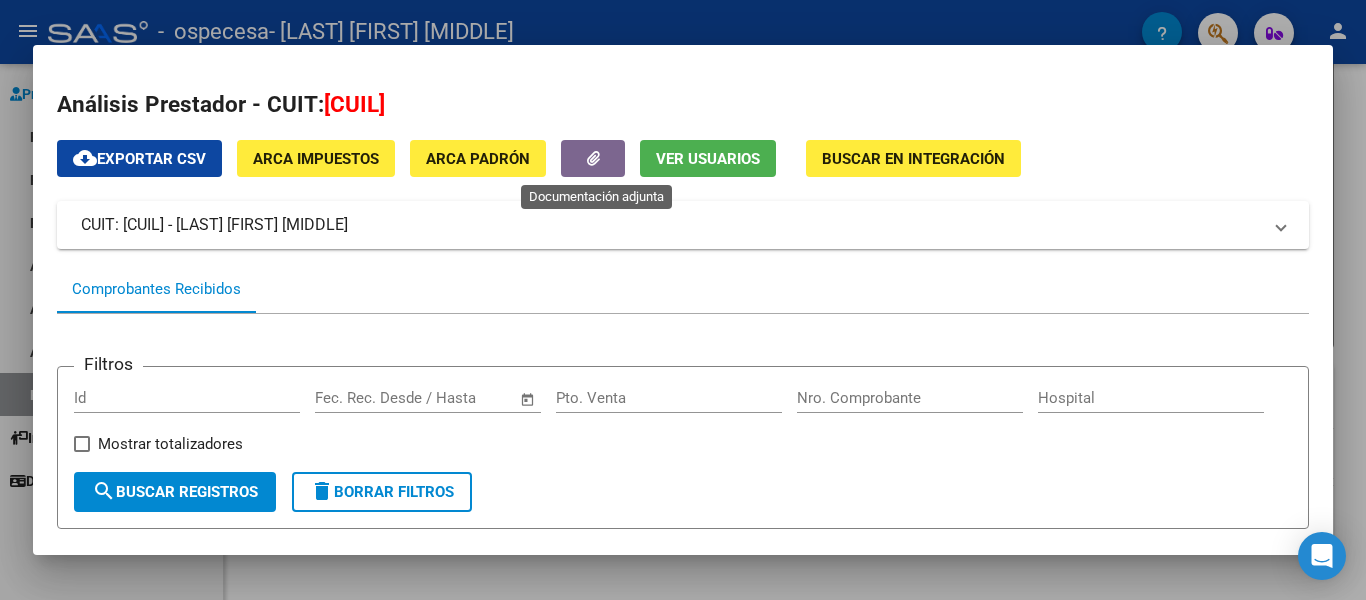 click 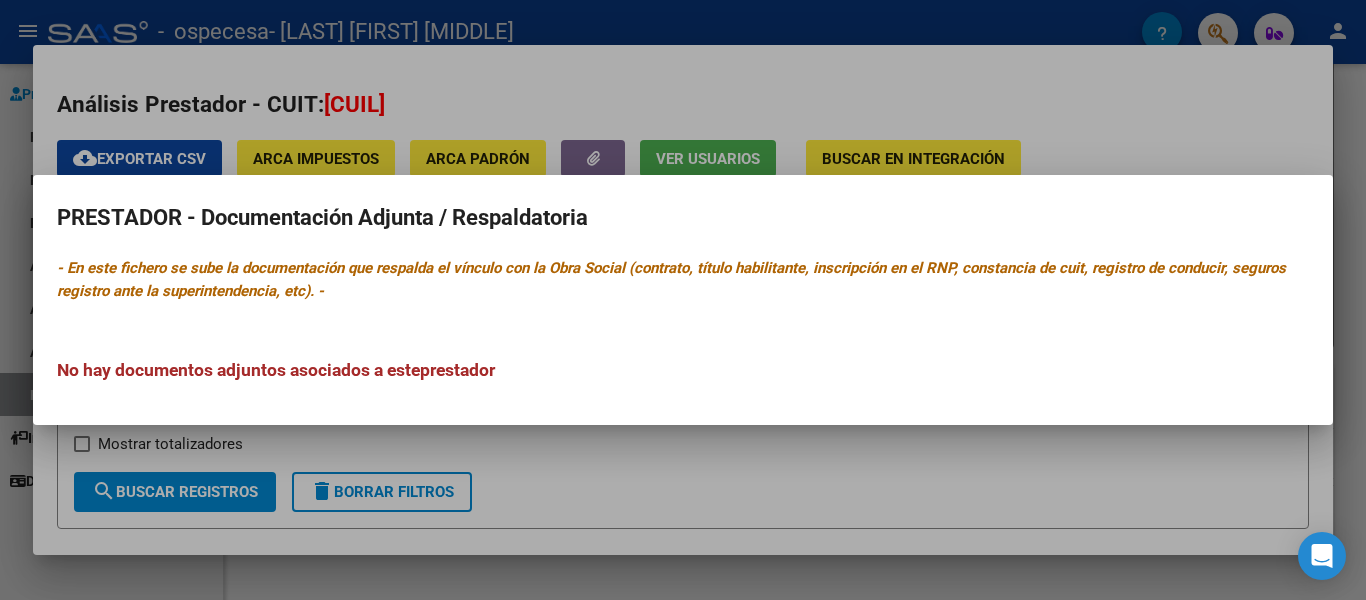 click at bounding box center [683, 300] 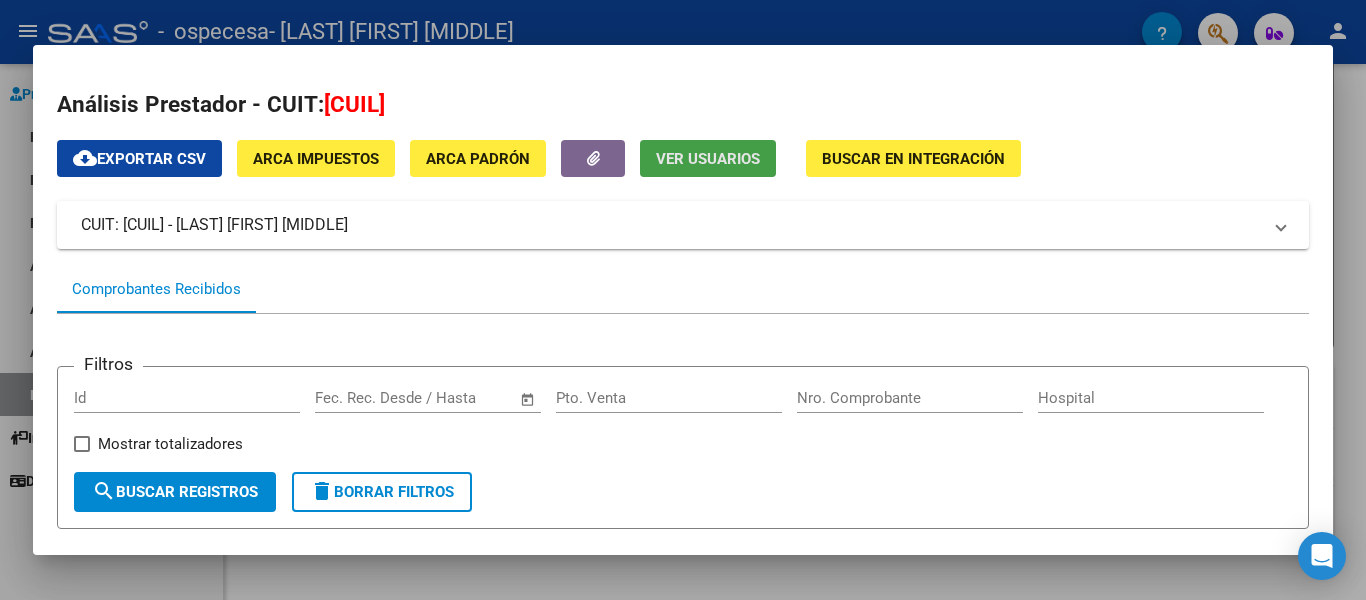click on "Ver Usuarios" 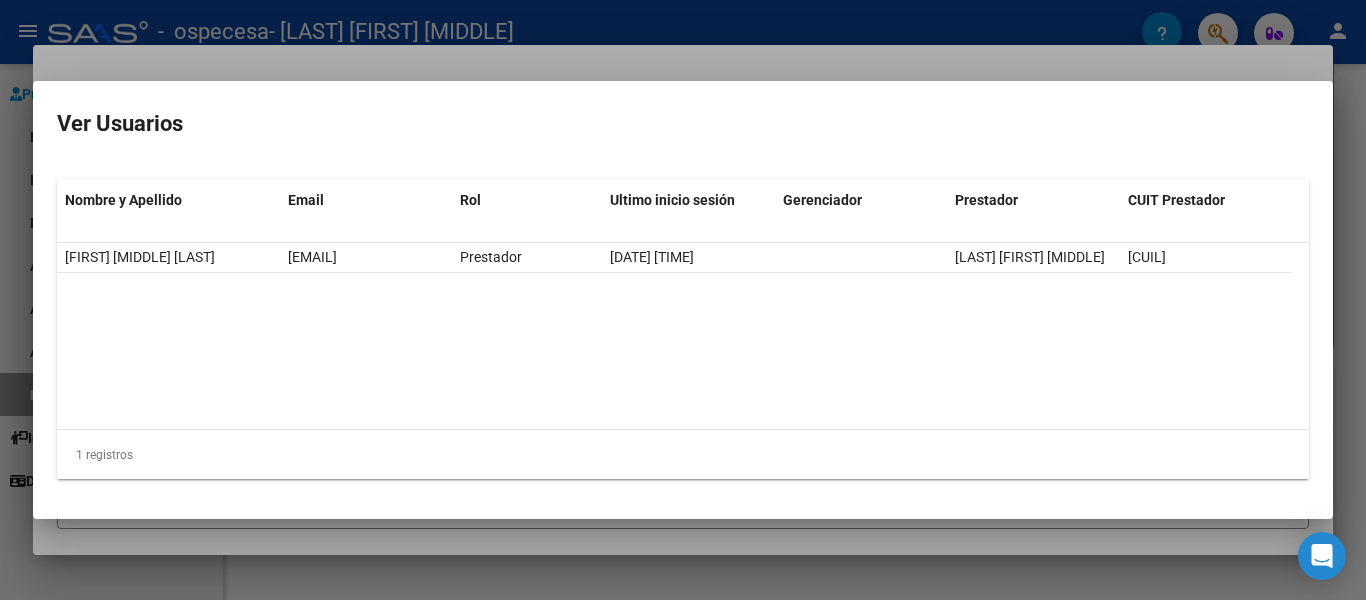 click at bounding box center [683, 300] 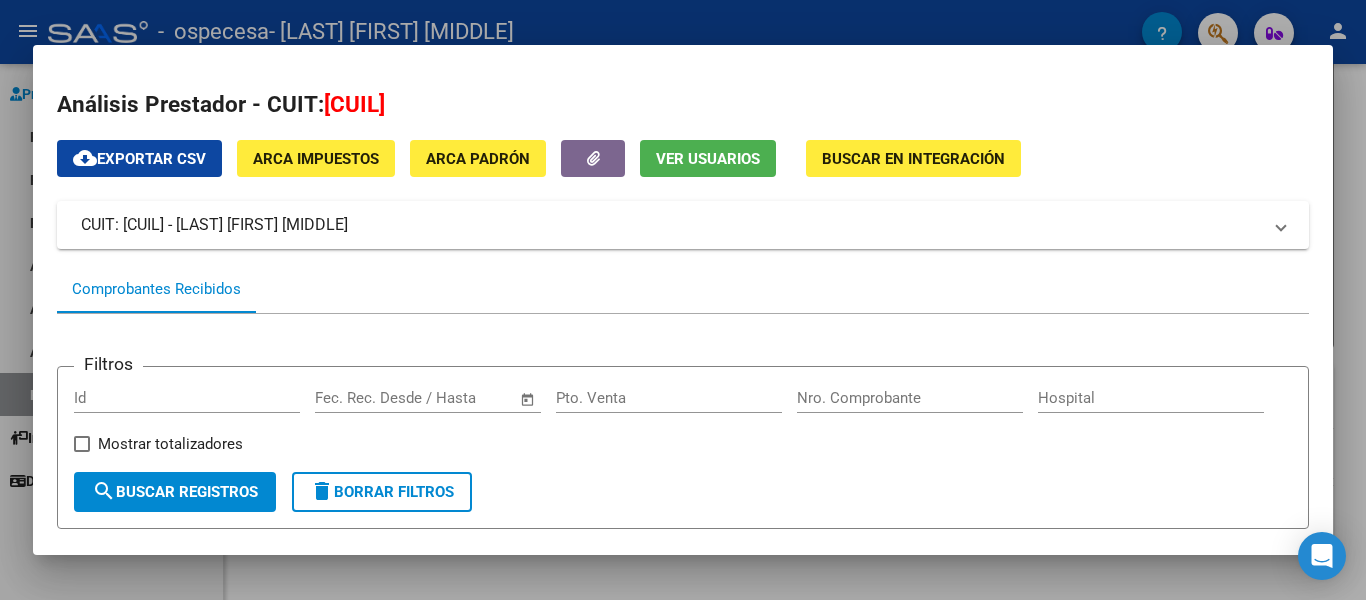click on "Buscar en Integración" 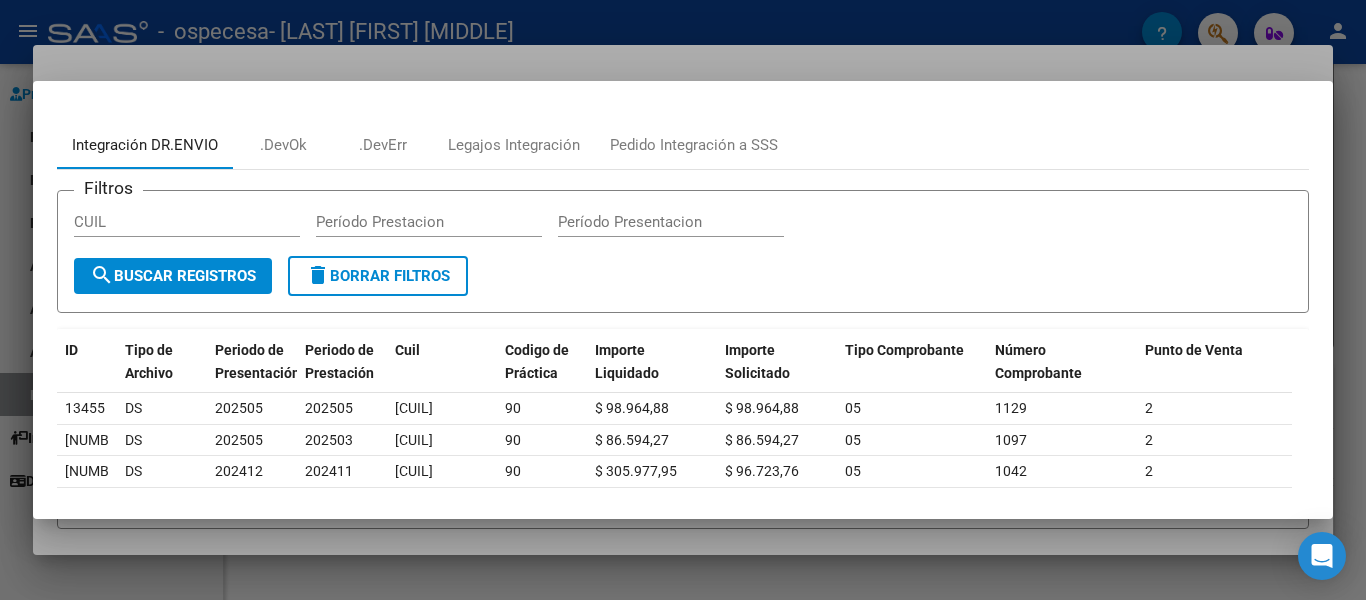click on "Integración DR.ENVIO" at bounding box center [145, 145] 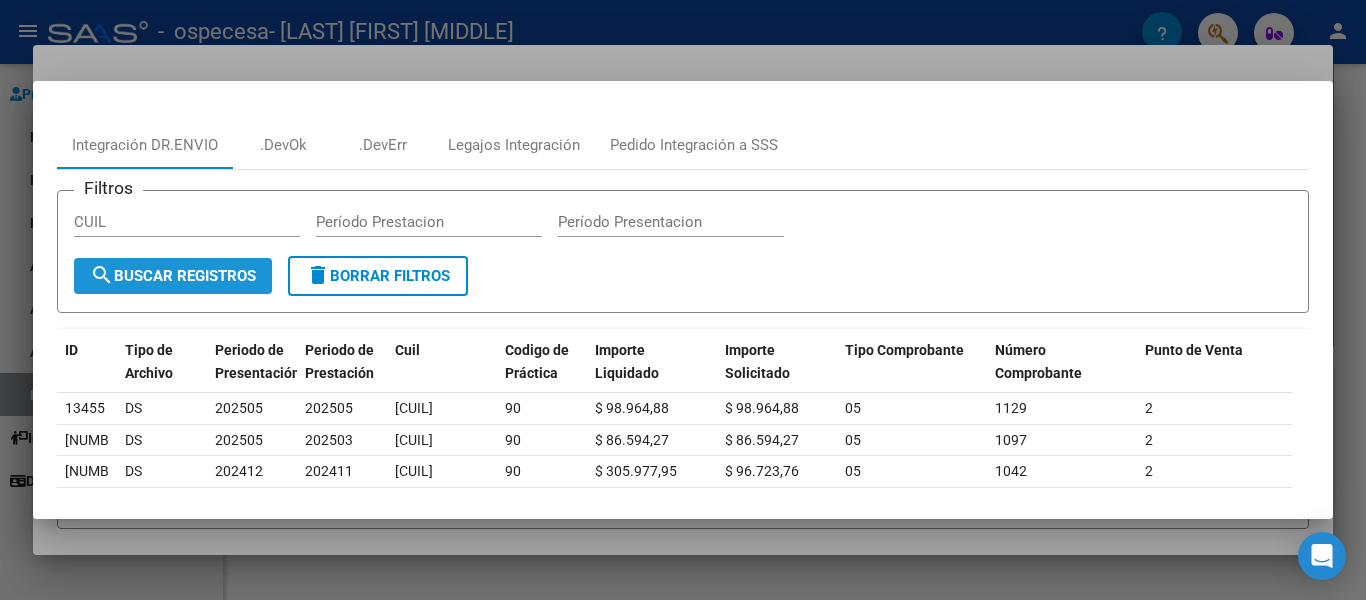 click on "search  Buscar Registros" at bounding box center (173, 276) 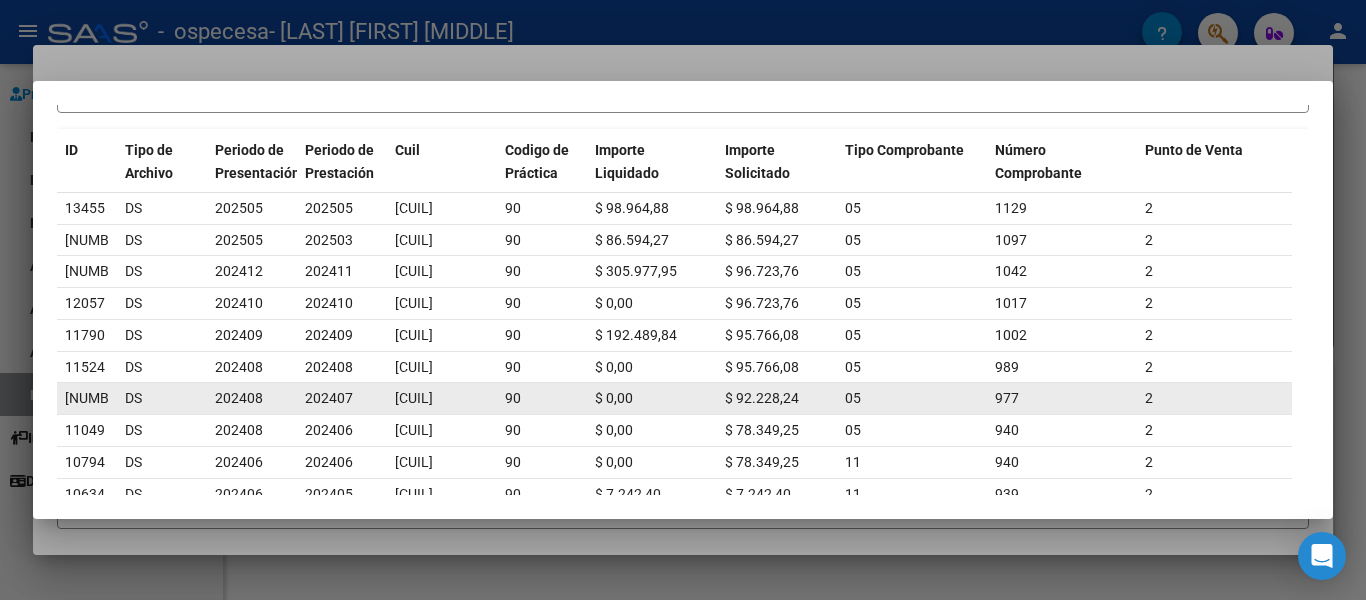 scroll, scrollTop: 300, scrollLeft: 0, axis: vertical 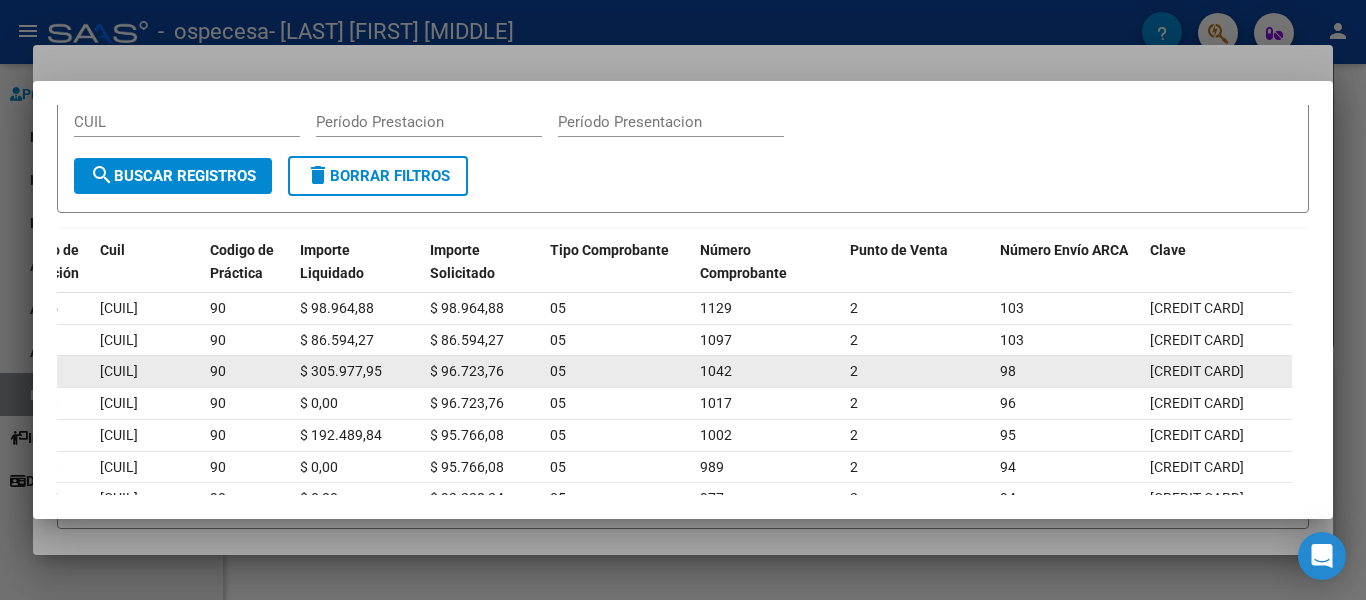 click on "2" 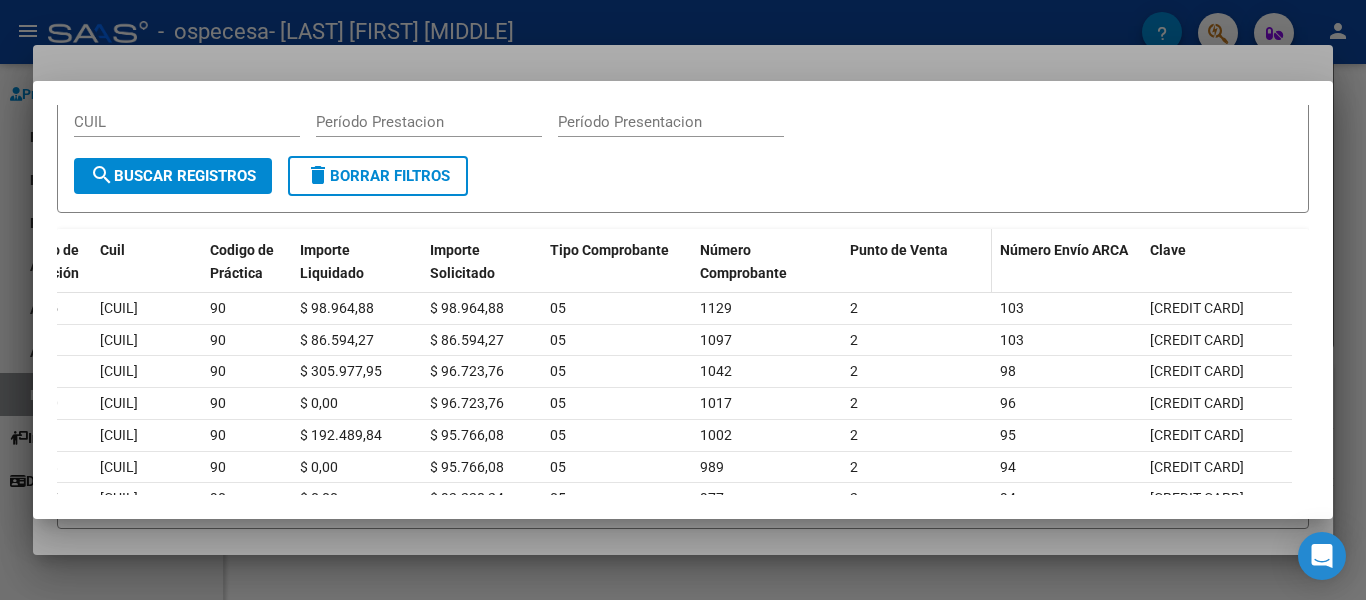 scroll, scrollTop: 0, scrollLeft: 0, axis: both 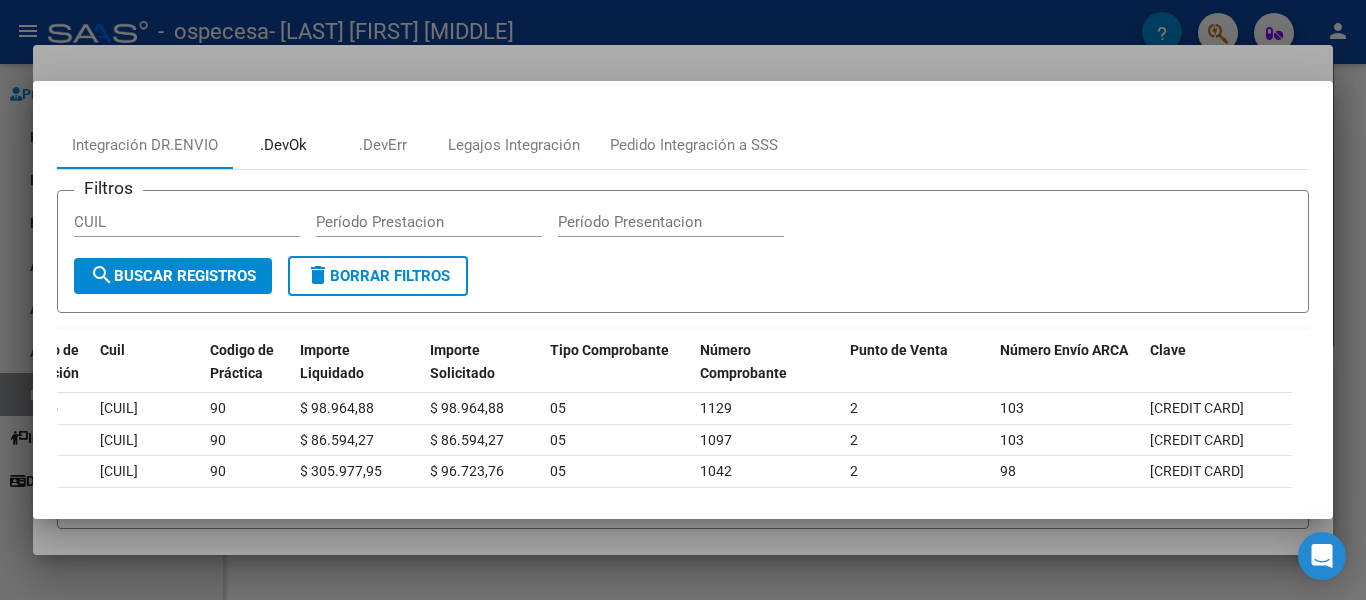 click on ".DevOk" at bounding box center (283, 145) 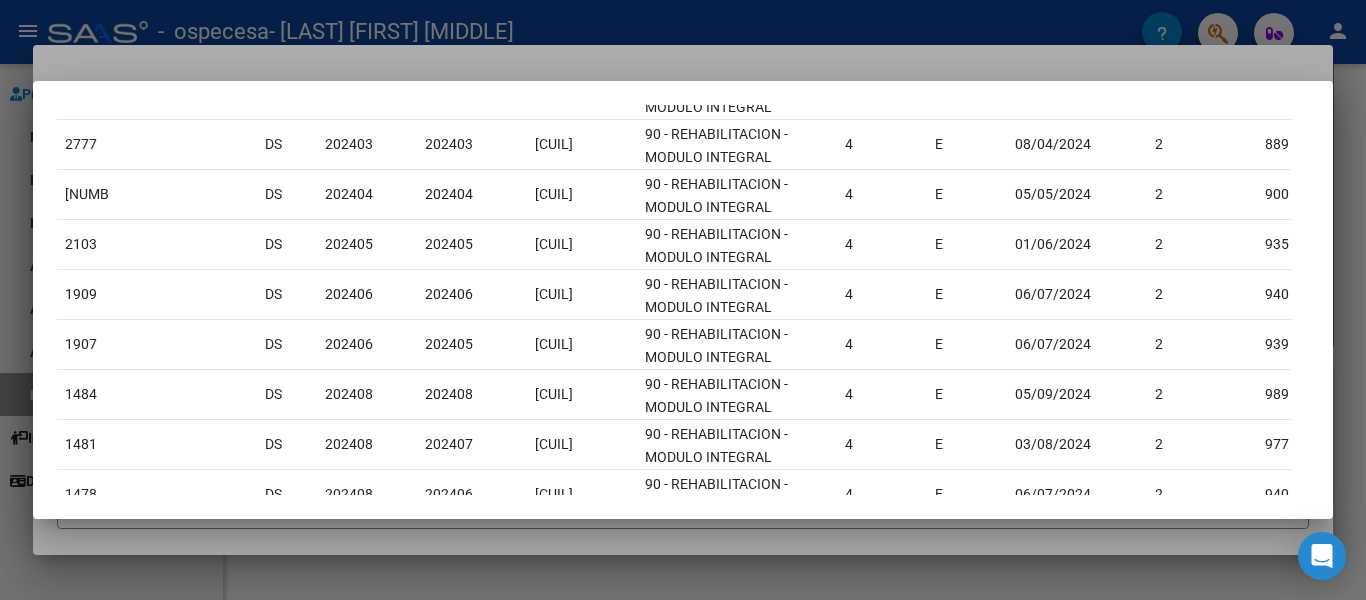 scroll, scrollTop: 0, scrollLeft: 0, axis: both 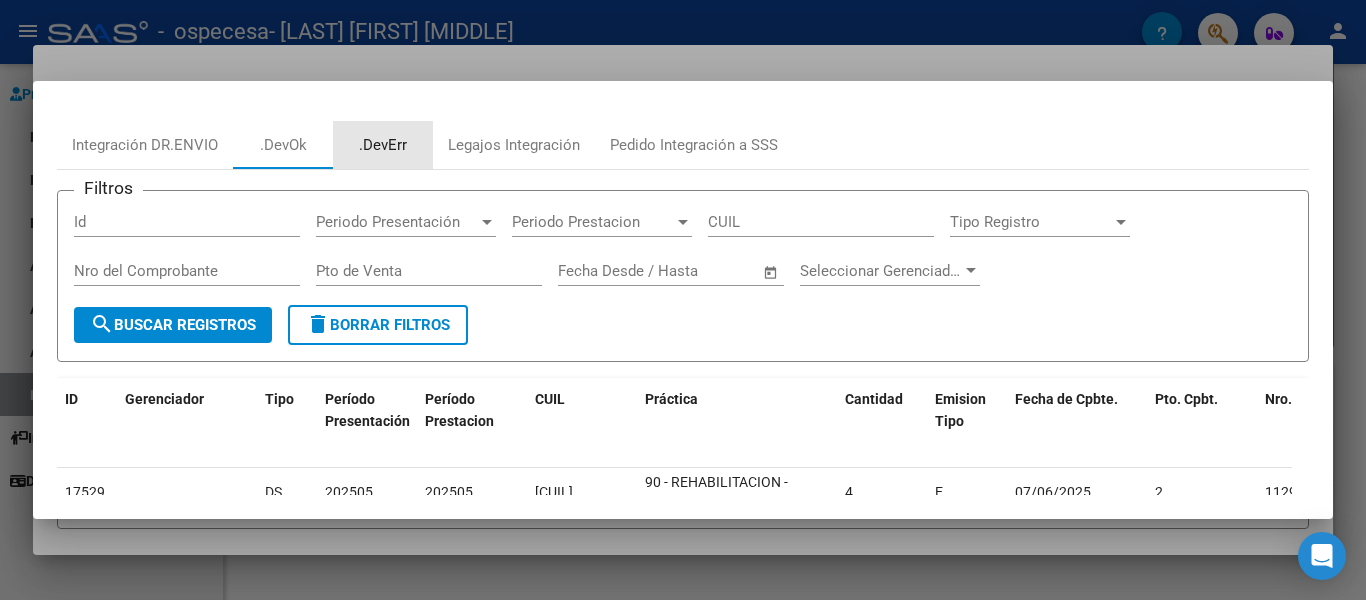 click on ".DevErr" at bounding box center [383, 145] 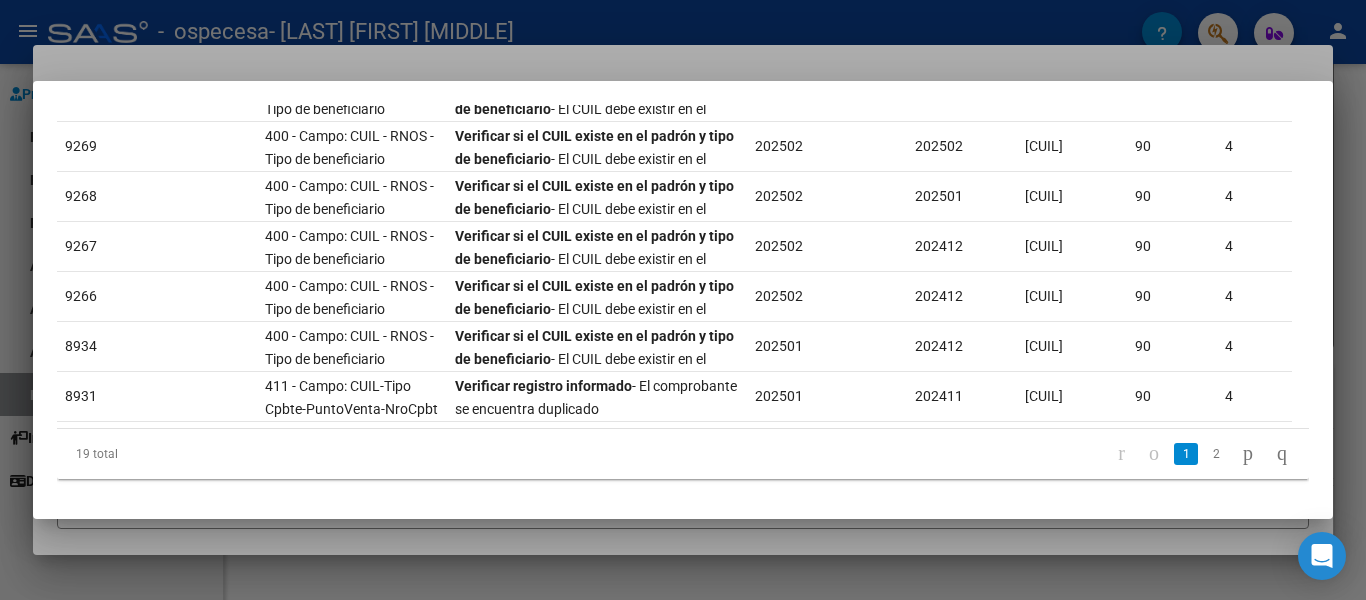 scroll, scrollTop: 523, scrollLeft: 0, axis: vertical 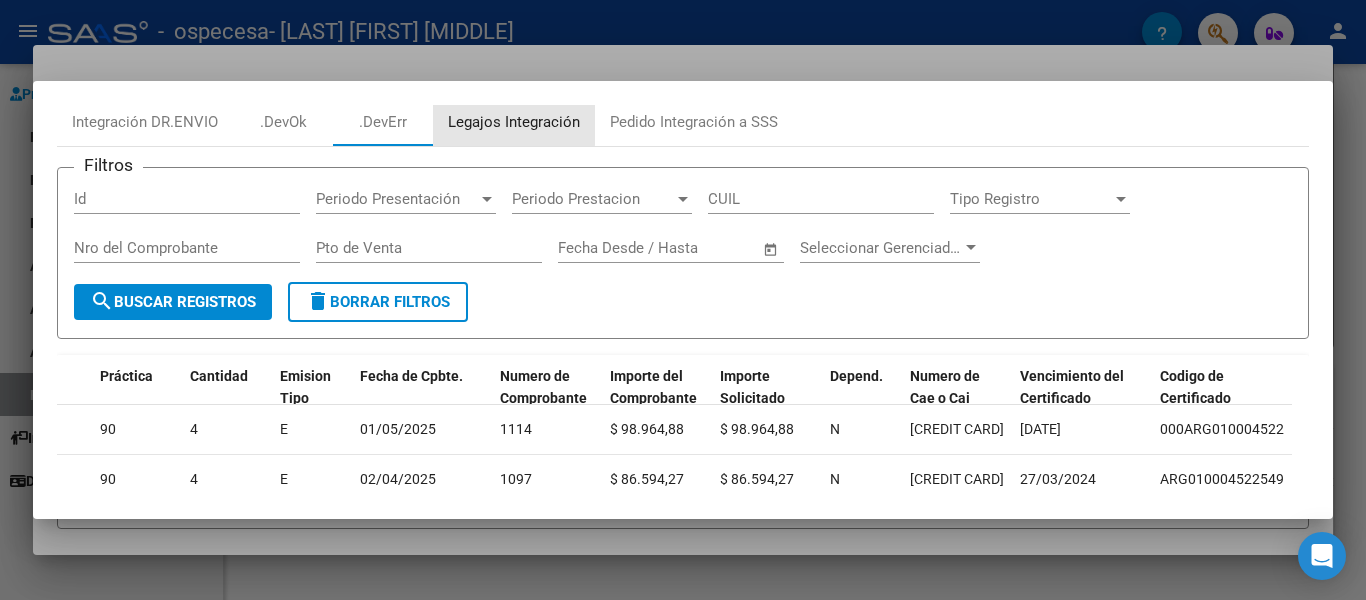 click on "Legajos Integración" at bounding box center [514, 122] 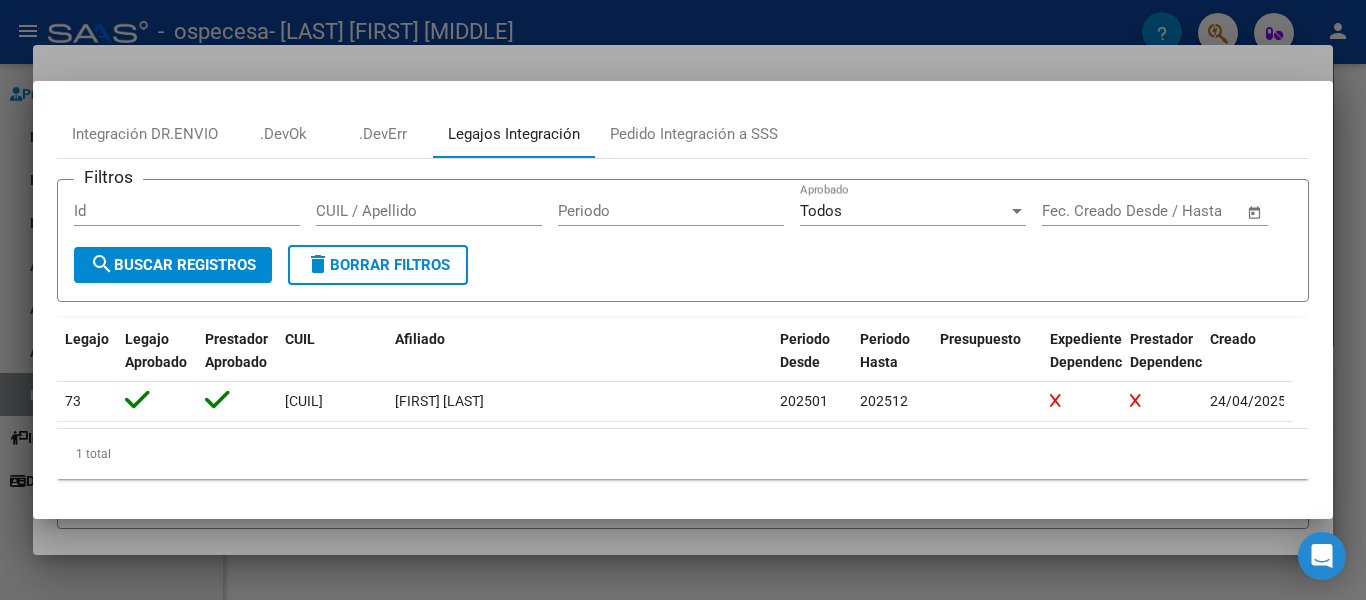 scroll, scrollTop: 0, scrollLeft: 0, axis: both 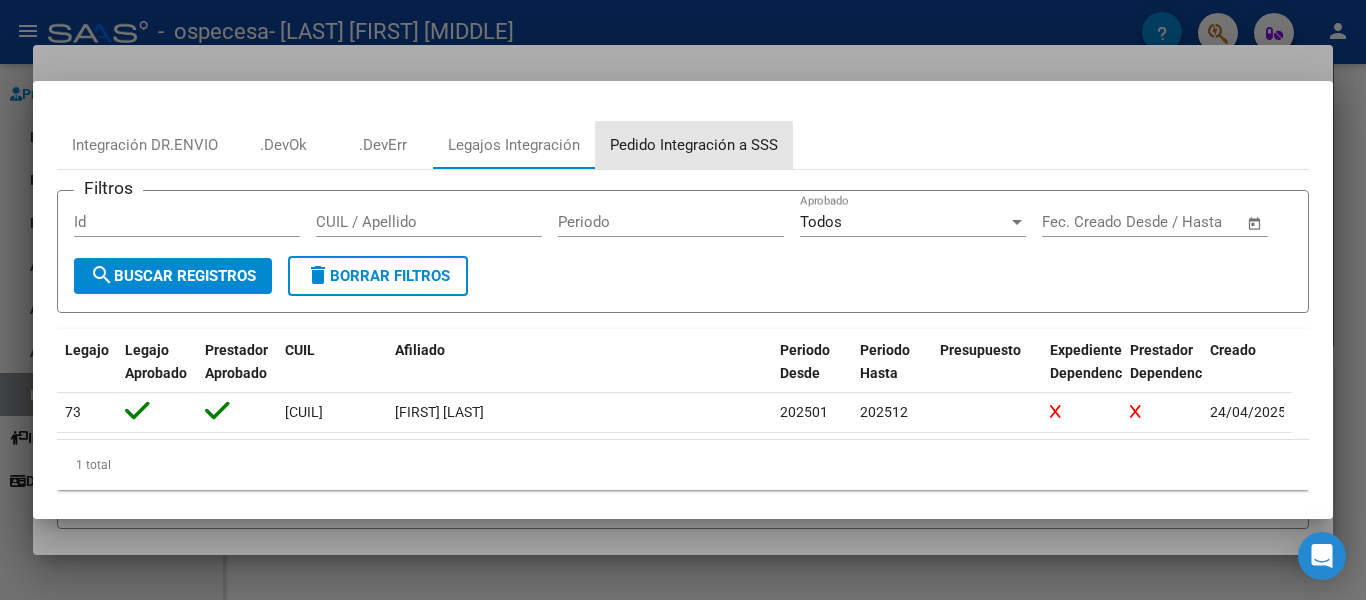 click on "Pedido Integración a SSS" at bounding box center [694, 145] 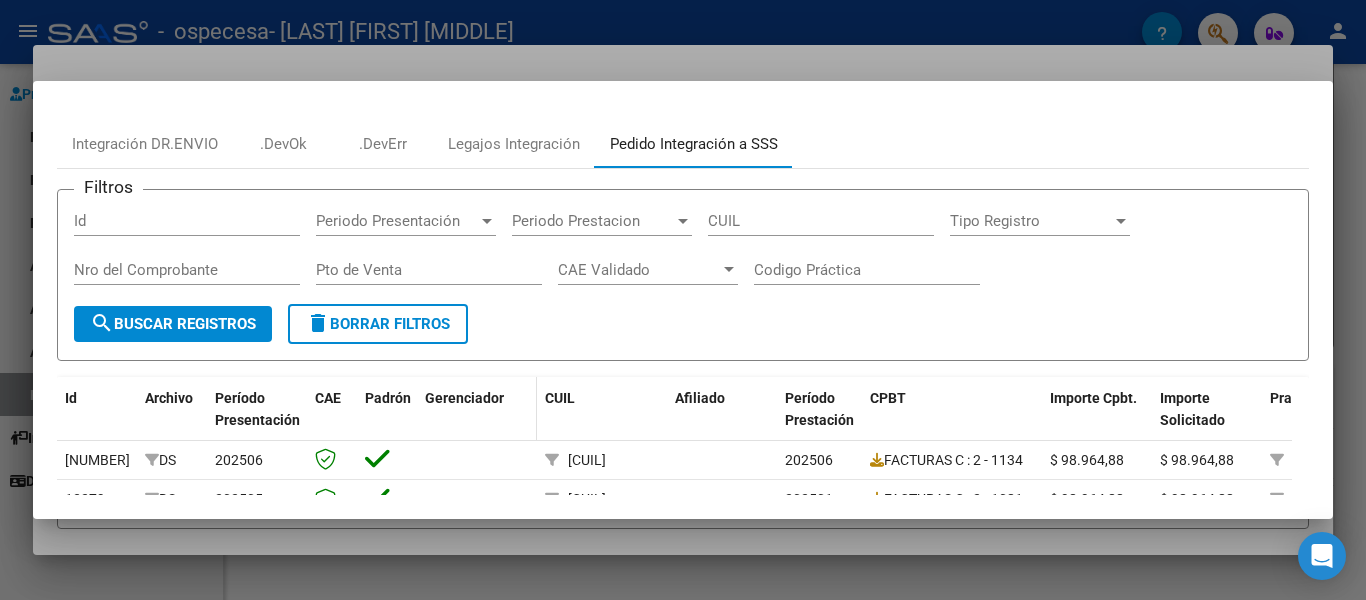 scroll, scrollTop: 0, scrollLeft: 0, axis: both 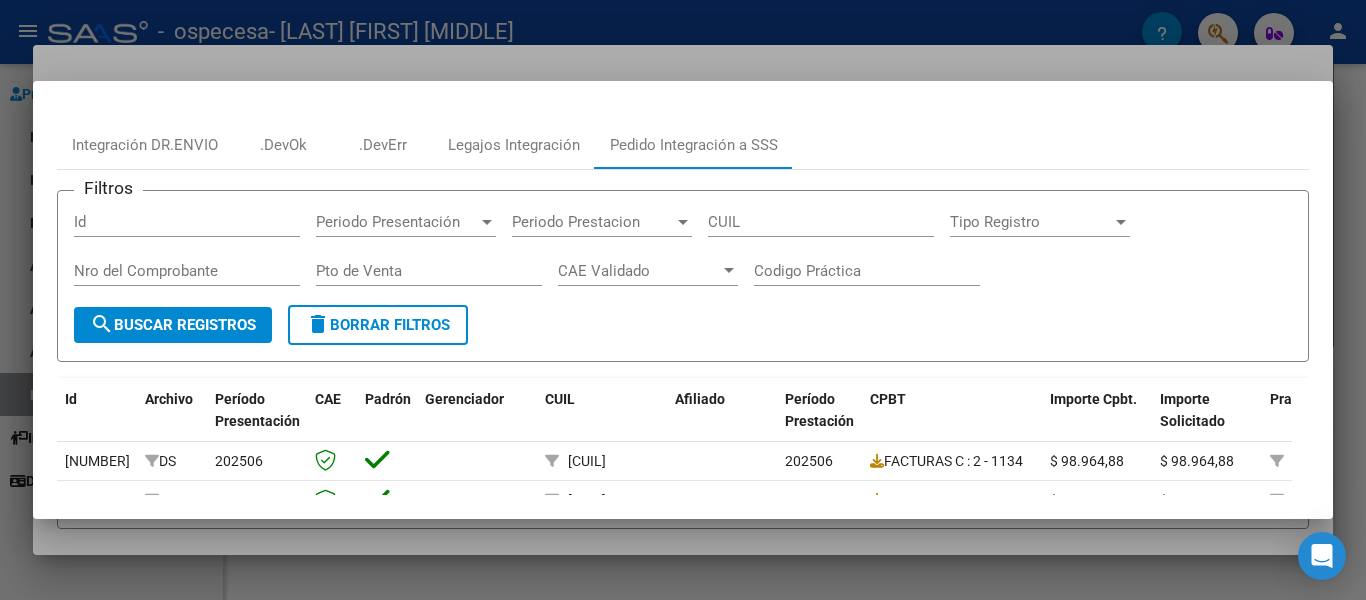 click on "Tipo Registro" at bounding box center [1031, 222] 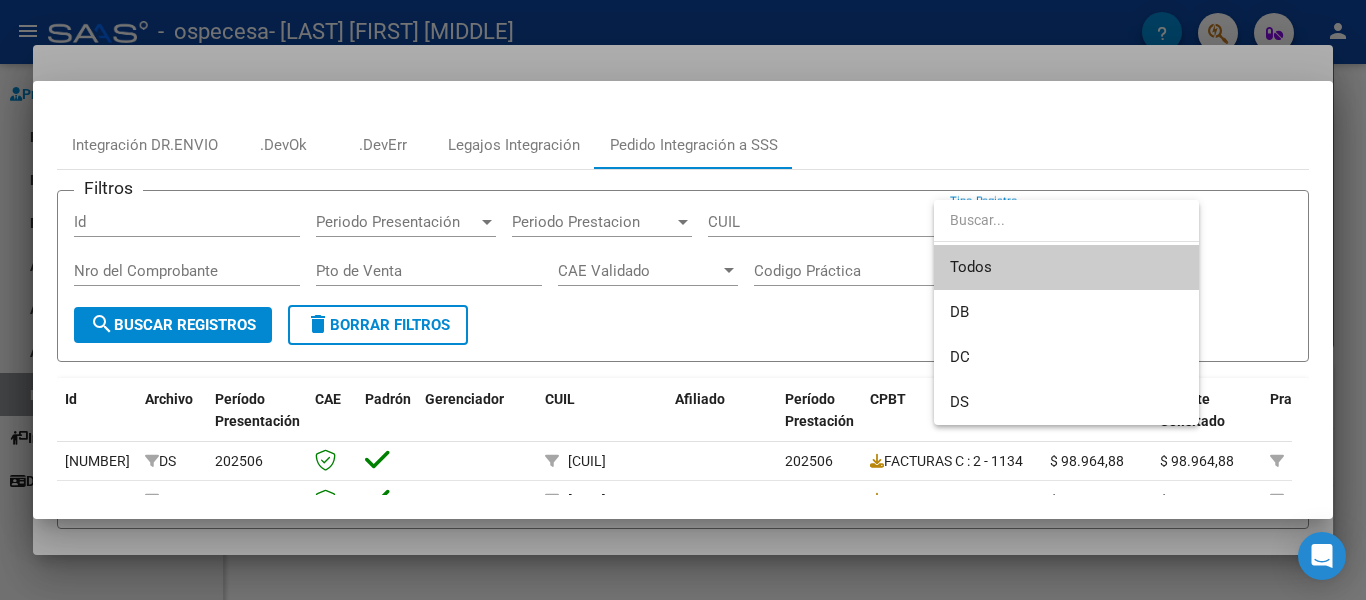 click at bounding box center [1066, 220] 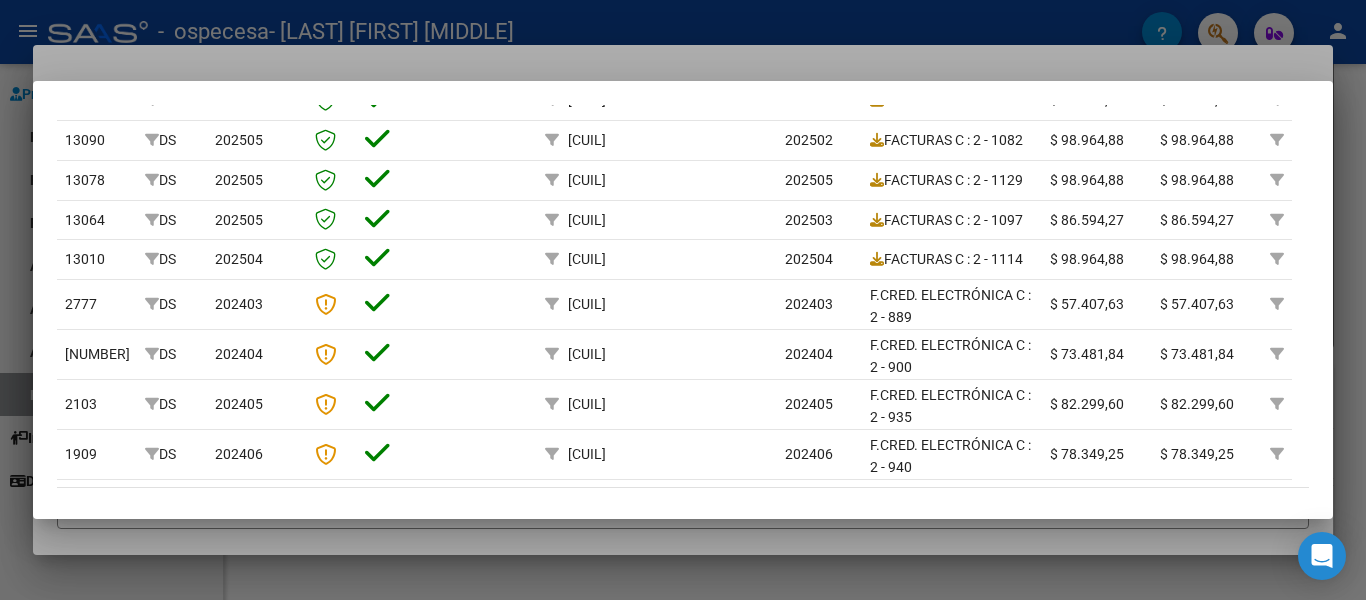 scroll, scrollTop: 500, scrollLeft: 0, axis: vertical 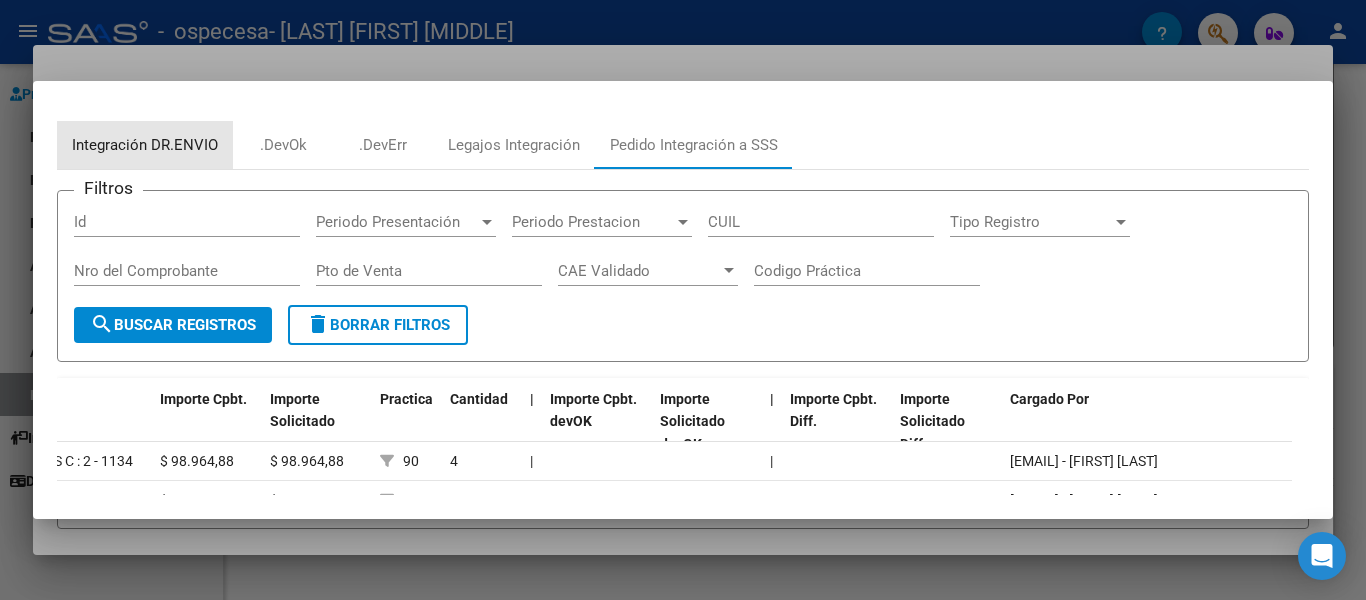 click on "Integración DR.ENVIO" at bounding box center (145, 145) 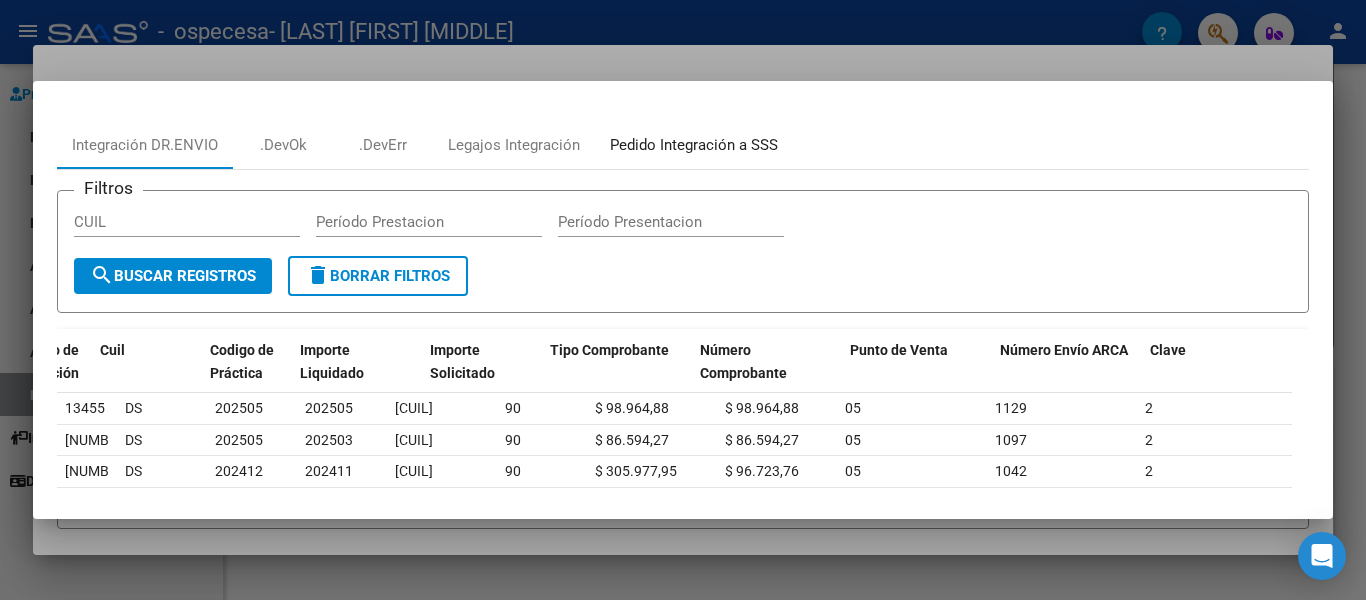 click on "Pedido Integración a SSS" at bounding box center [694, 145] 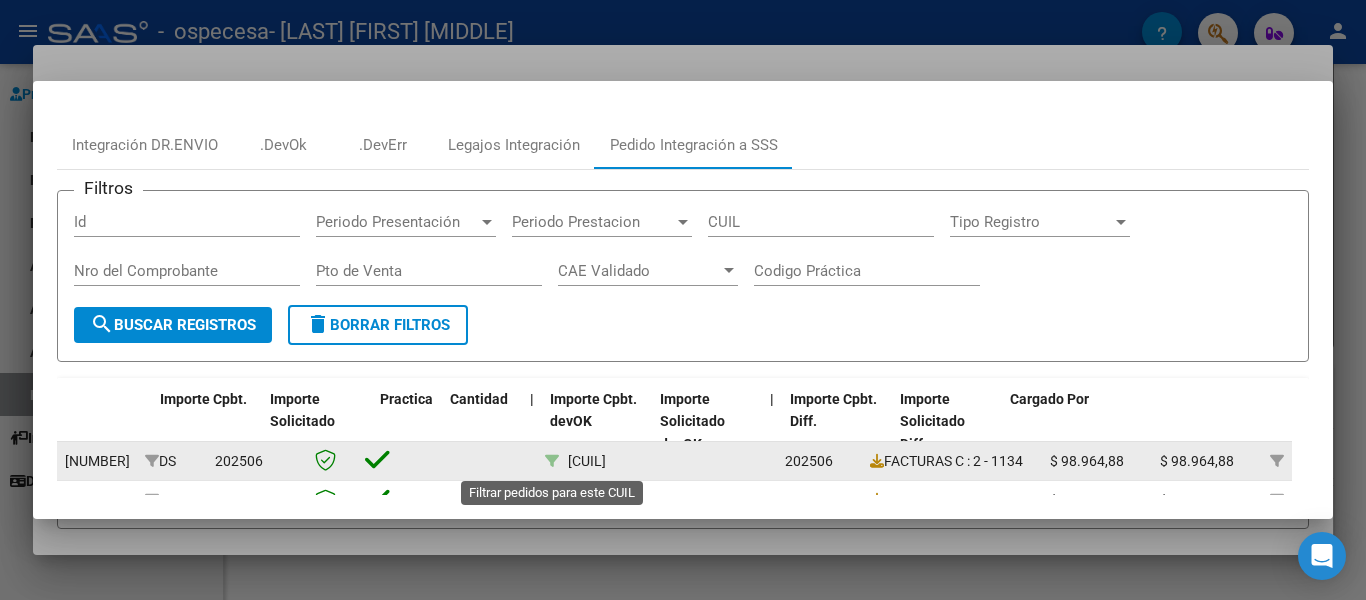 click 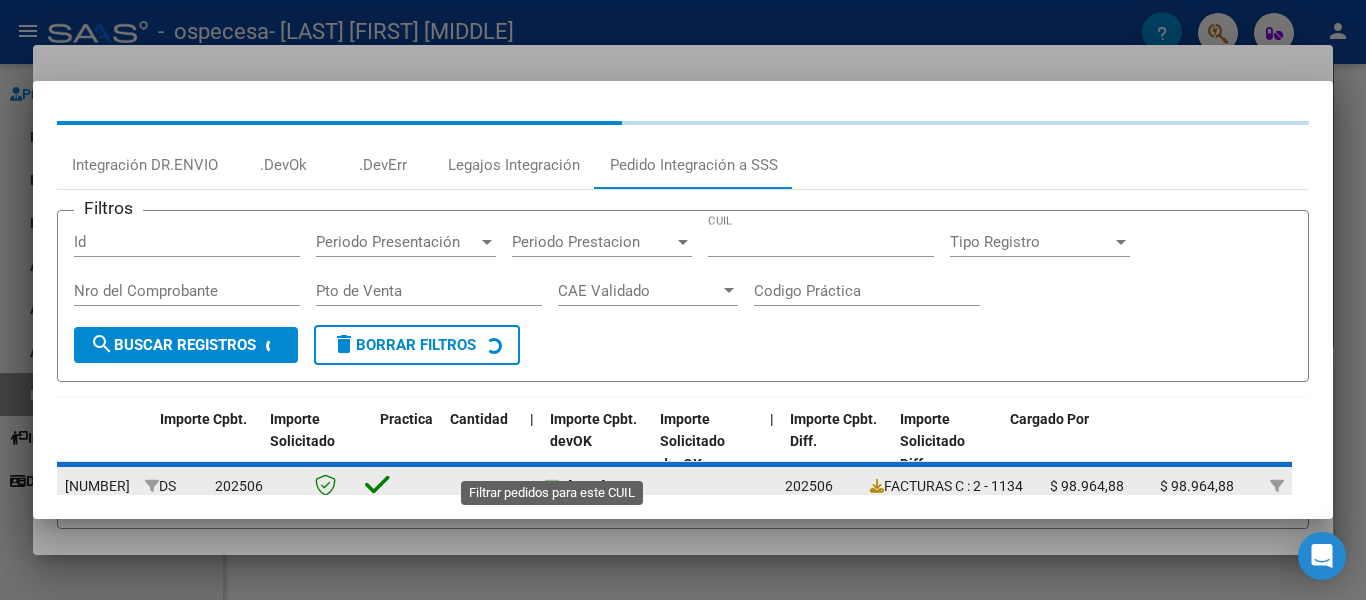 type on "[CUIL]" 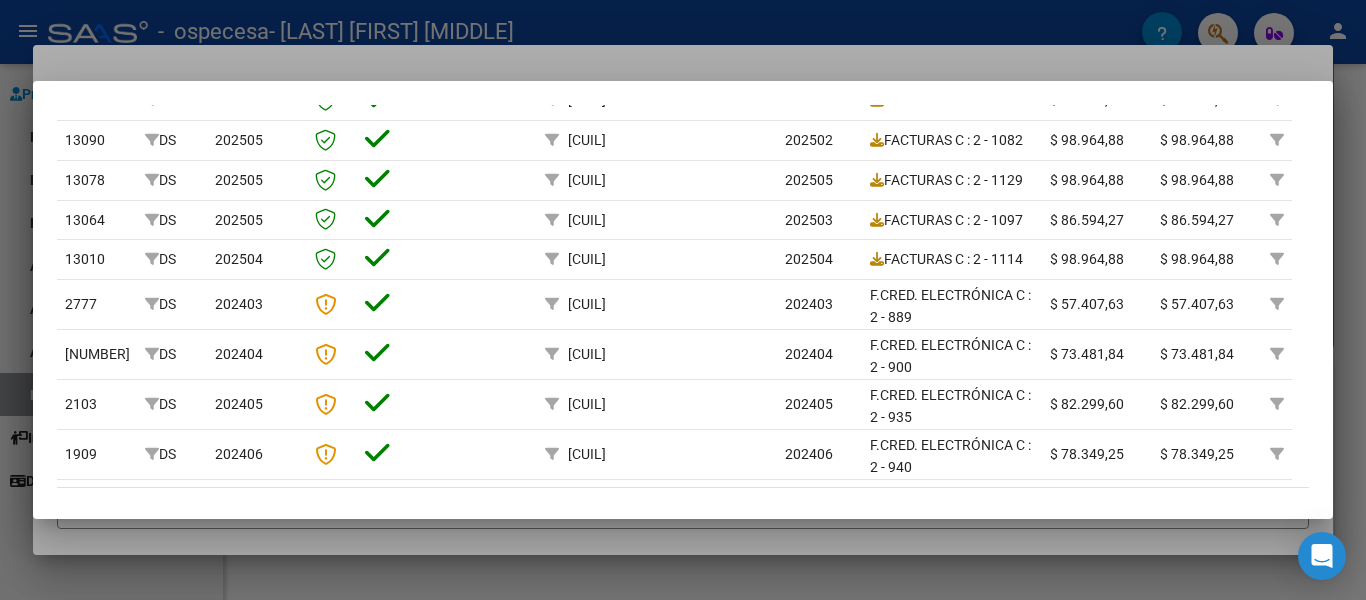 scroll, scrollTop: 100, scrollLeft: 0, axis: vertical 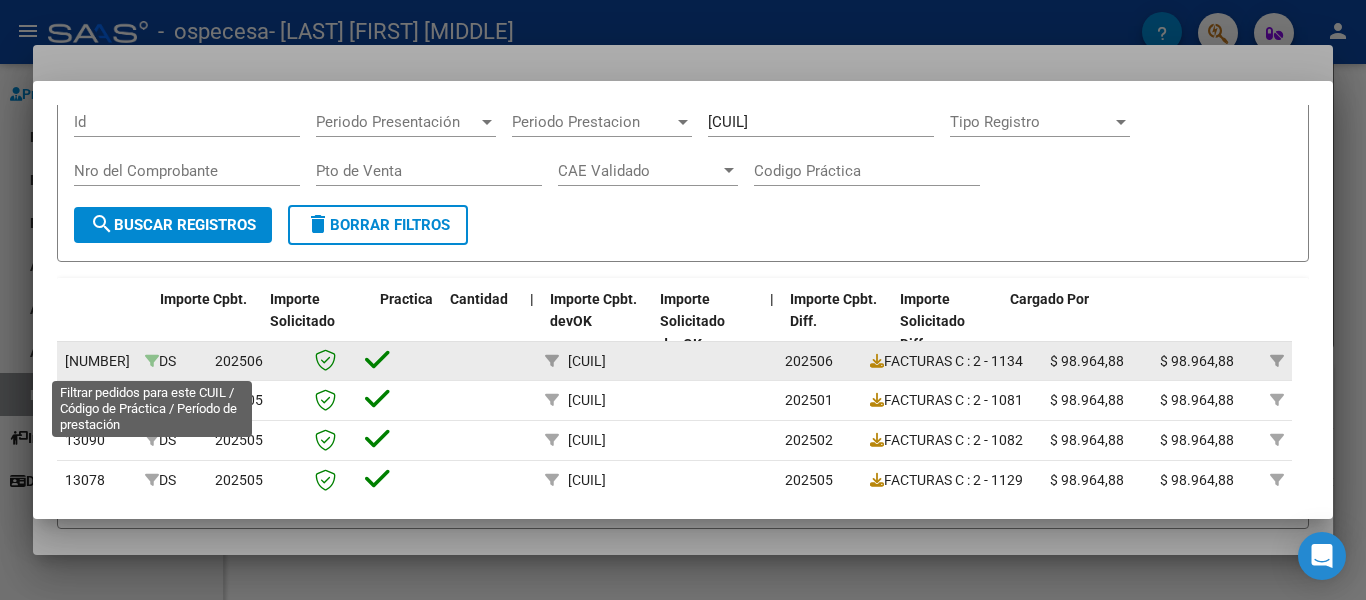 click 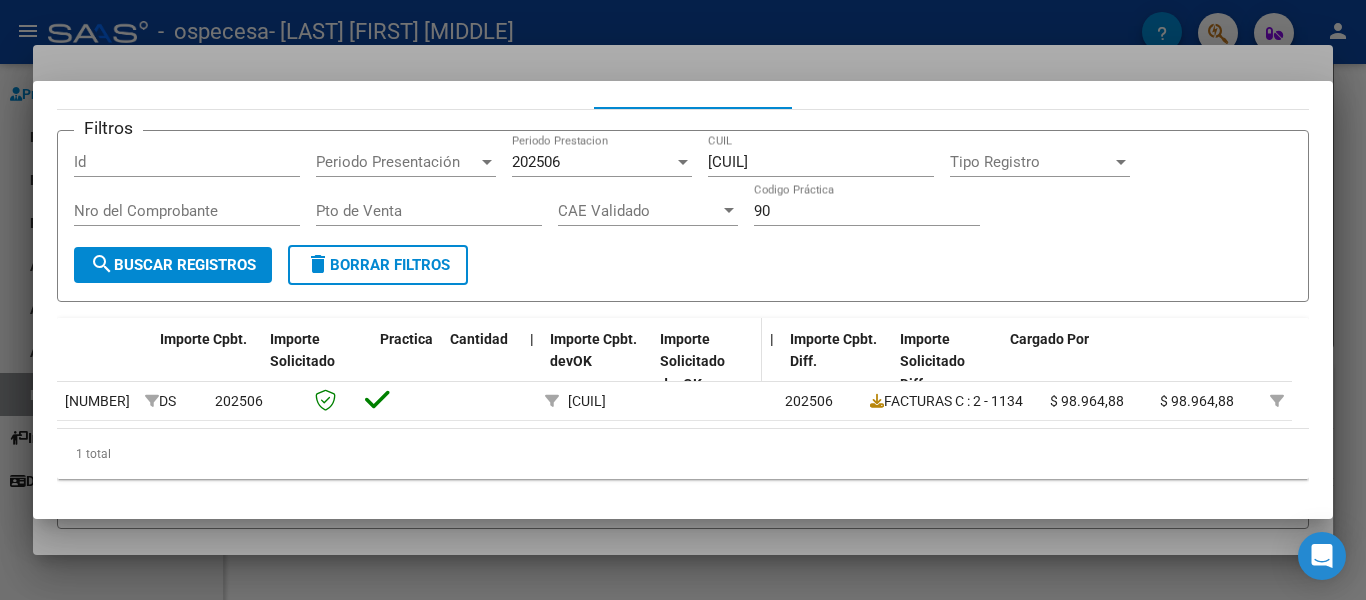 scroll, scrollTop: 0, scrollLeft: 0, axis: both 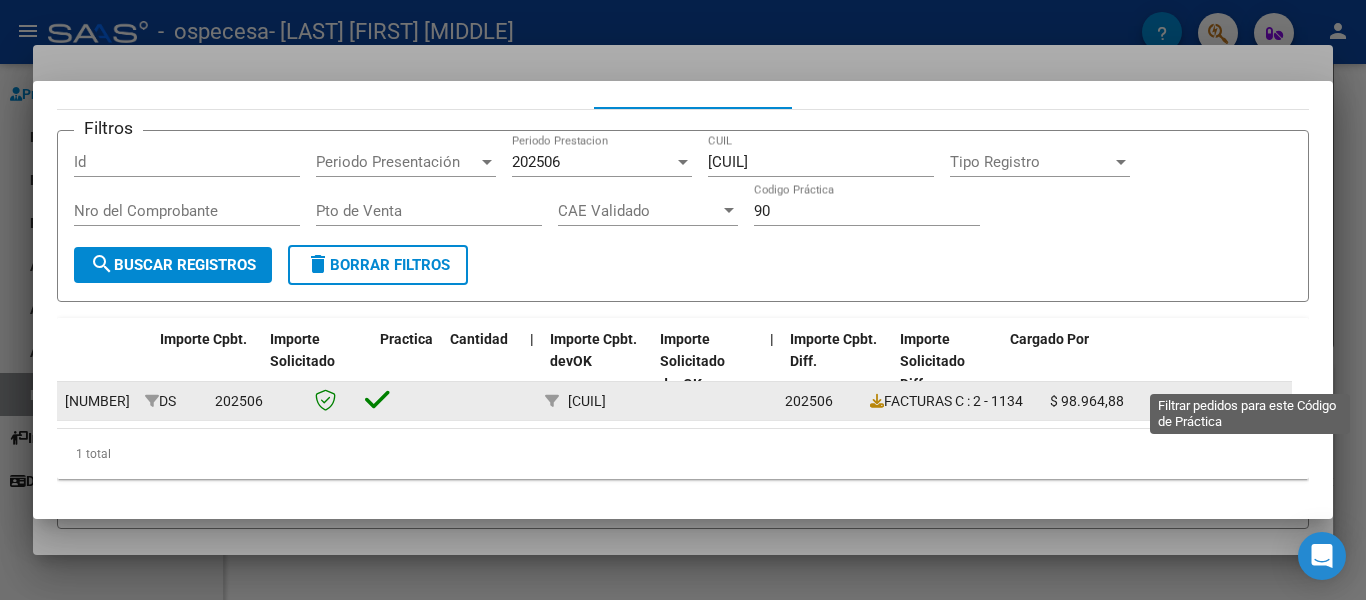 click 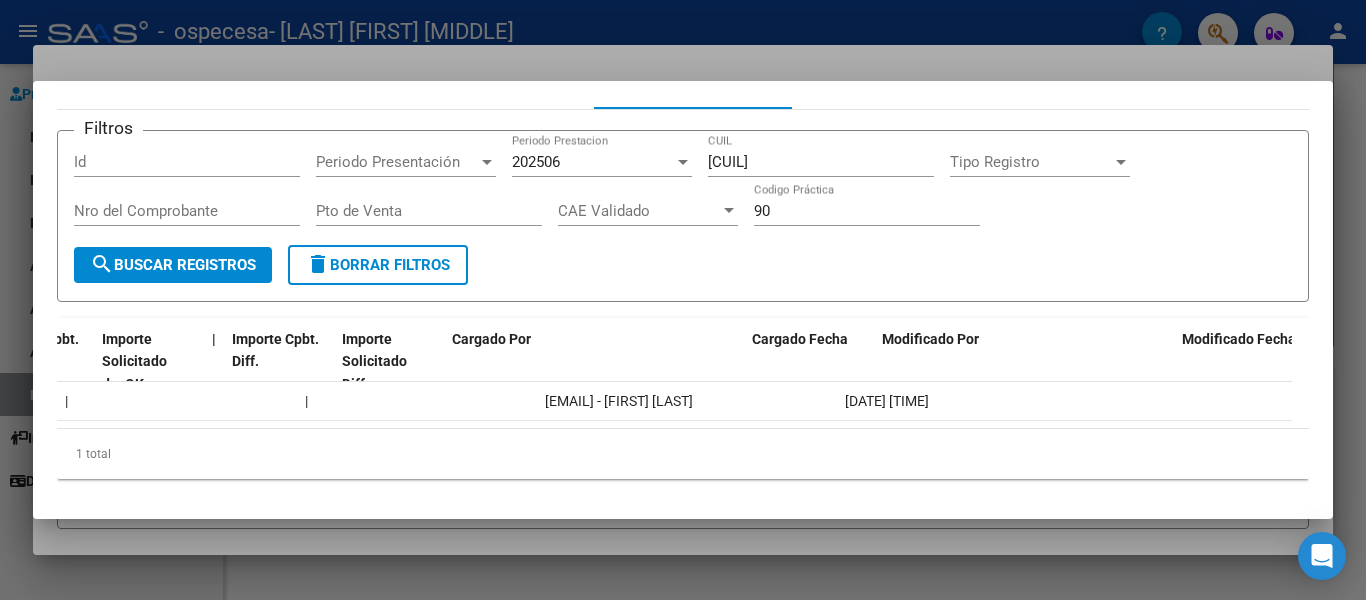 scroll, scrollTop: 0, scrollLeft: 1460, axis: horizontal 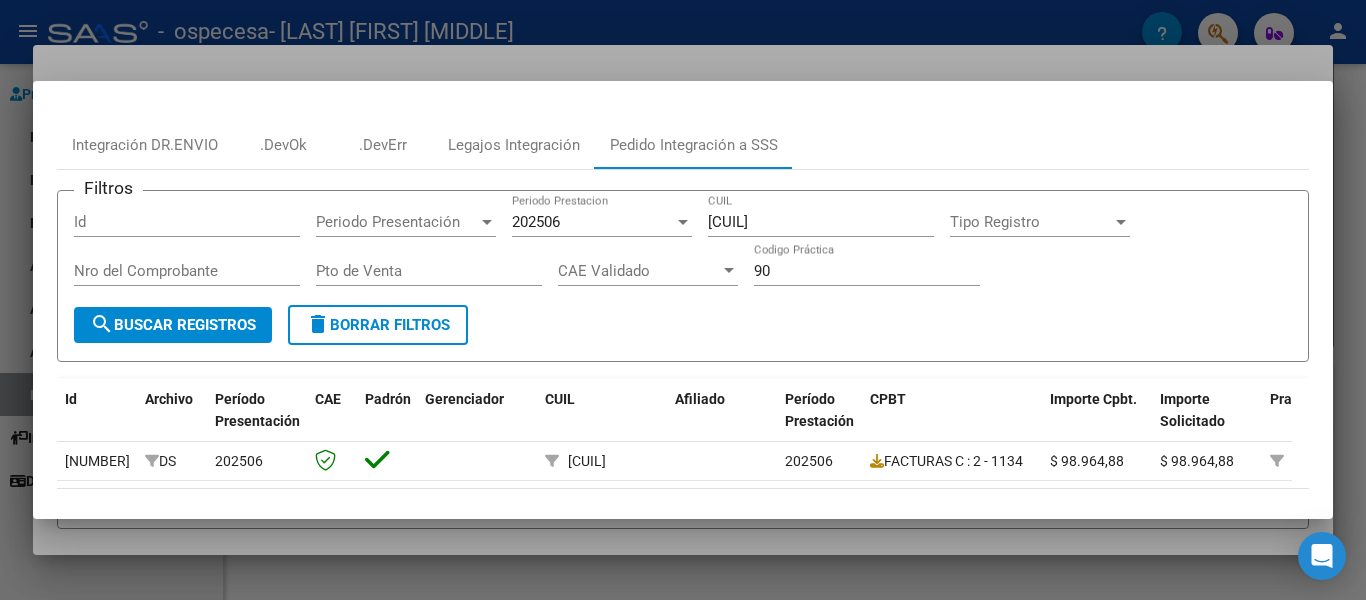 click on "Tipo Registro" at bounding box center [1031, 222] 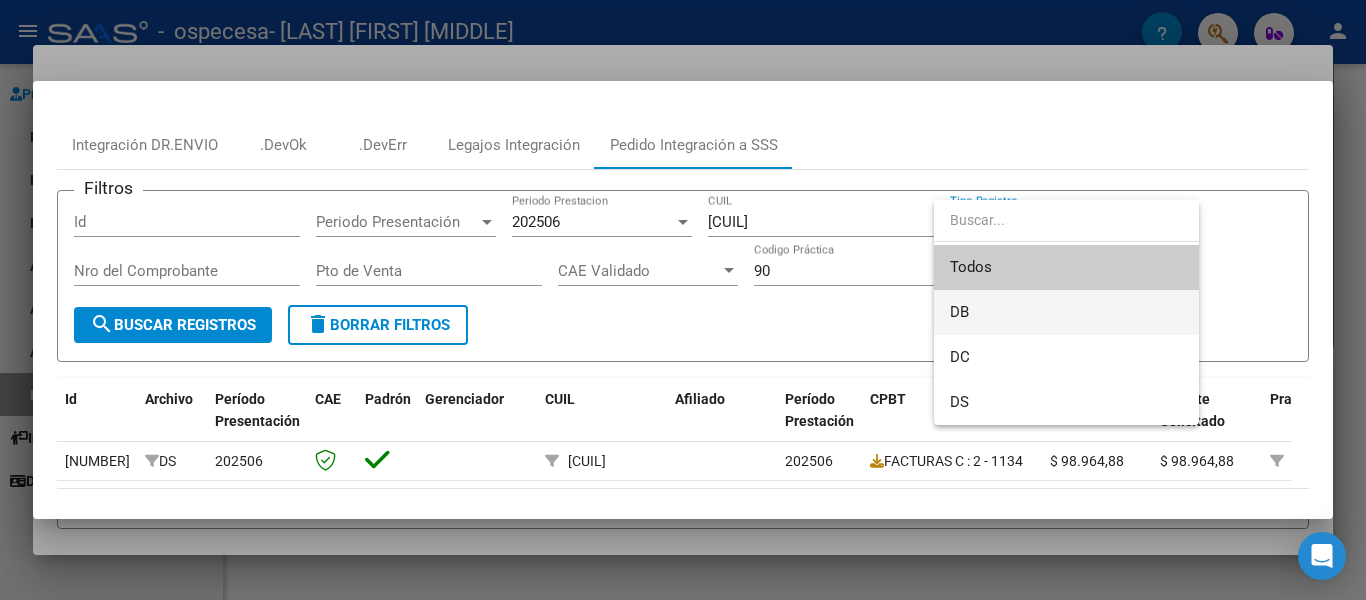 click on "DB" at bounding box center (1066, 312) 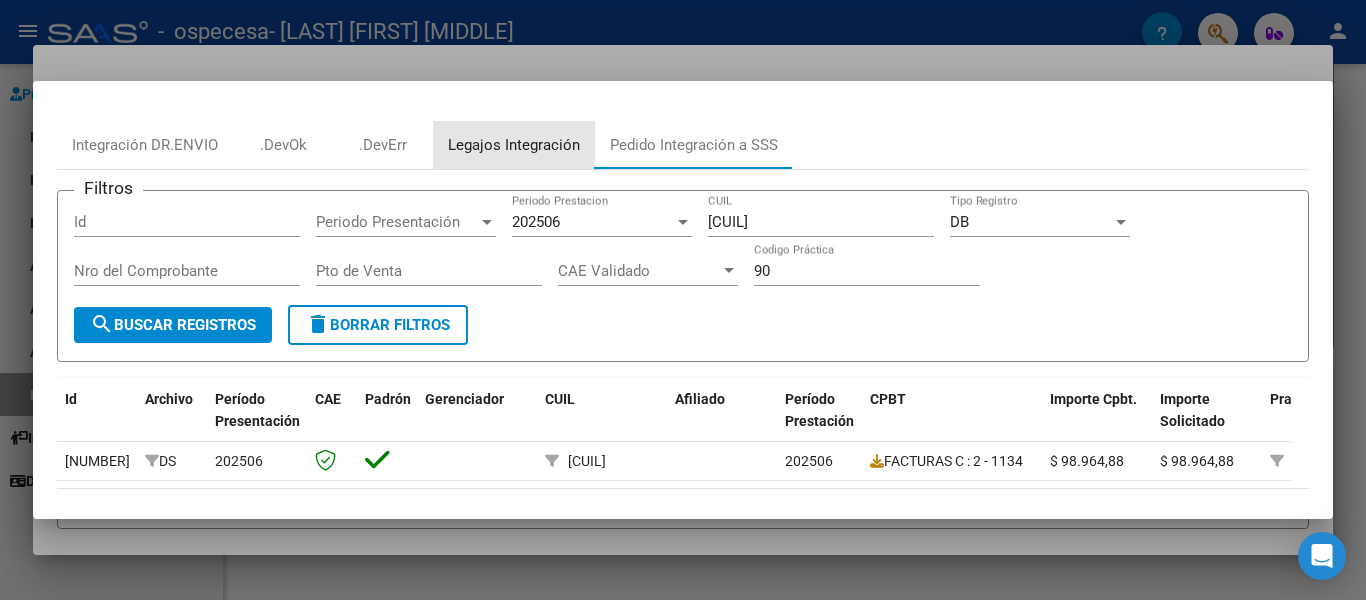 click on "Legajos Integración" at bounding box center [514, 145] 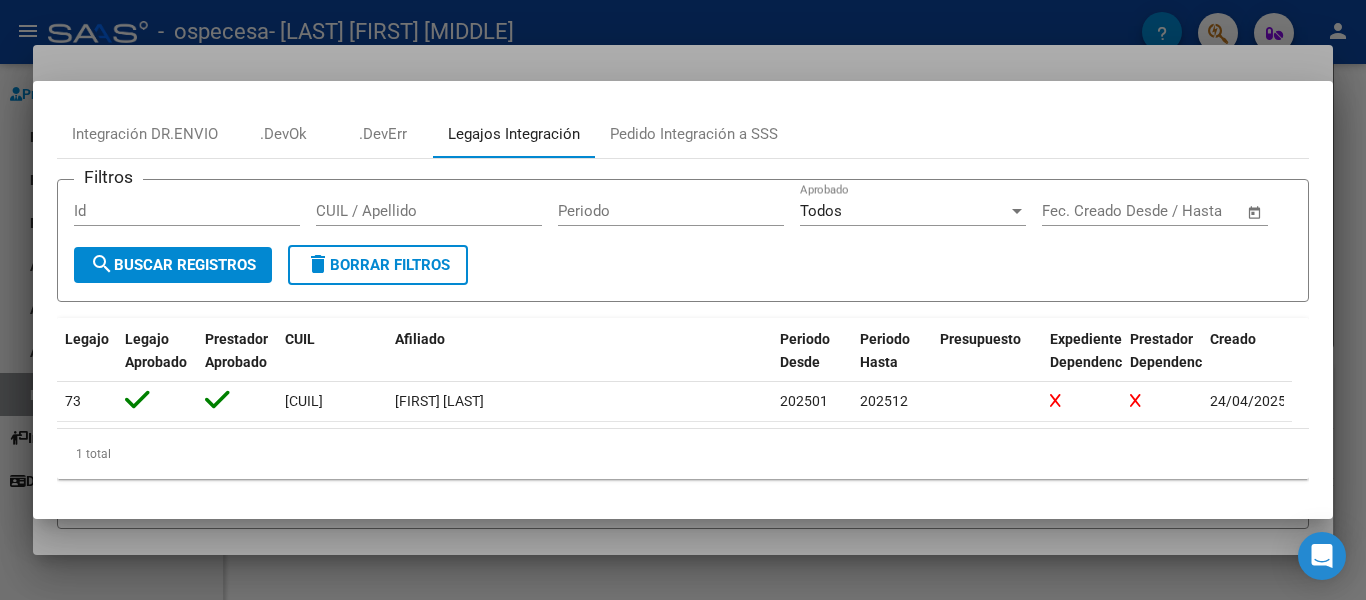 scroll, scrollTop: 0, scrollLeft: 0, axis: both 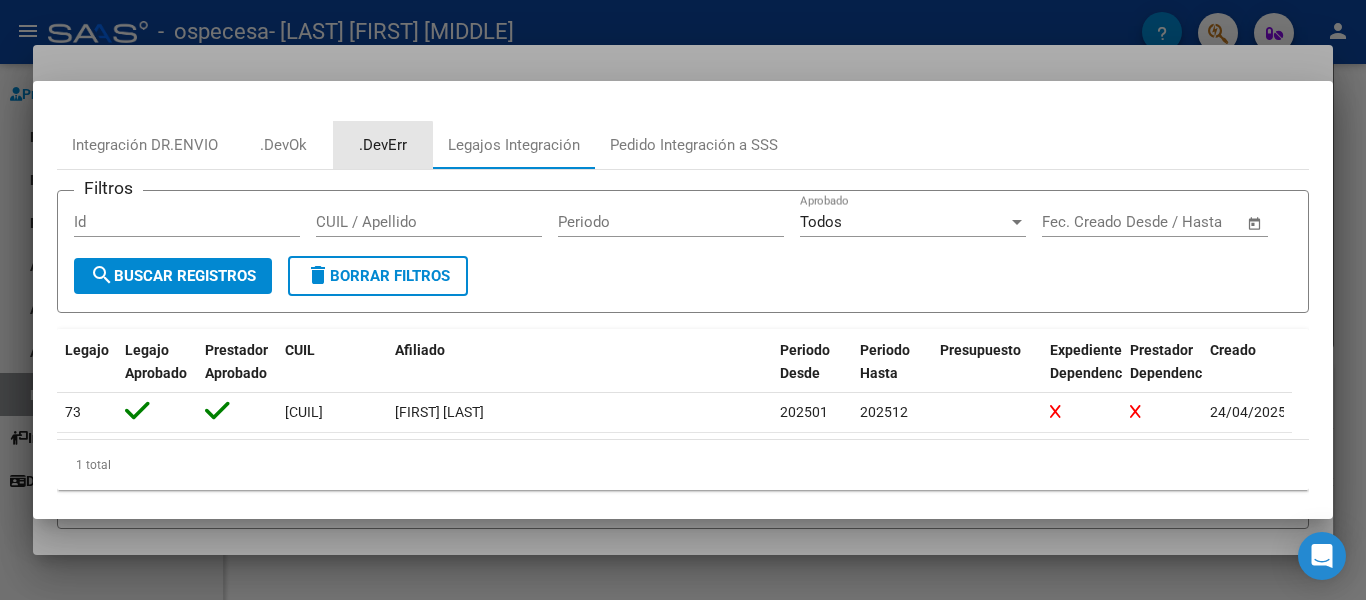 click on ".DevErr" at bounding box center [383, 145] 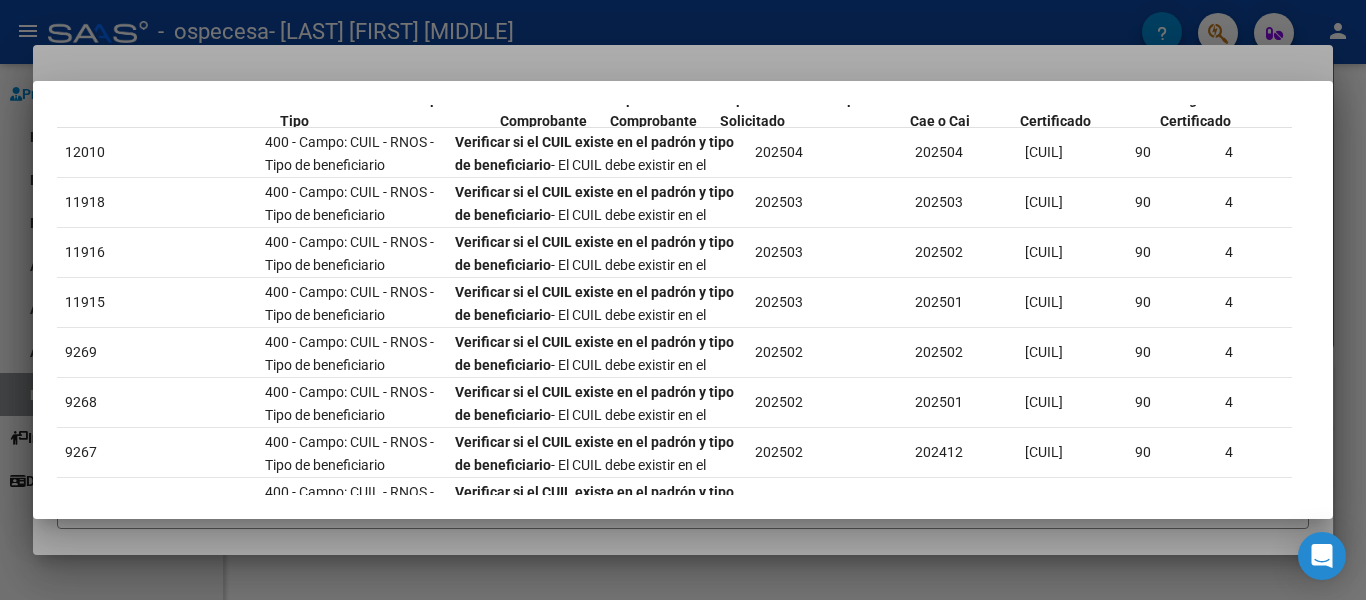 scroll, scrollTop: 500, scrollLeft: 0, axis: vertical 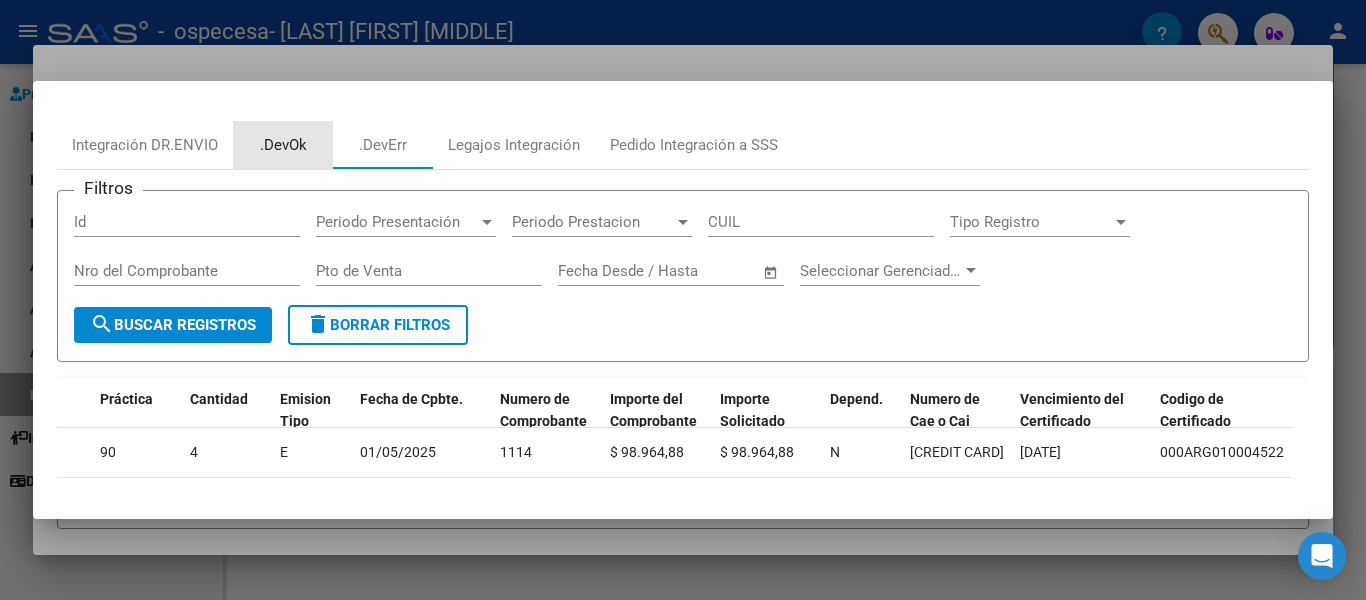 click on ".DevOk" at bounding box center (283, 145) 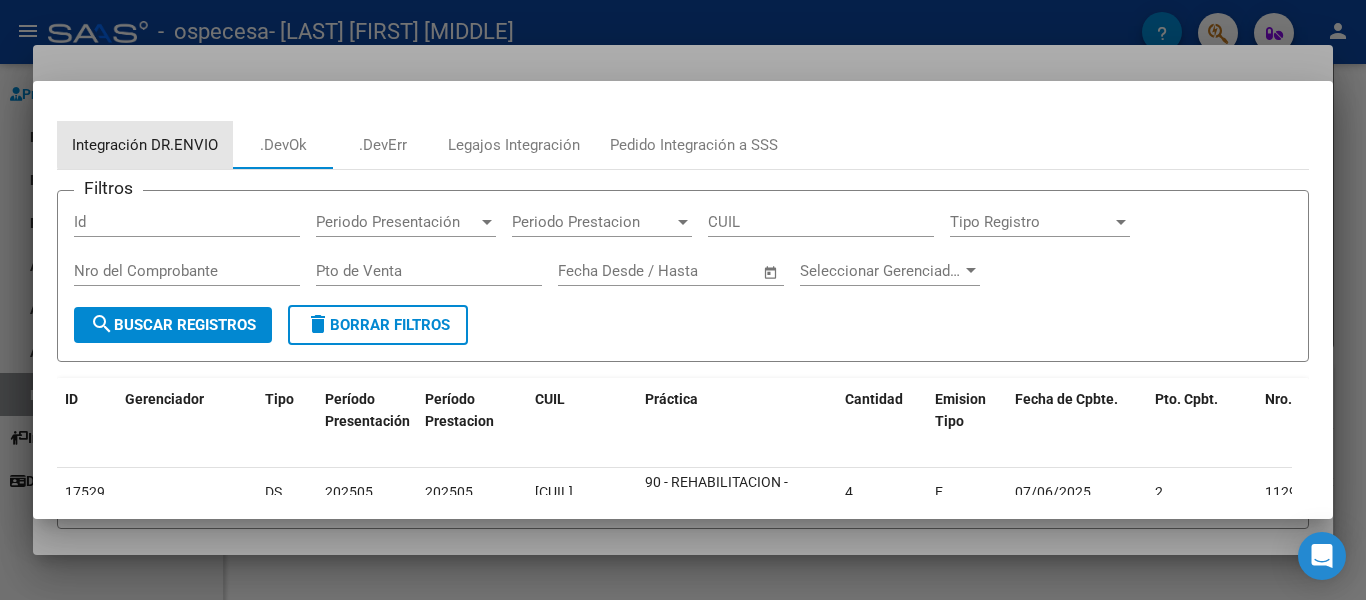 click on "Integración DR.ENVIO" at bounding box center (145, 145) 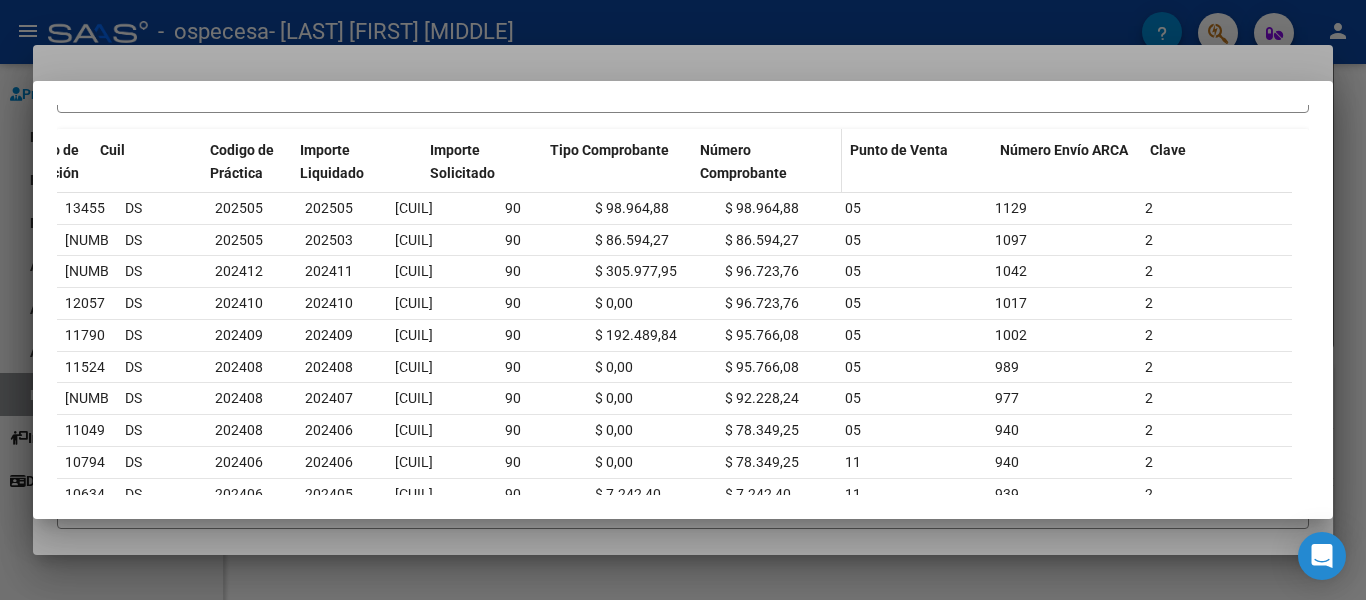 scroll, scrollTop: 0, scrollLeft: 0, axis: both 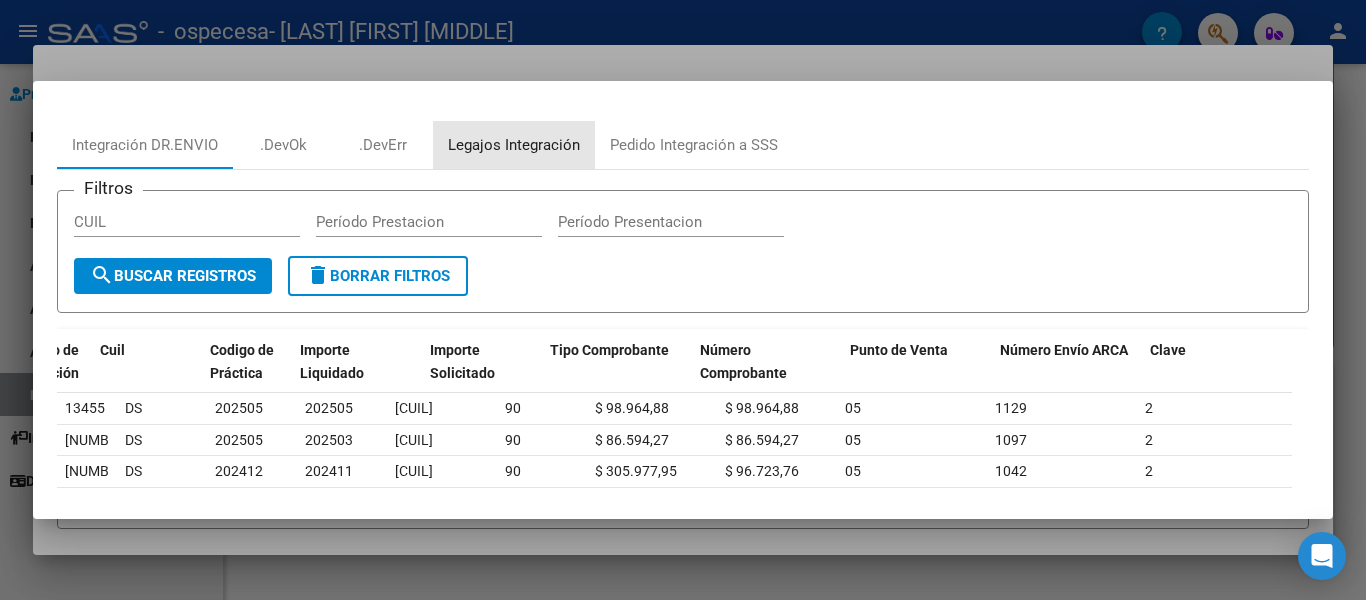 click on "Legajos Integración" at bounding box center (514, 145) 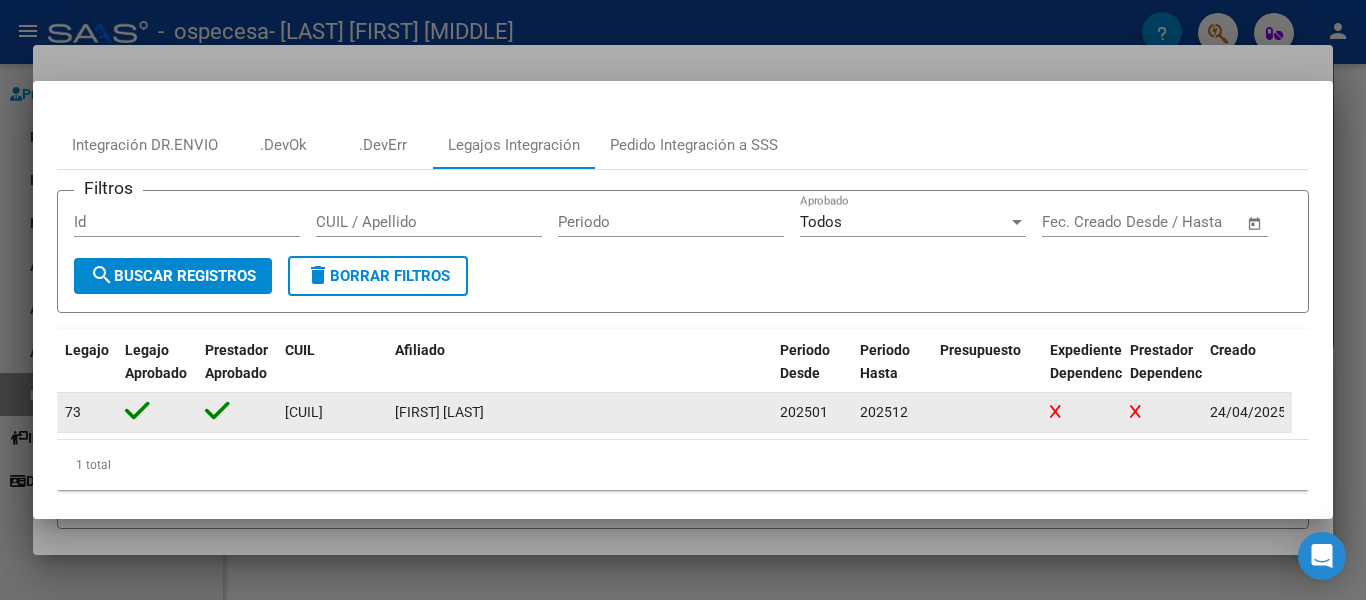 click 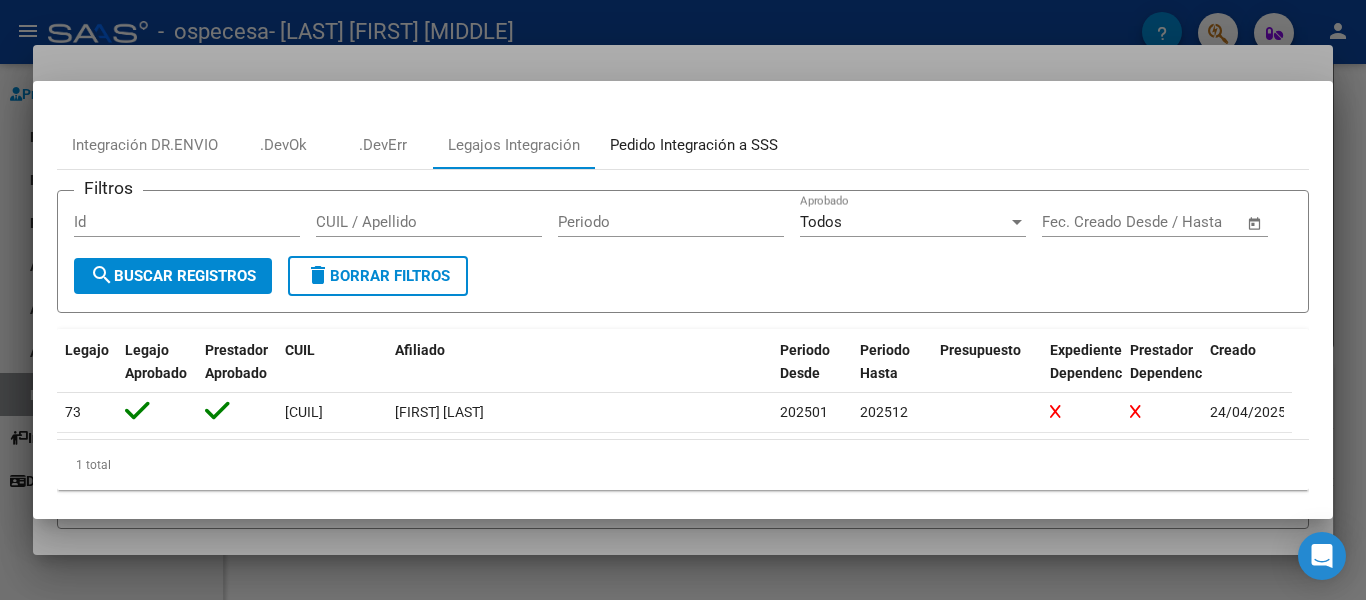 click on "Pedido Integración a SSS" at bounding box center (694, 145) 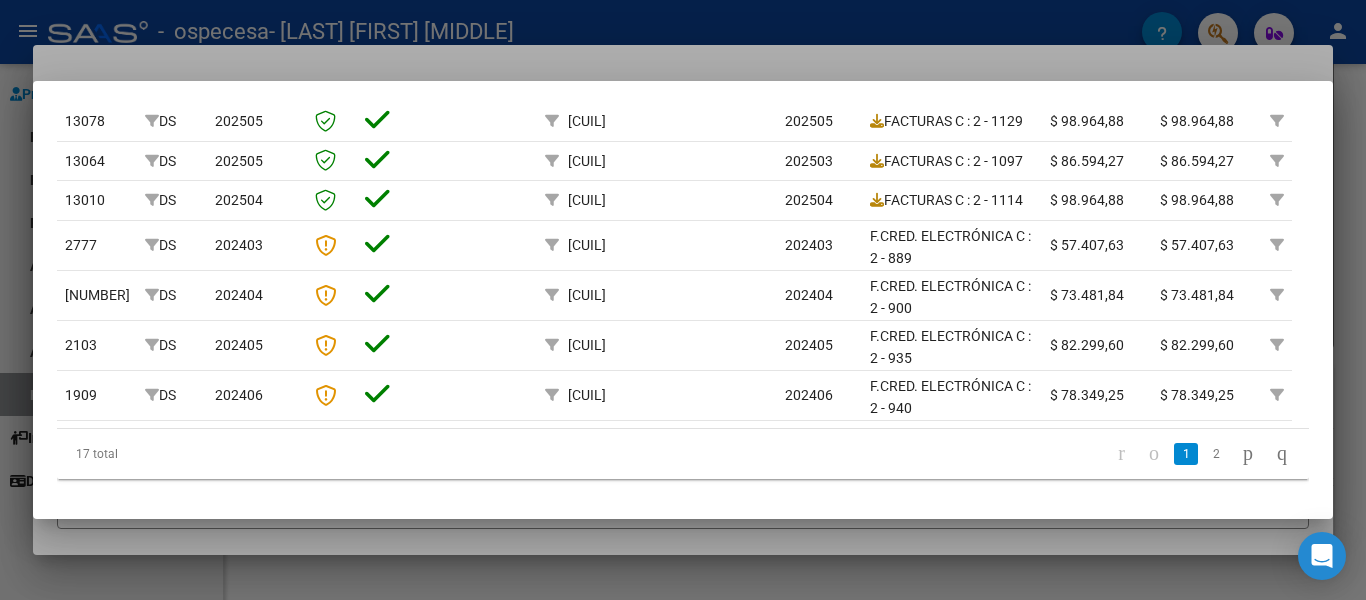 scroll, scrollTop: 500, scrollLeft: 0, axis: vertical 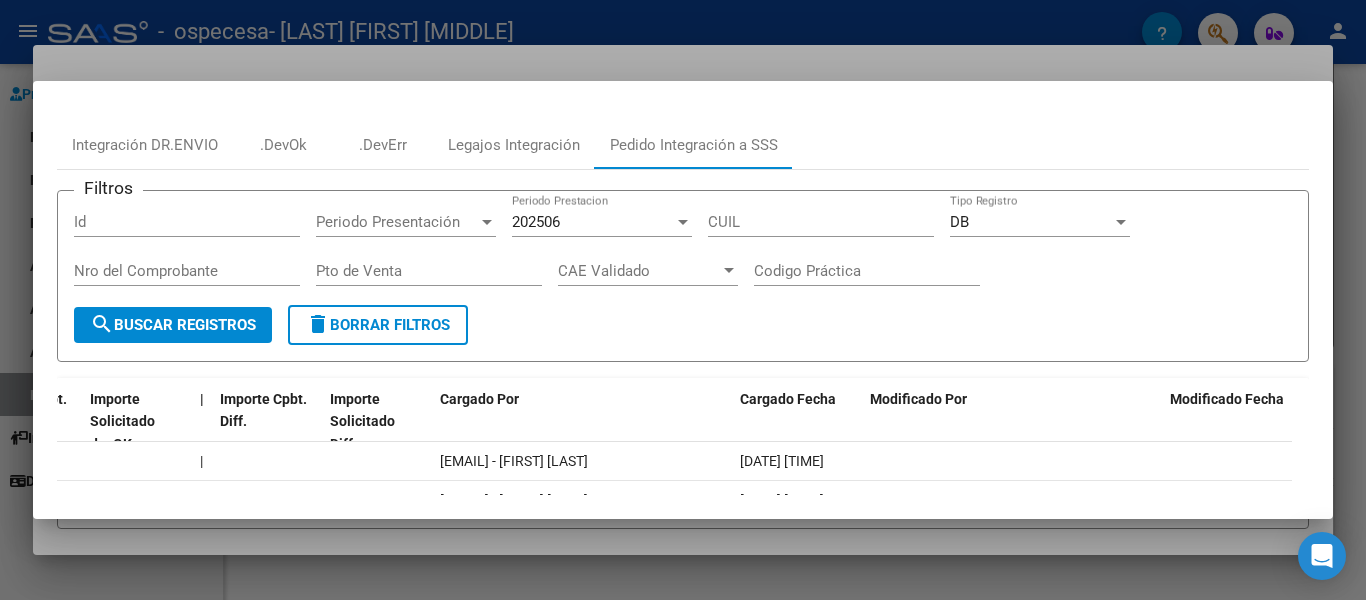 click at bounding box center (683, 300) 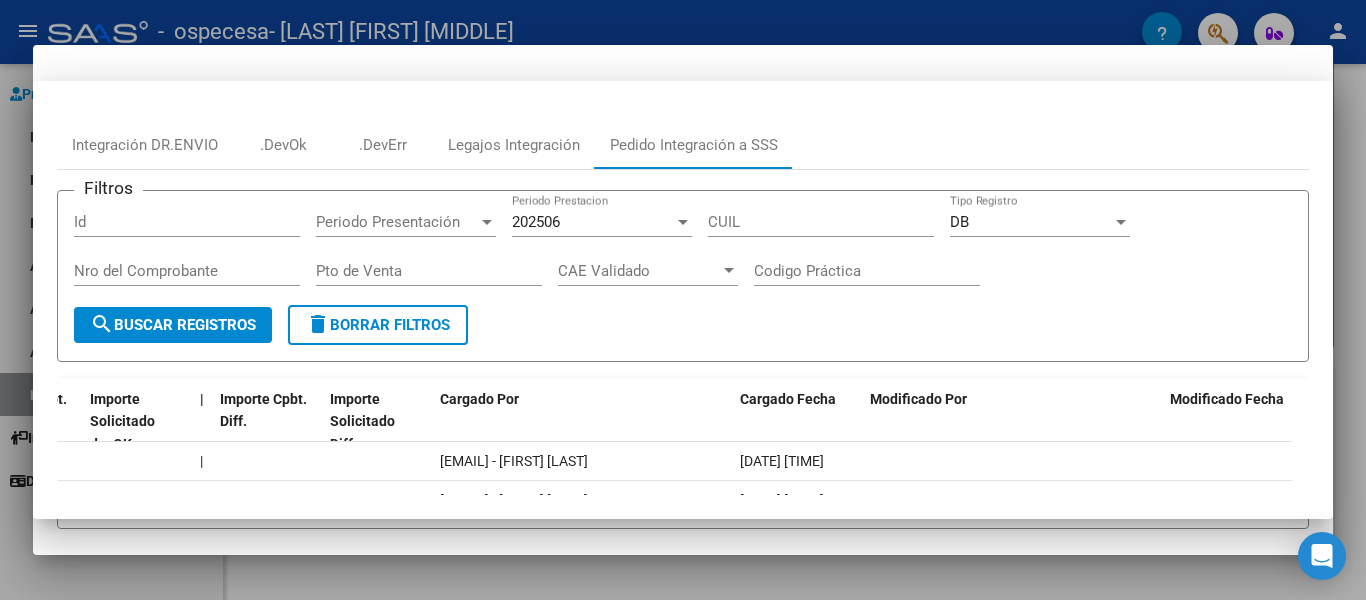 click at bounding box center (683, 300) 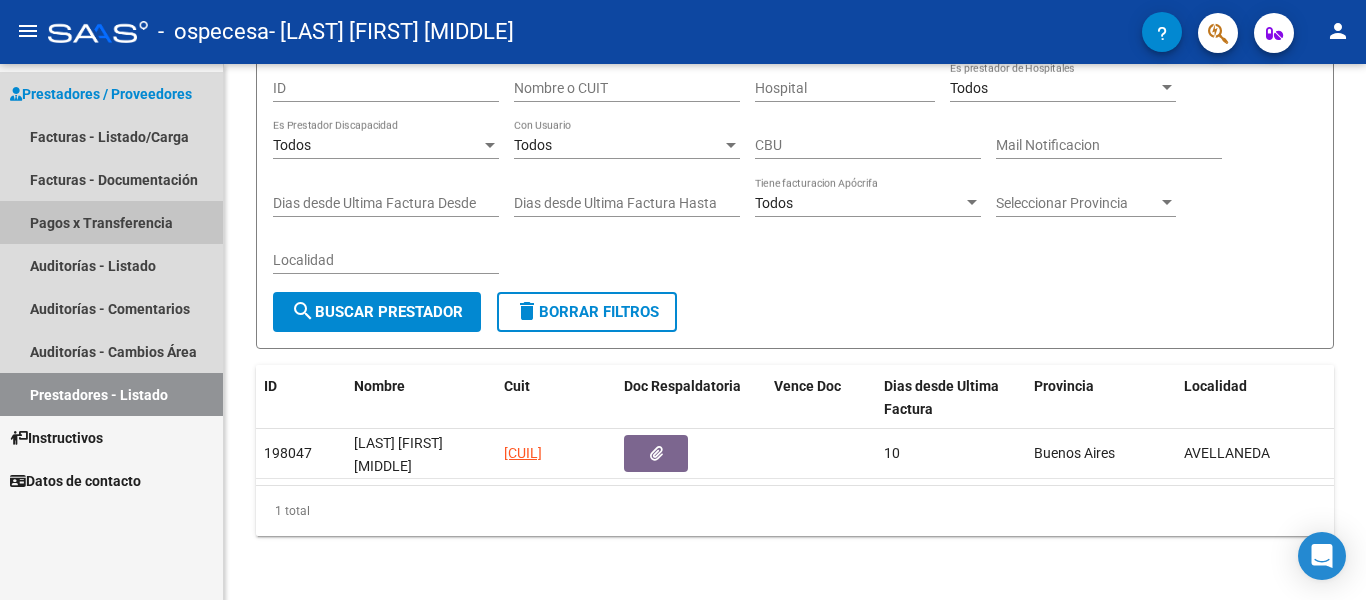 click on "Pagos x Transferencia" at bounding box center (111, 222) 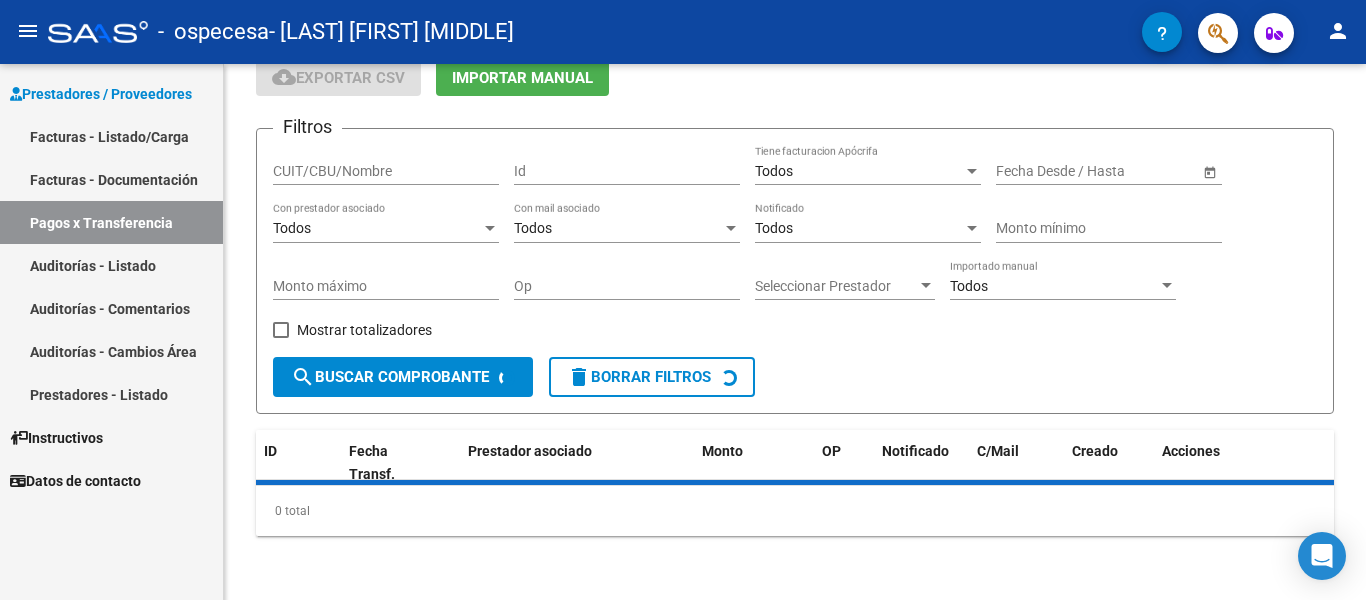 scroll, scrollTop: 0, scrollLeft: 0, axis: both 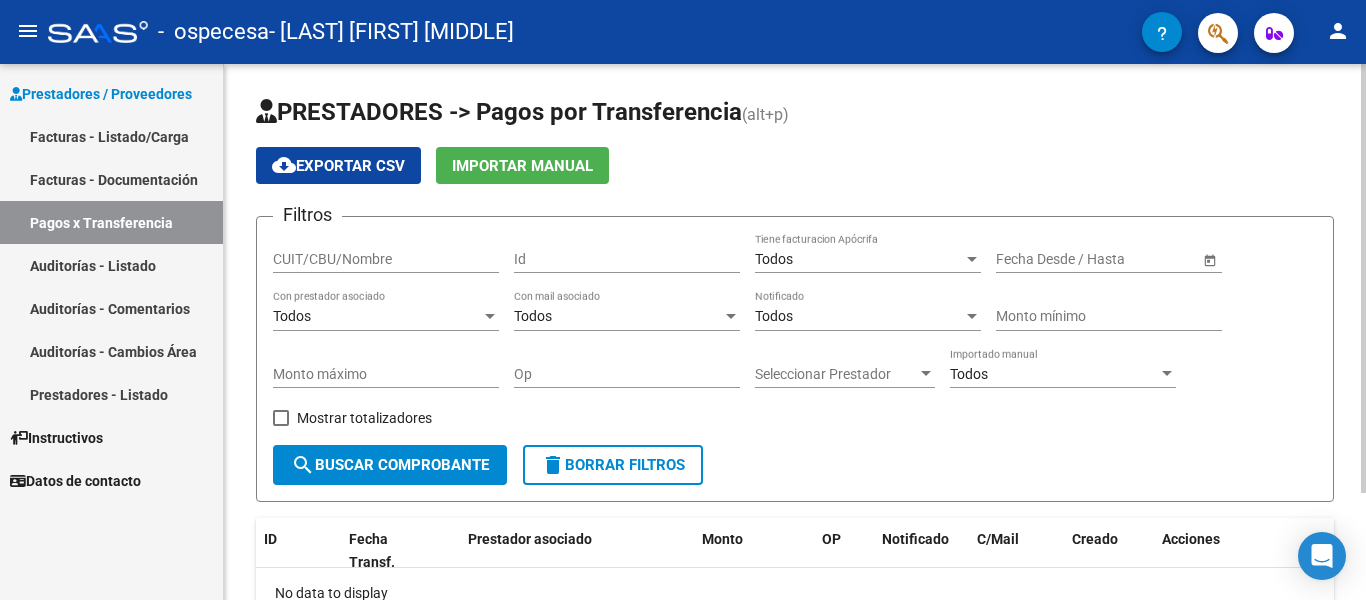 click on "Seleccionar Prestador" at bounding box center [836, 374] 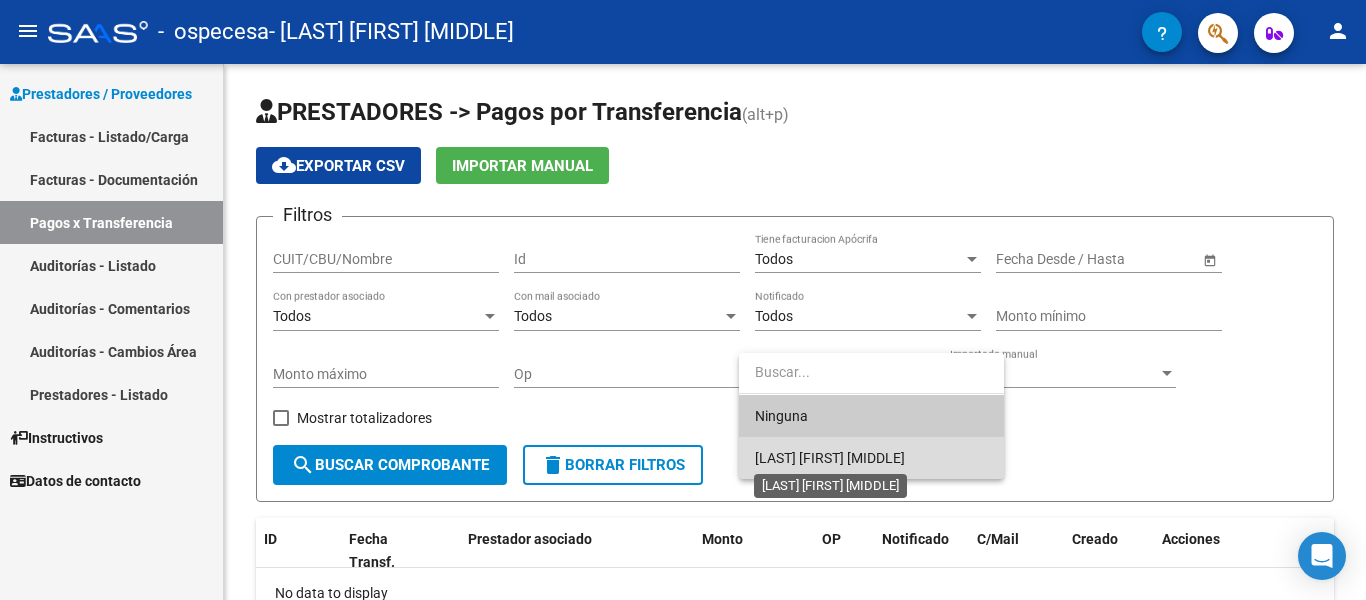 click on "[LAST] [FIRST] [MIDDLE]" at bounding box center (830, 458) 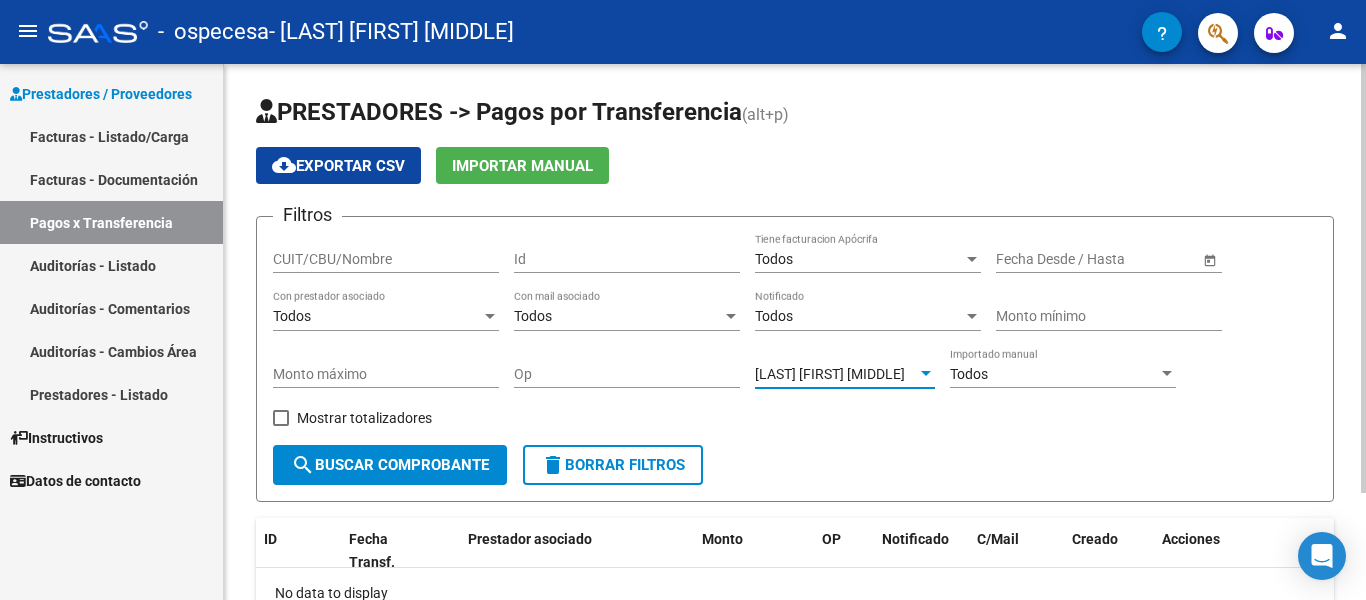 click on "search  Buscar Comprobante" 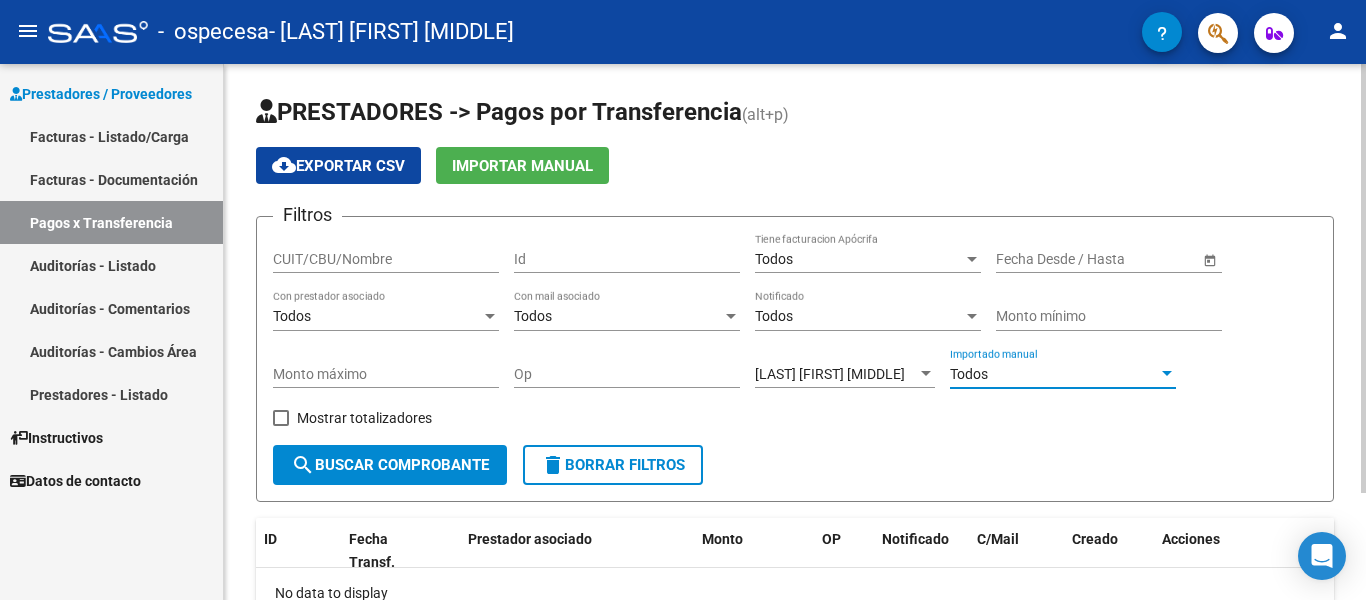 click at bounding box center [1167, 374] 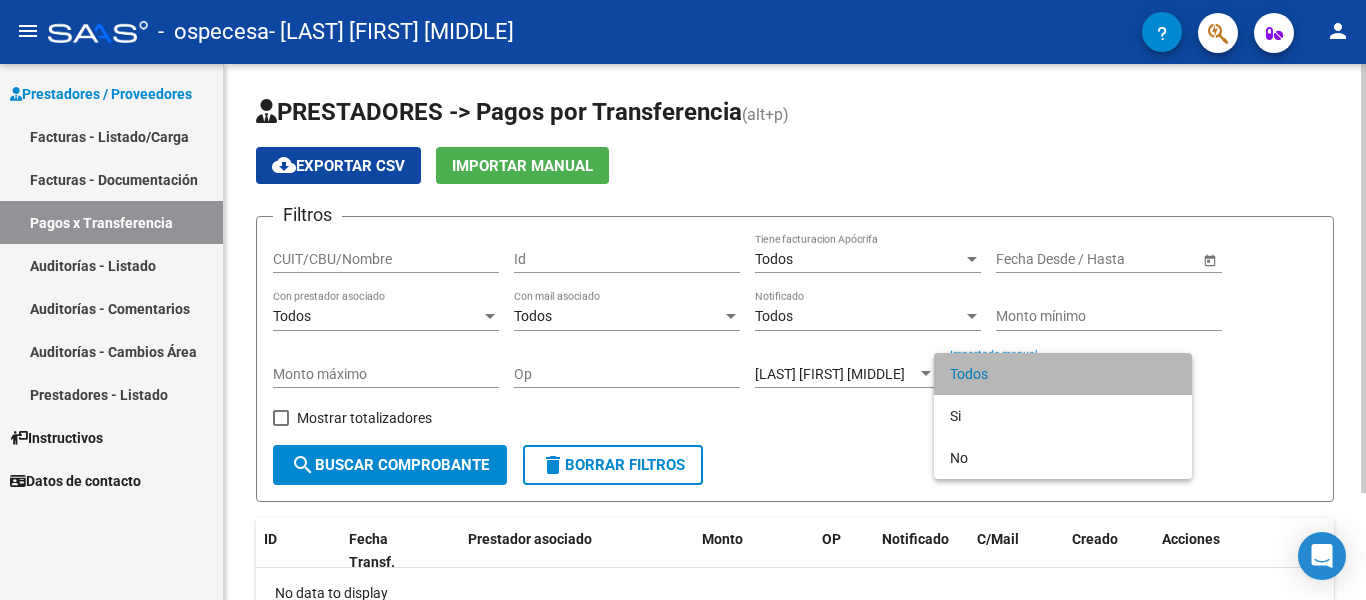 click on "Todos" at bounding box center (1063, 374) 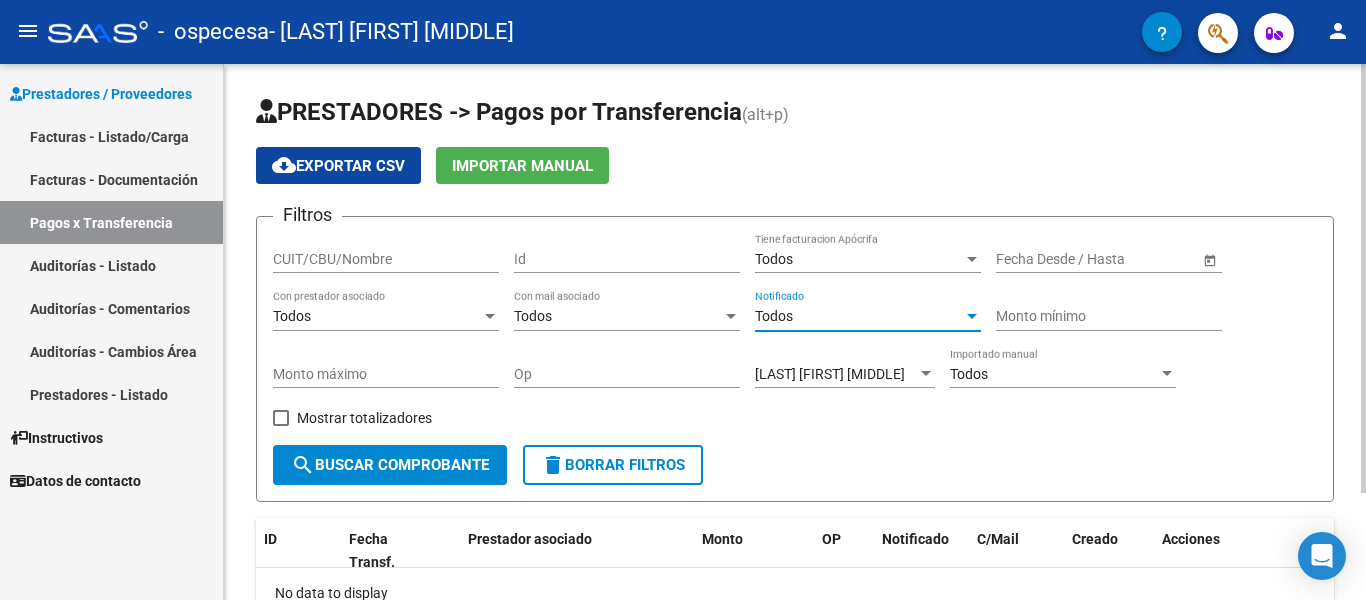 click on "Todos" at bounding box center [859, 316] 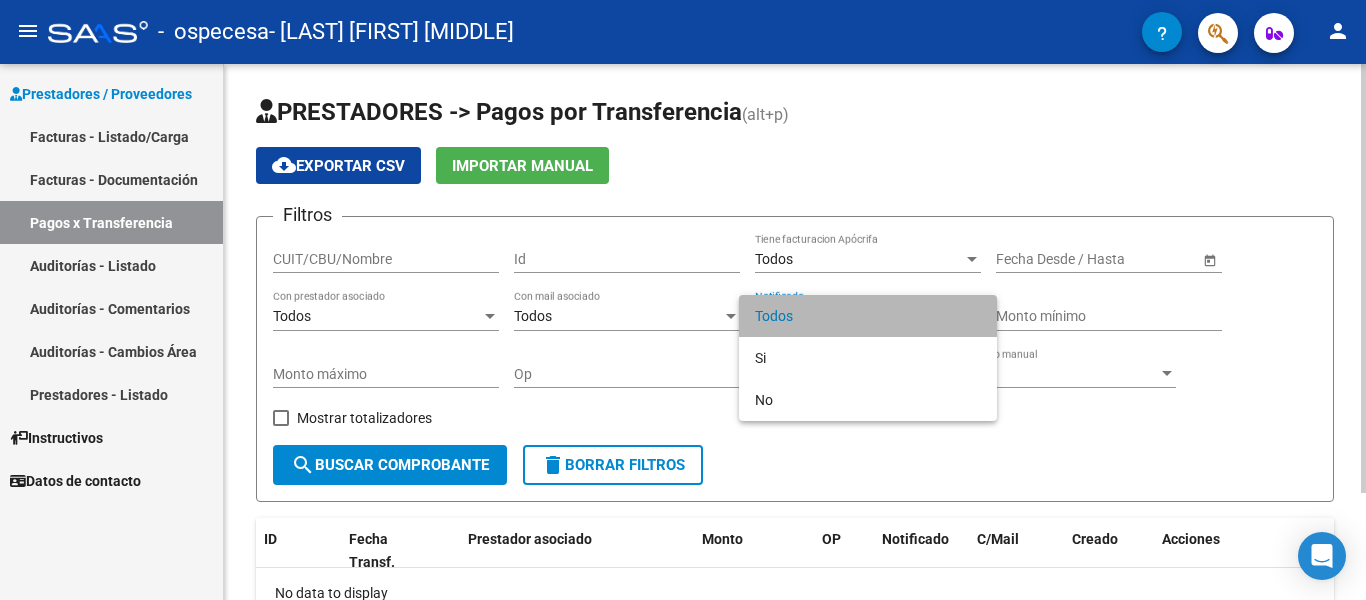 click on "Todos" at bounding box center (868, 316) 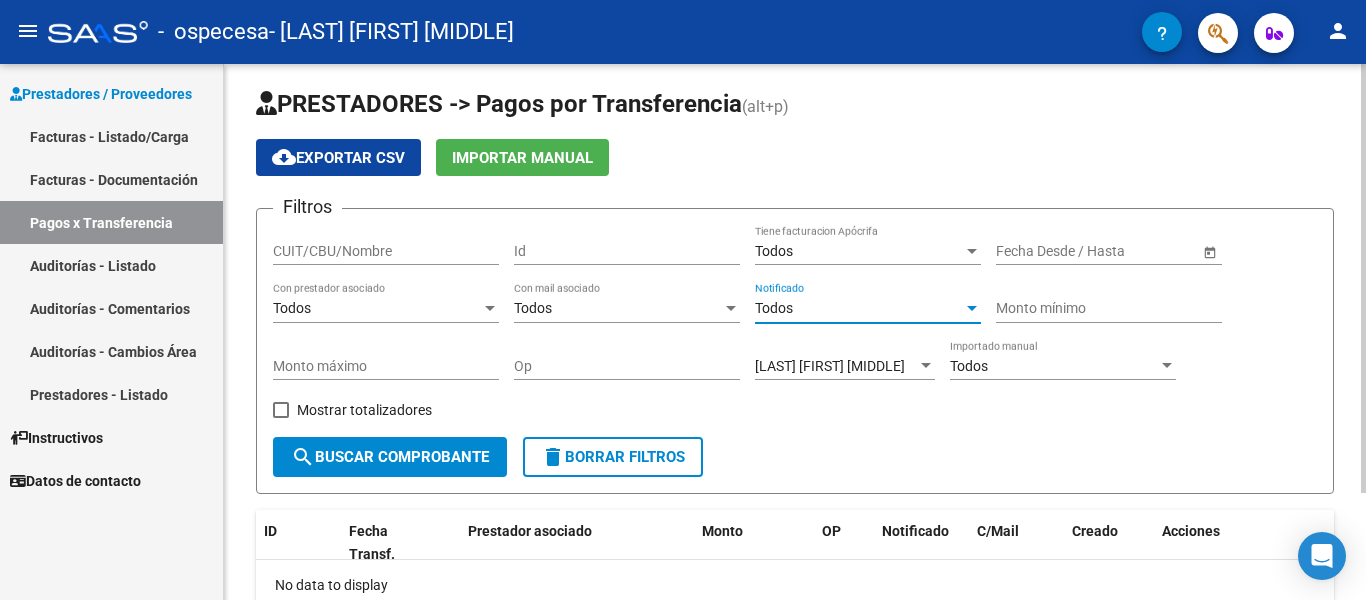 scroll, scrollTop: 0, scrollLeft: 0, axis: both 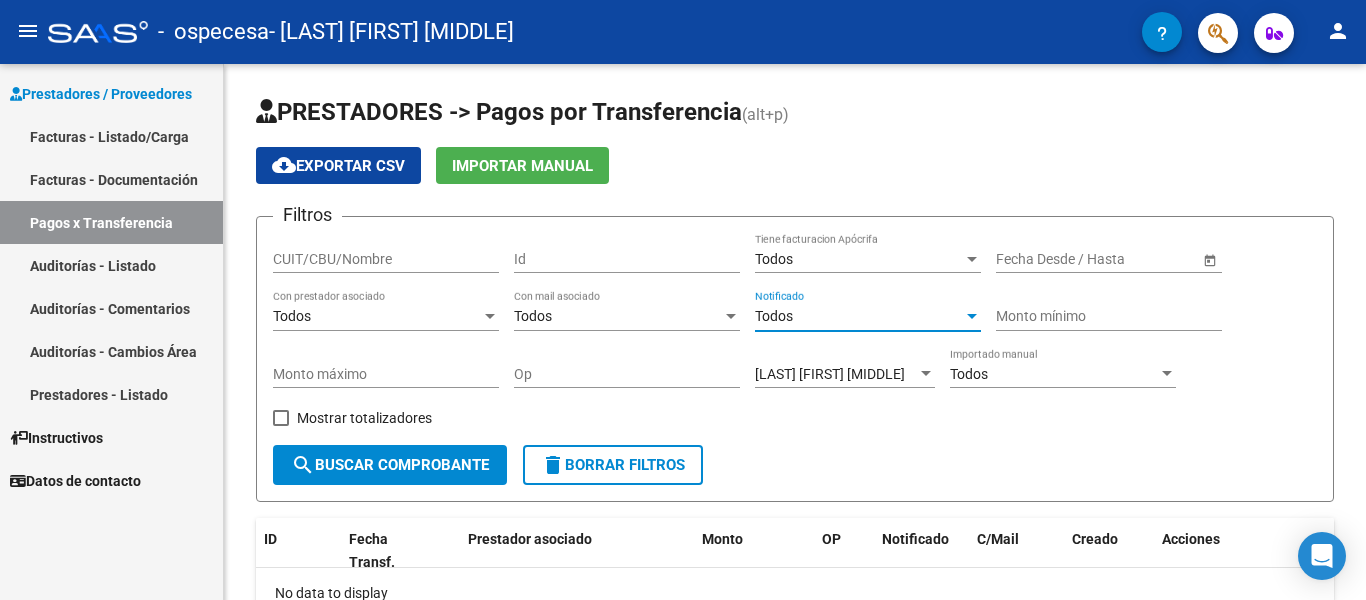 click on "Auditorías - Listado" at bounding box center (111, 265) 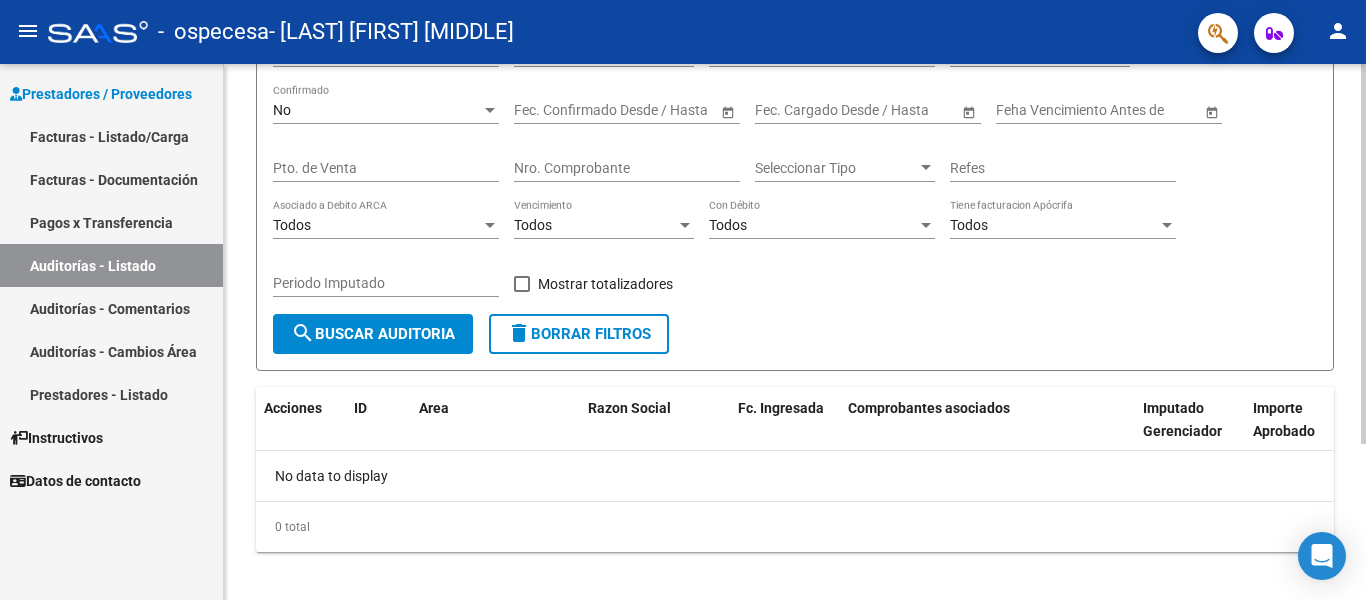 scroll, scrollTop: 221, scrollLeft: 0, axis: vertical 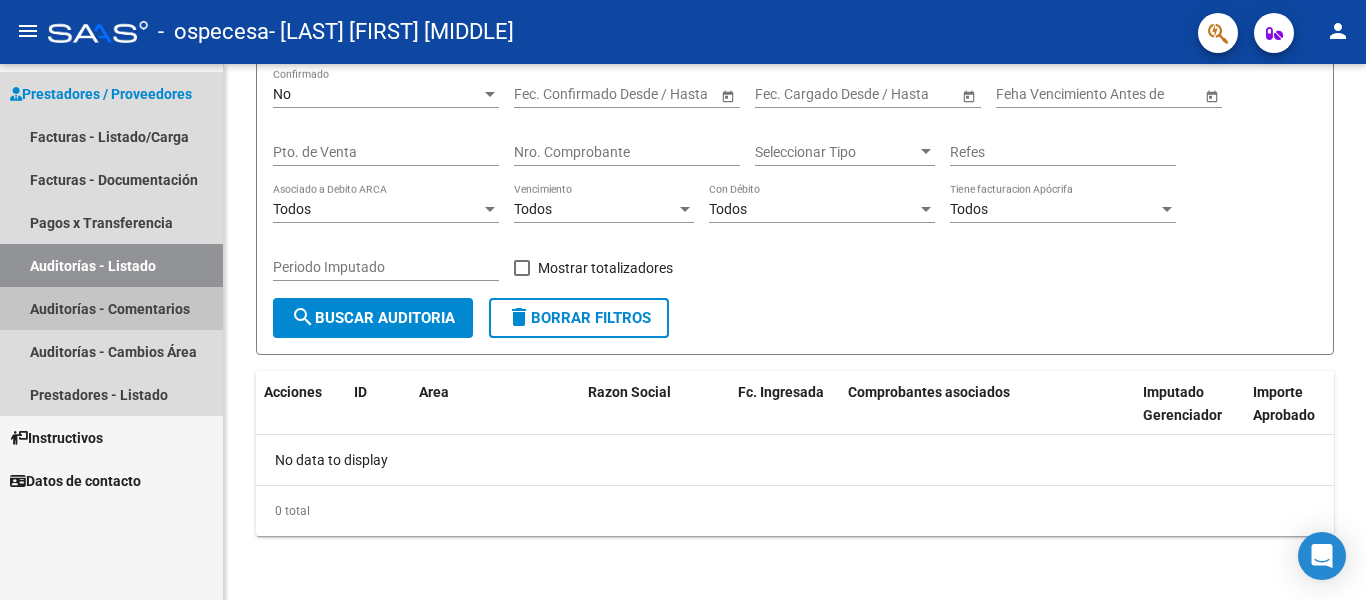 click on "Auditorías - Comentarios" at bounding box center [111, 308] 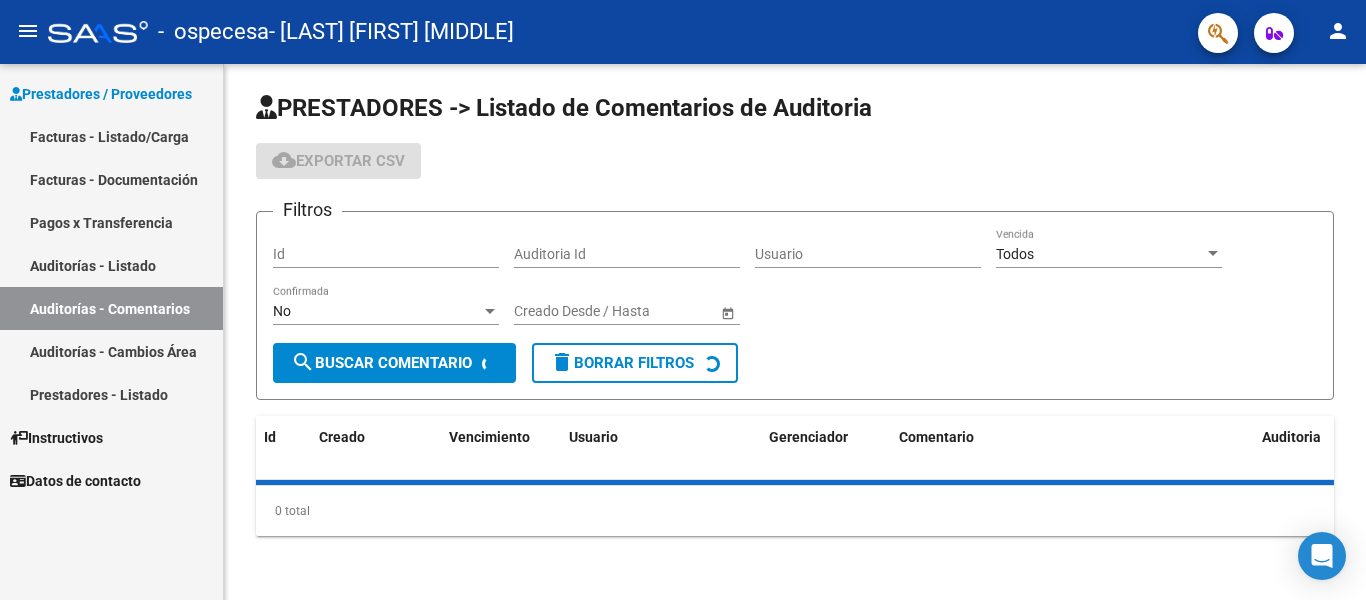 scroll, scrollTop: 0, scrollLeft: 0, axis: both 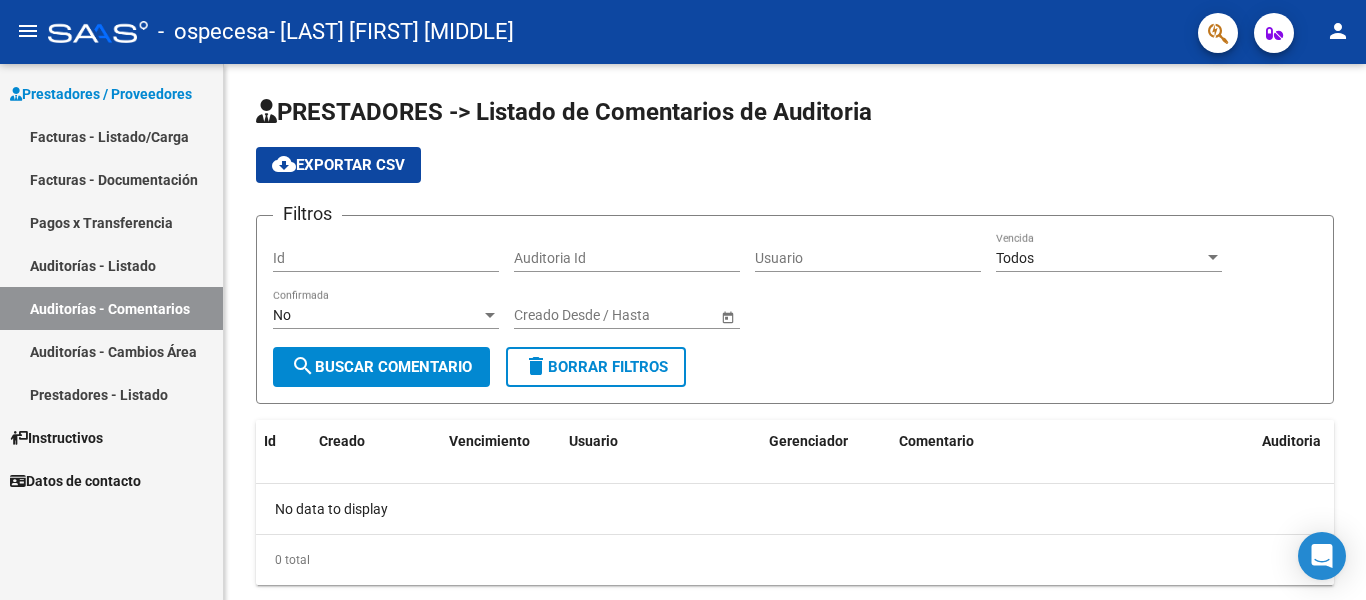 click on "Auditorías - Cambios Área" at bounding box center (111, 351) 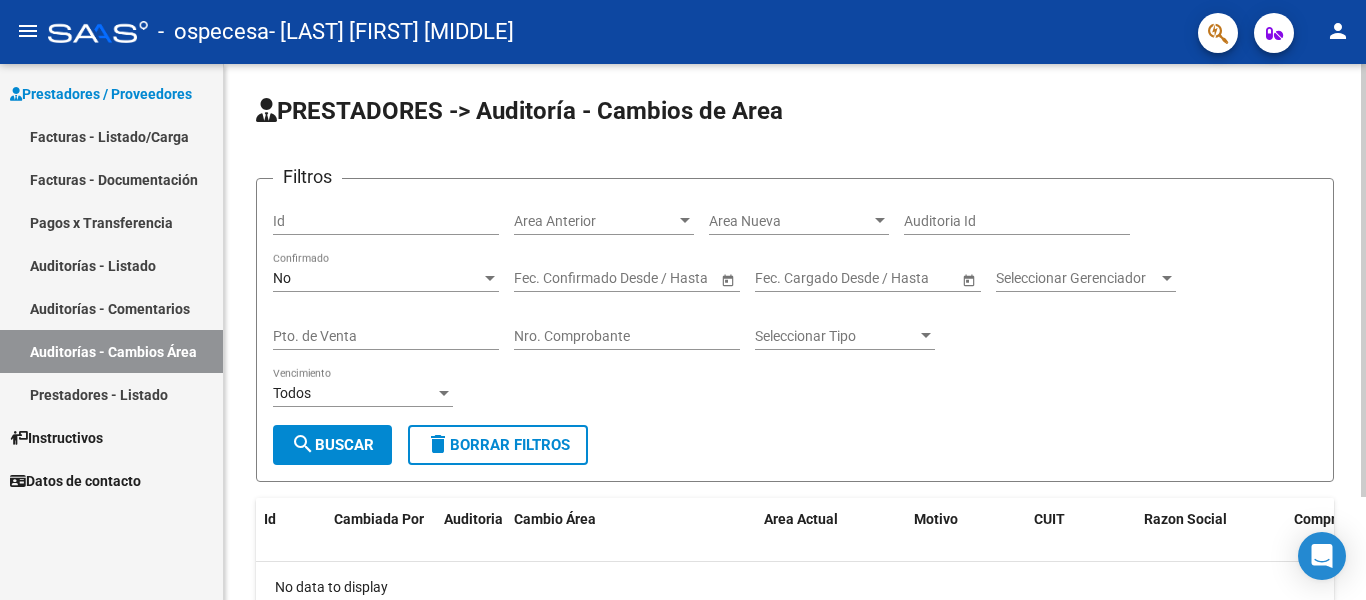 scroll, scrollTop: 0, scrollLeft: 0, axis: both 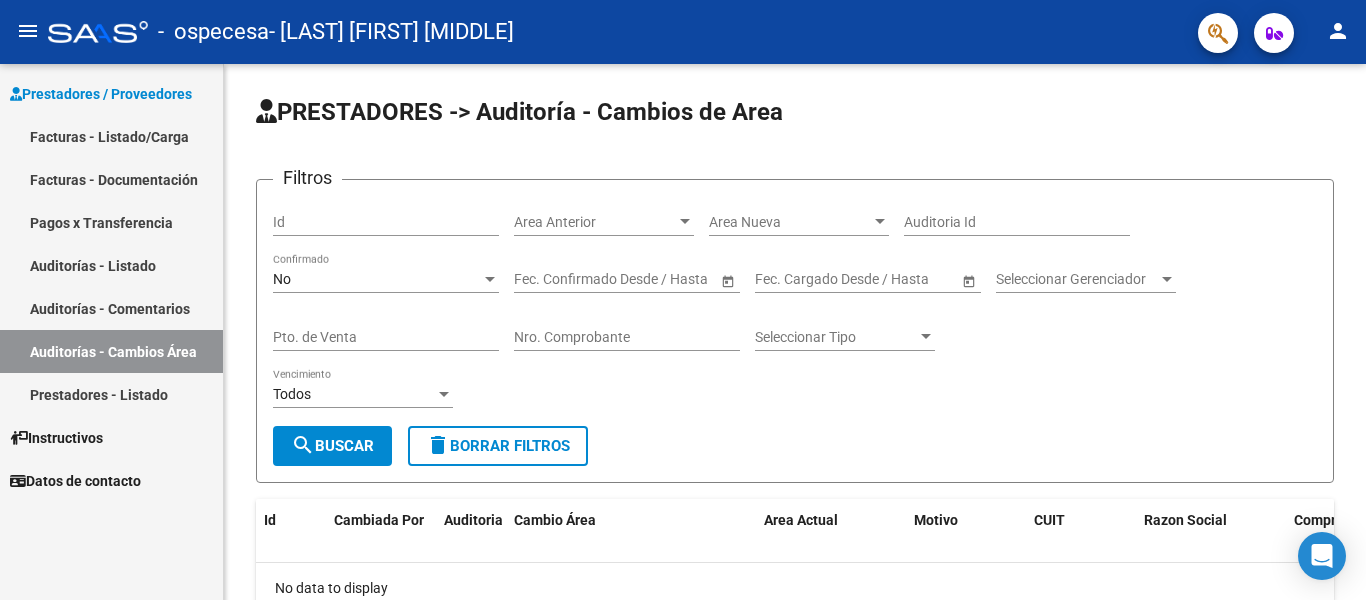 click on "Facturas - Listado/Carga" at bounding box center (111, 136) 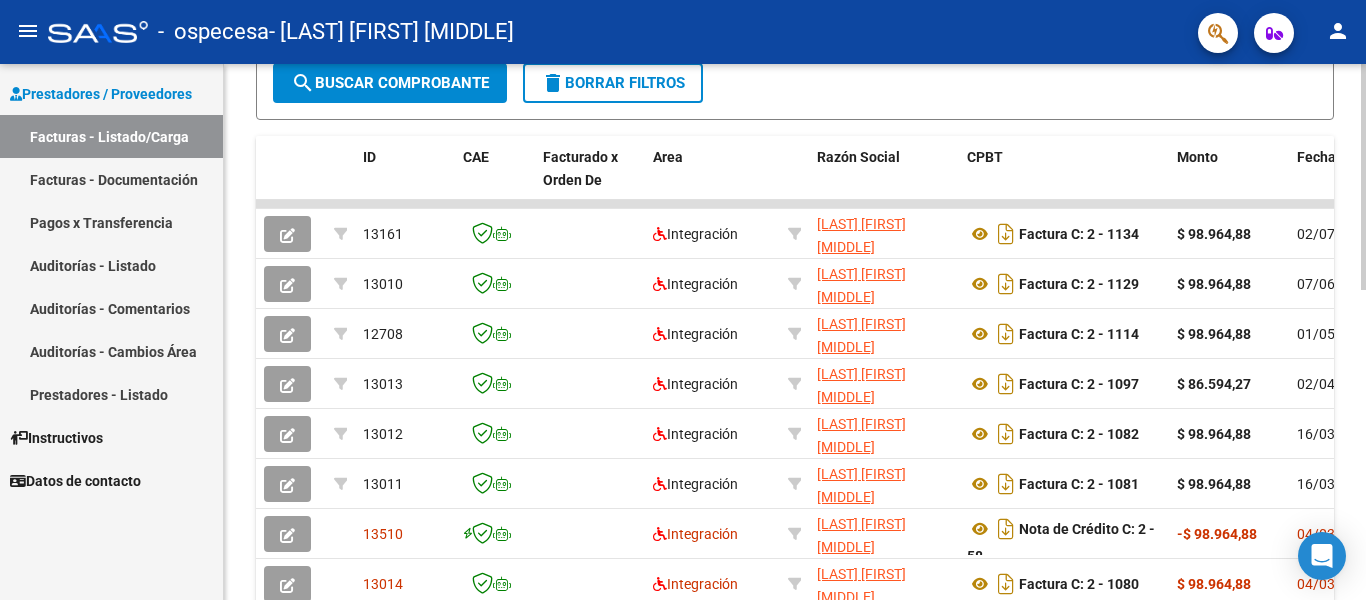 scroll, scrollTop: 500, scrollLeft: 0, axis: vertical 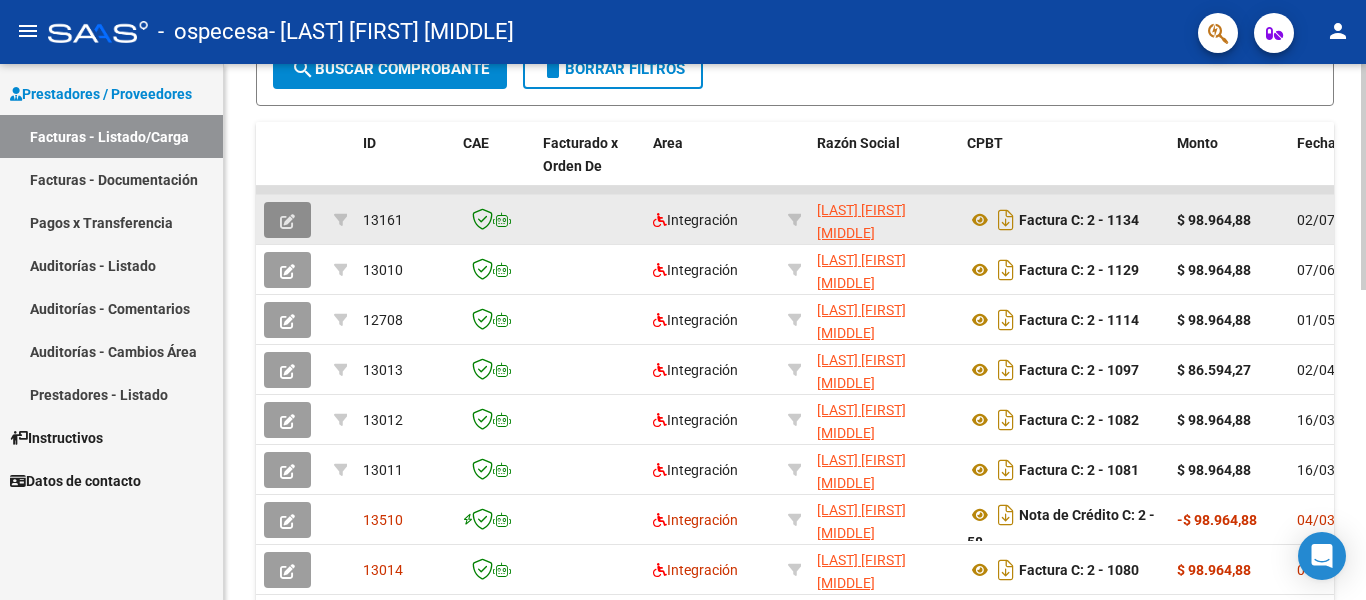 click 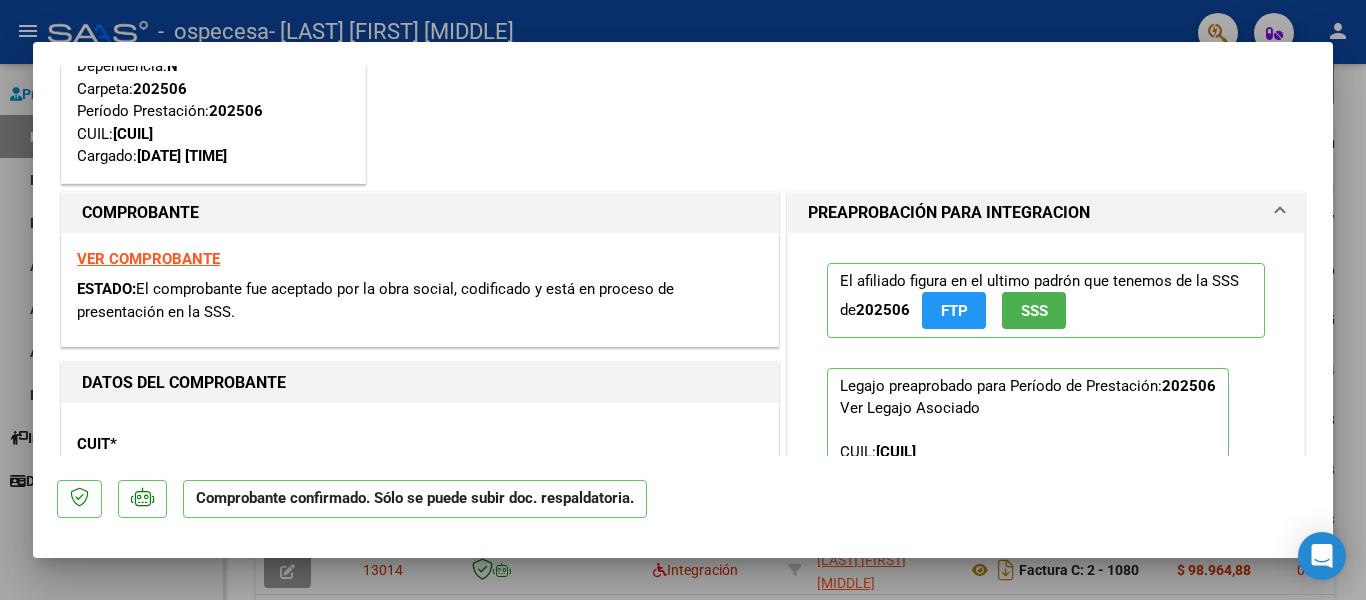 scroll, scrollTop: 0, scrollLeft: 0, axis: both 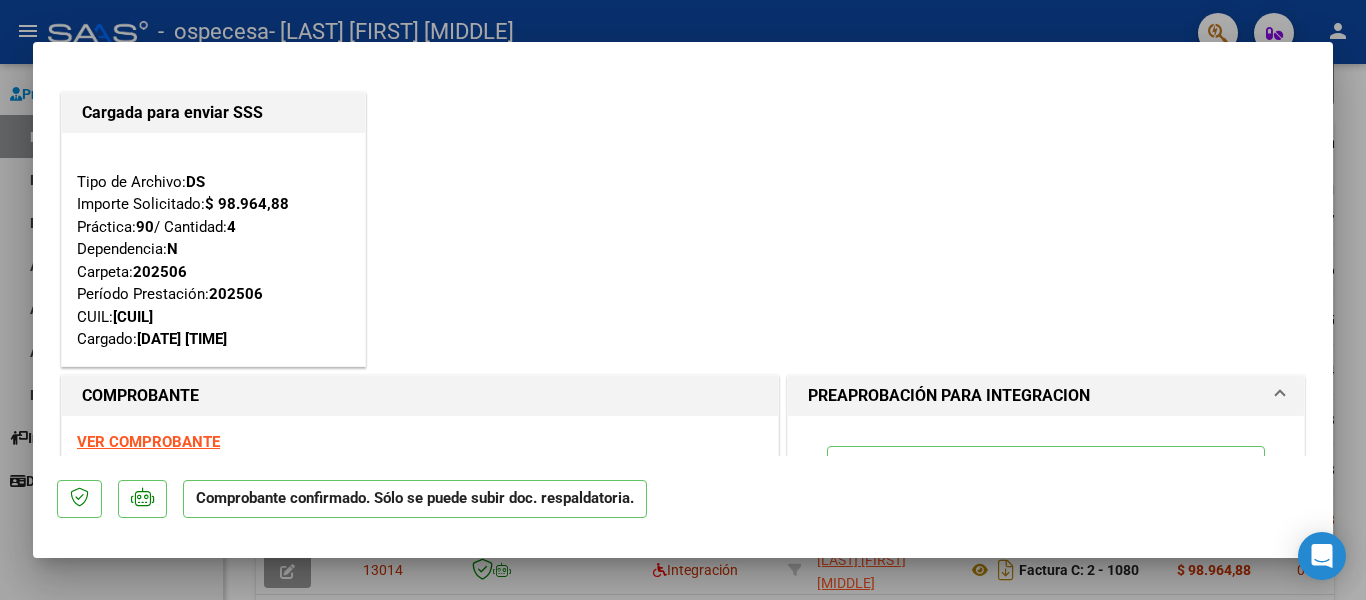 click at bounding box center (683, 300) 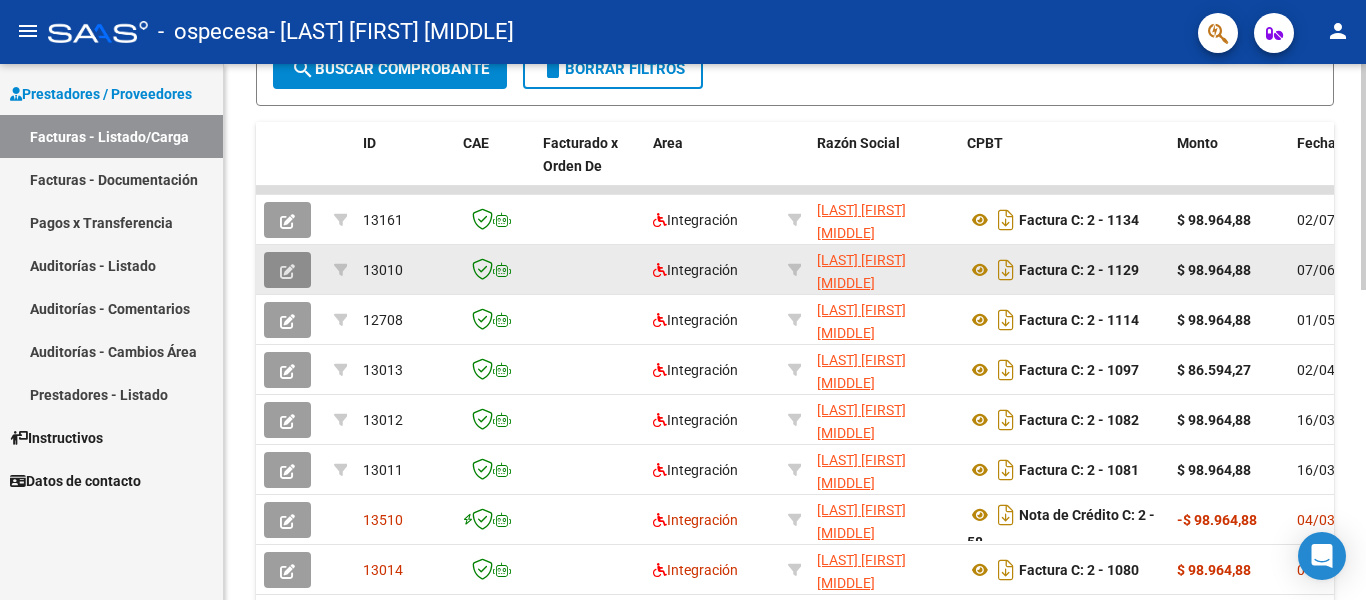 click 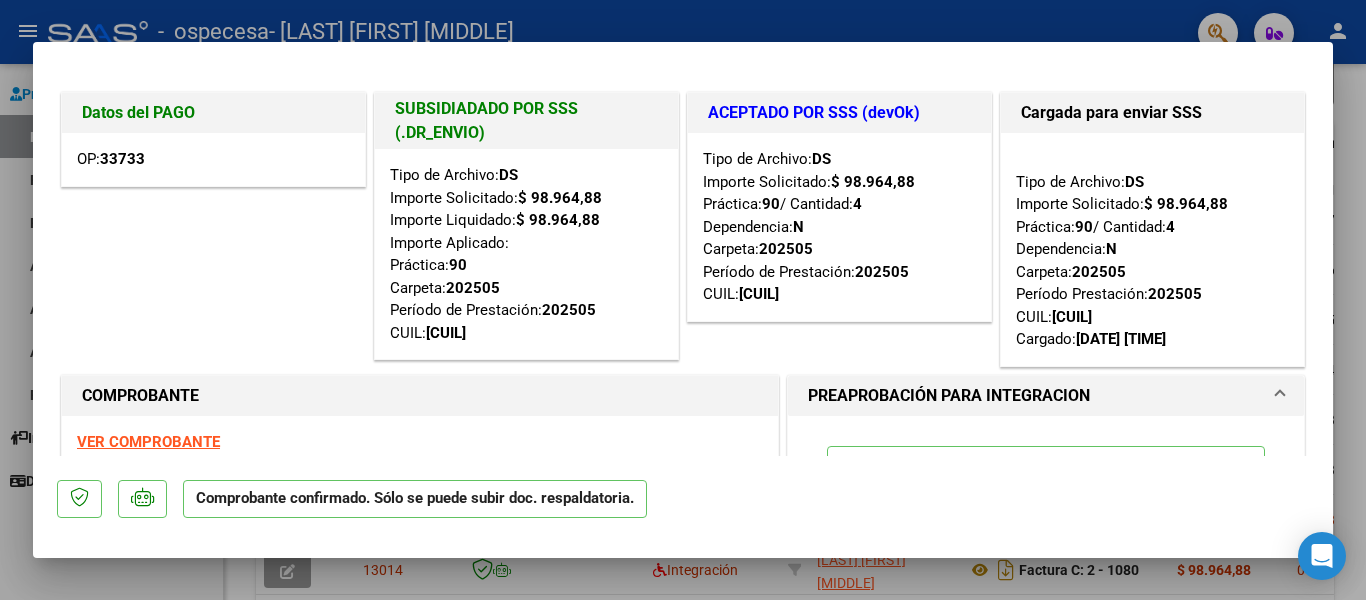 click at bounding box center (683, 300) 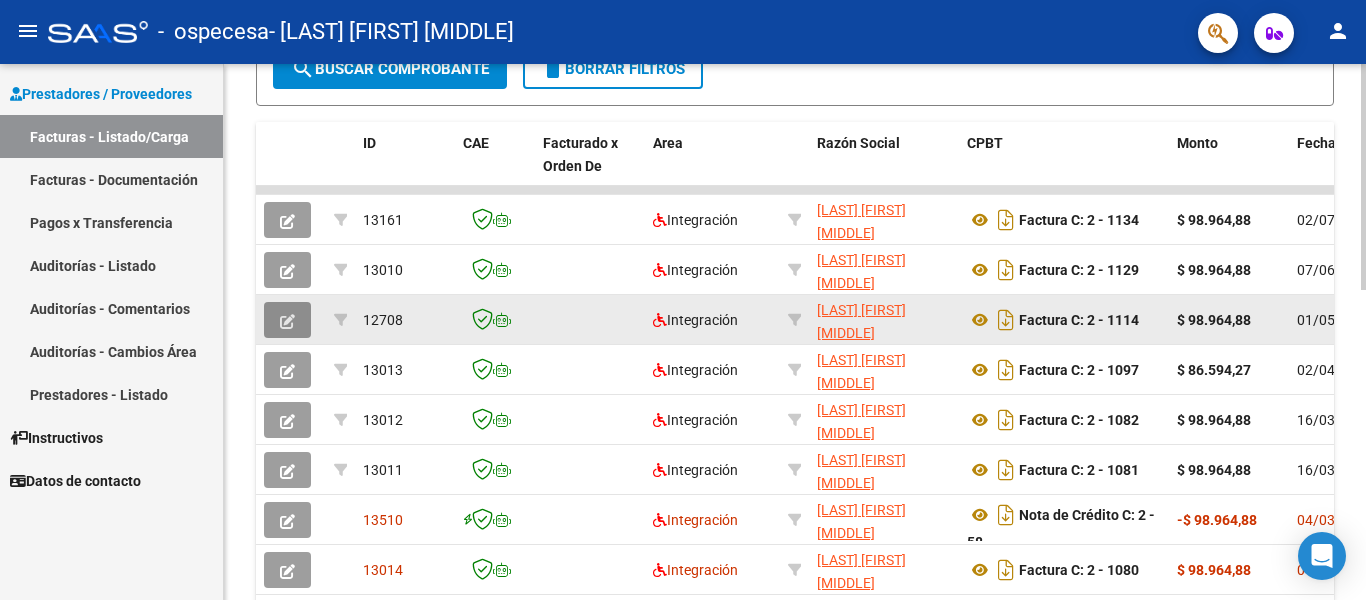 click 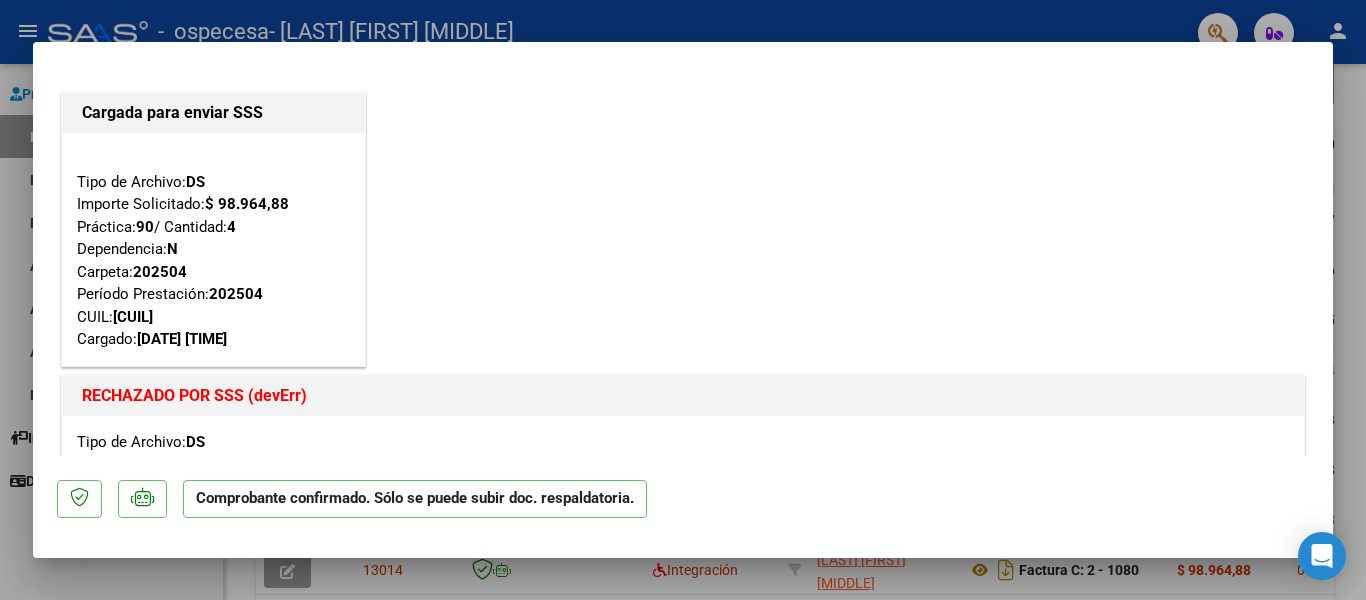click on "[CUIL]" at bounding box center (133, 317) 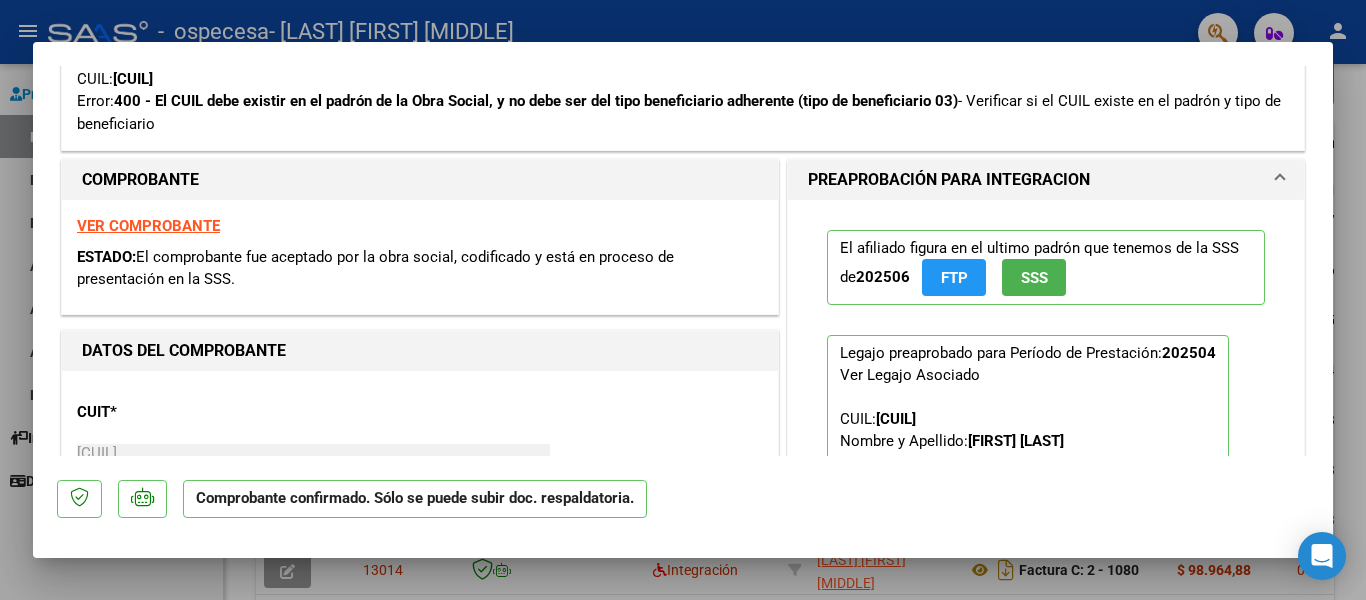 scroll, scrollTop: 500, scrollLeft: 0, axis: vertical 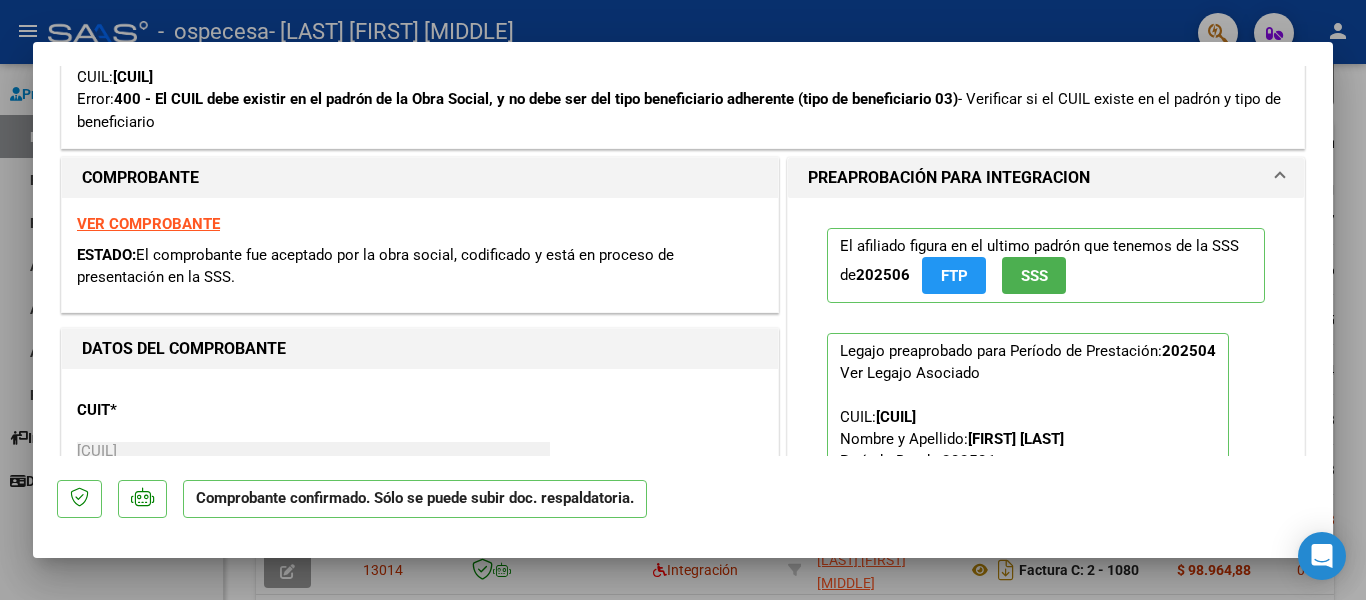 click on "VER COMPROBANTE" at bounding box center (148, 224) 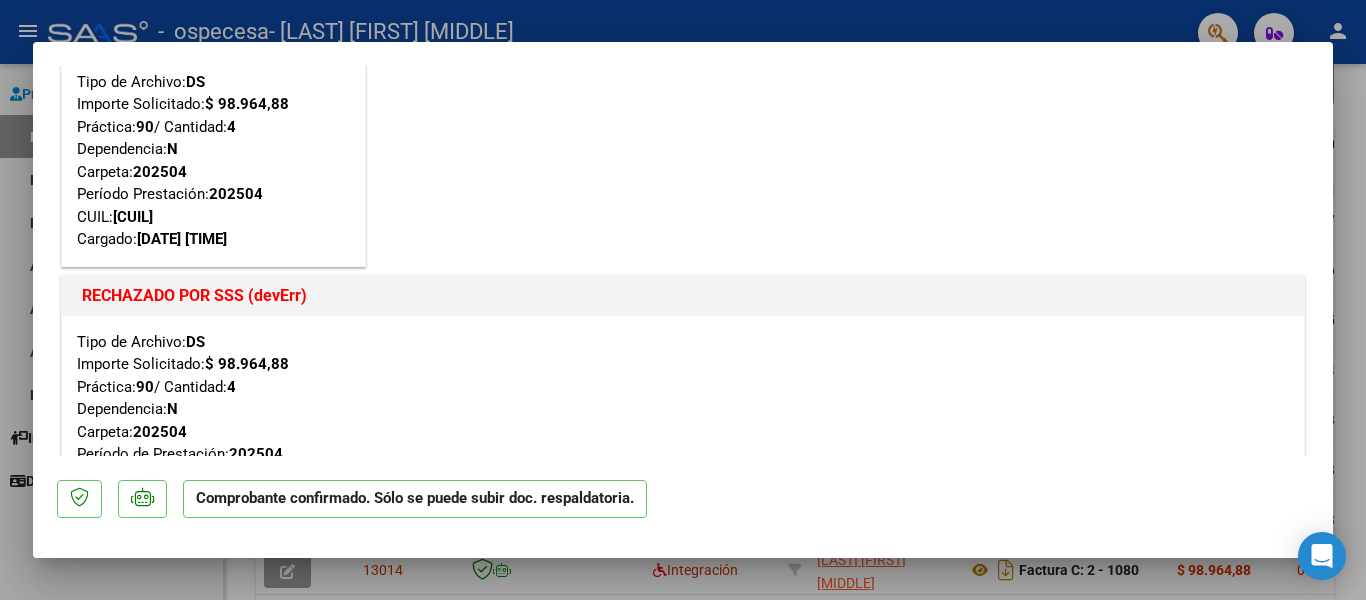 scroll, scrollTop: 0, scrollLeft: 0, axis: both 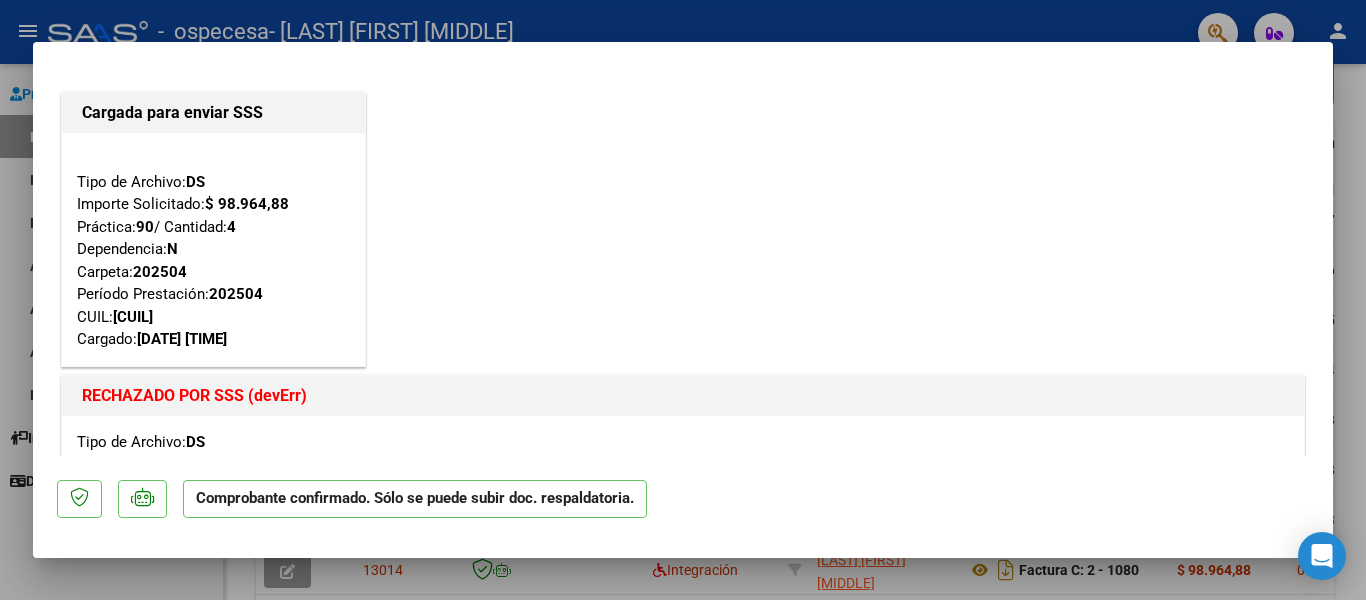 click at bounding box center (683, 300) 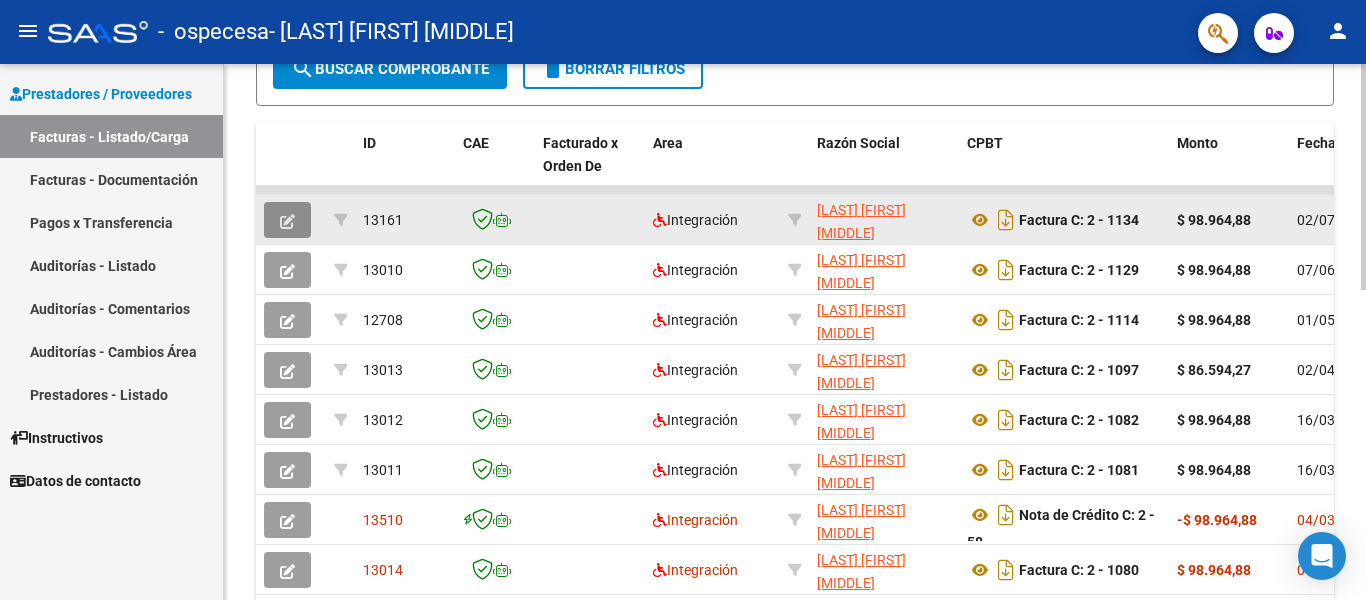 click 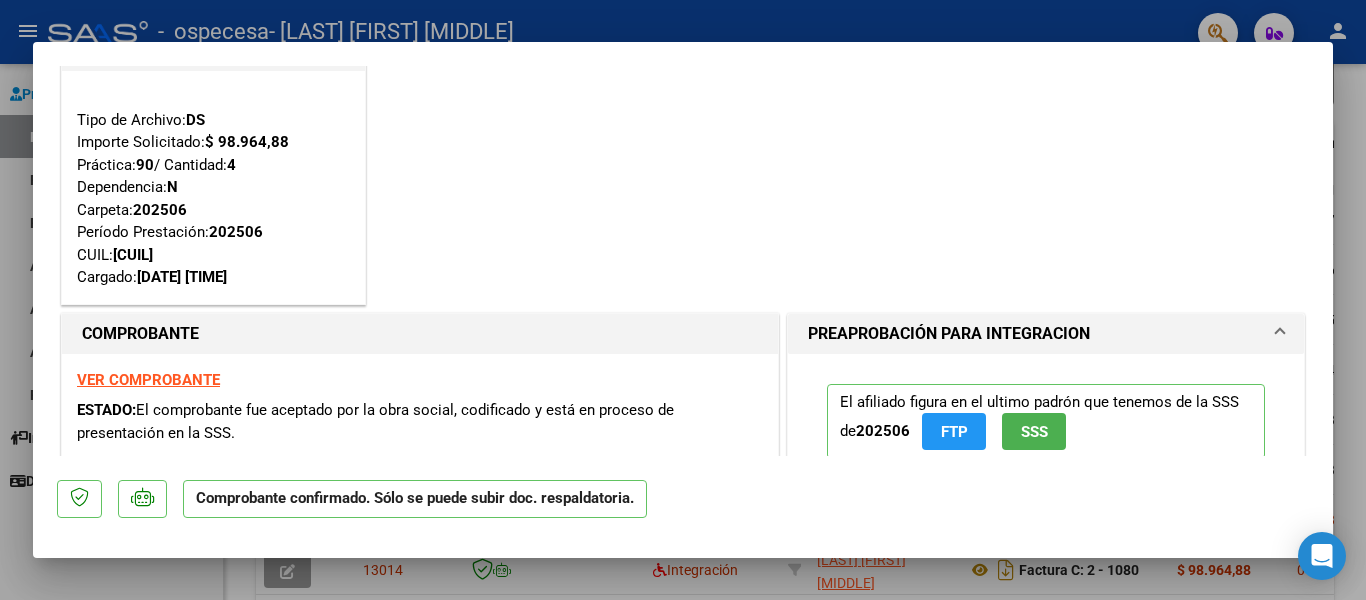 scroll, scrollTop: 0, scrollLeft: 0, axis: both 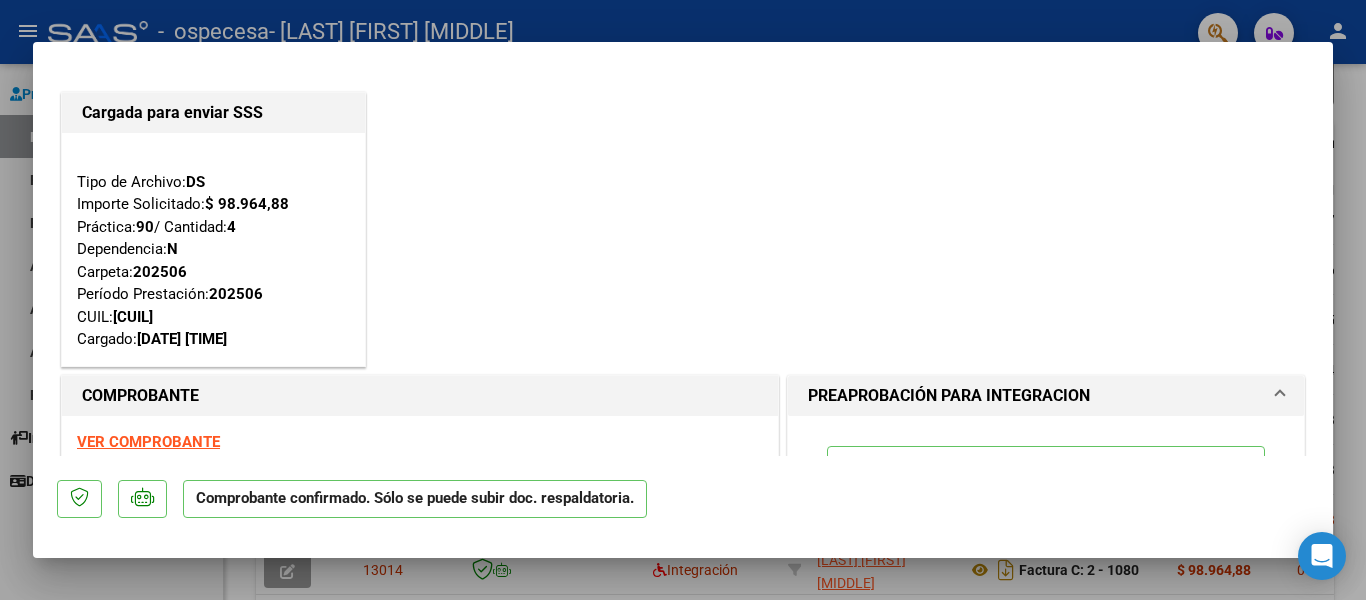 click at bounding box center [683, 300] 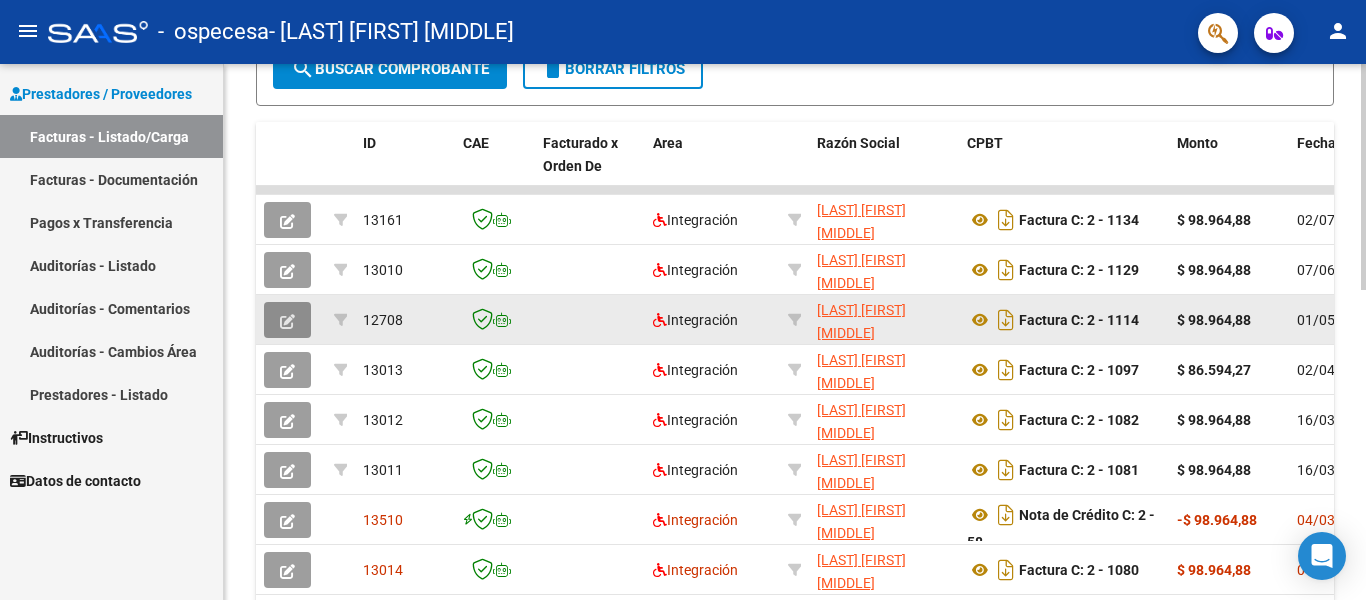 click 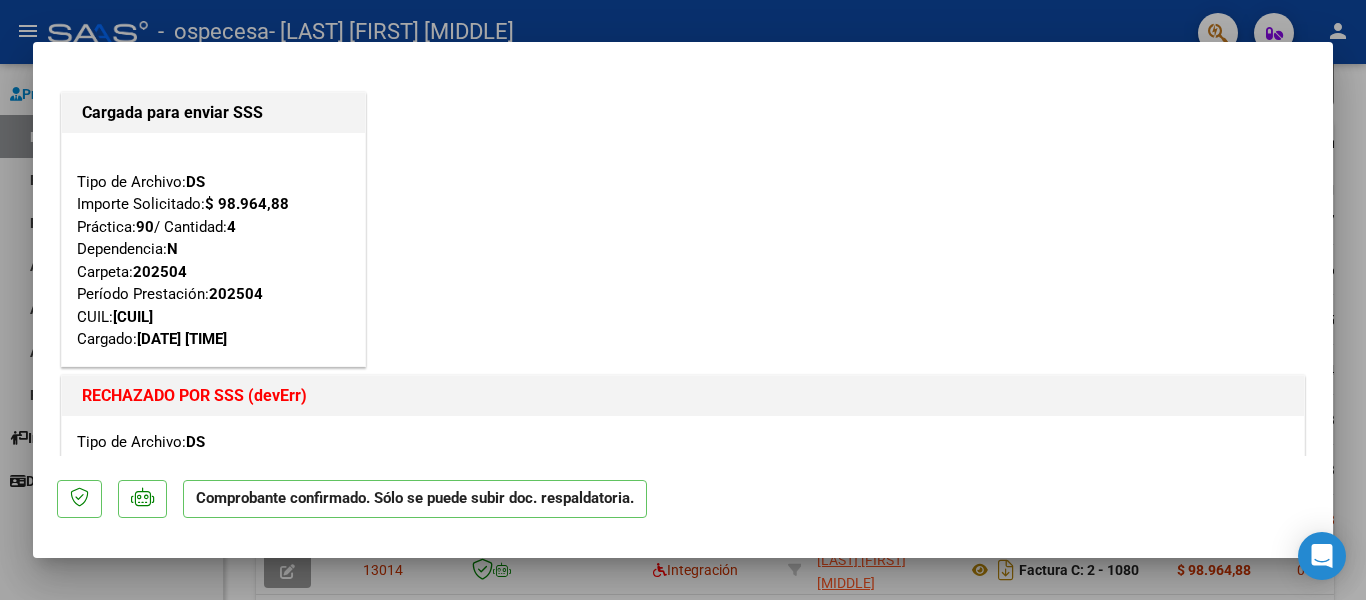 click at bounding box center (683, 300) 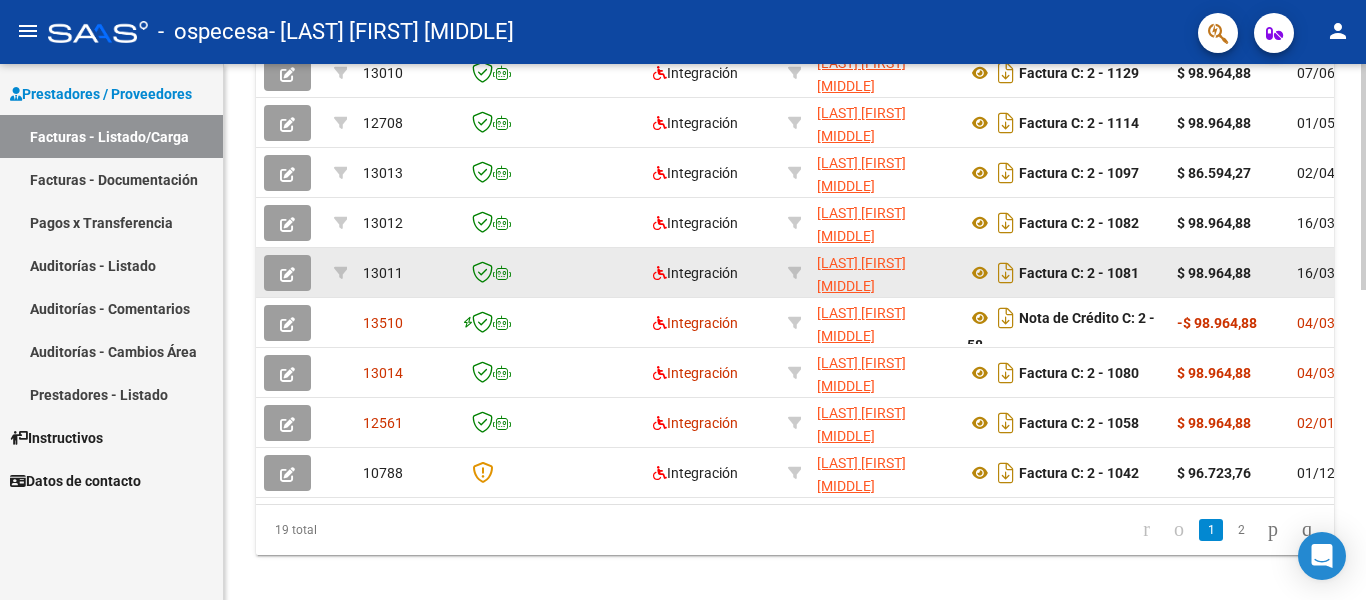 scroll, scrollTop: 700, scrollLeft: 0, axis: vertical 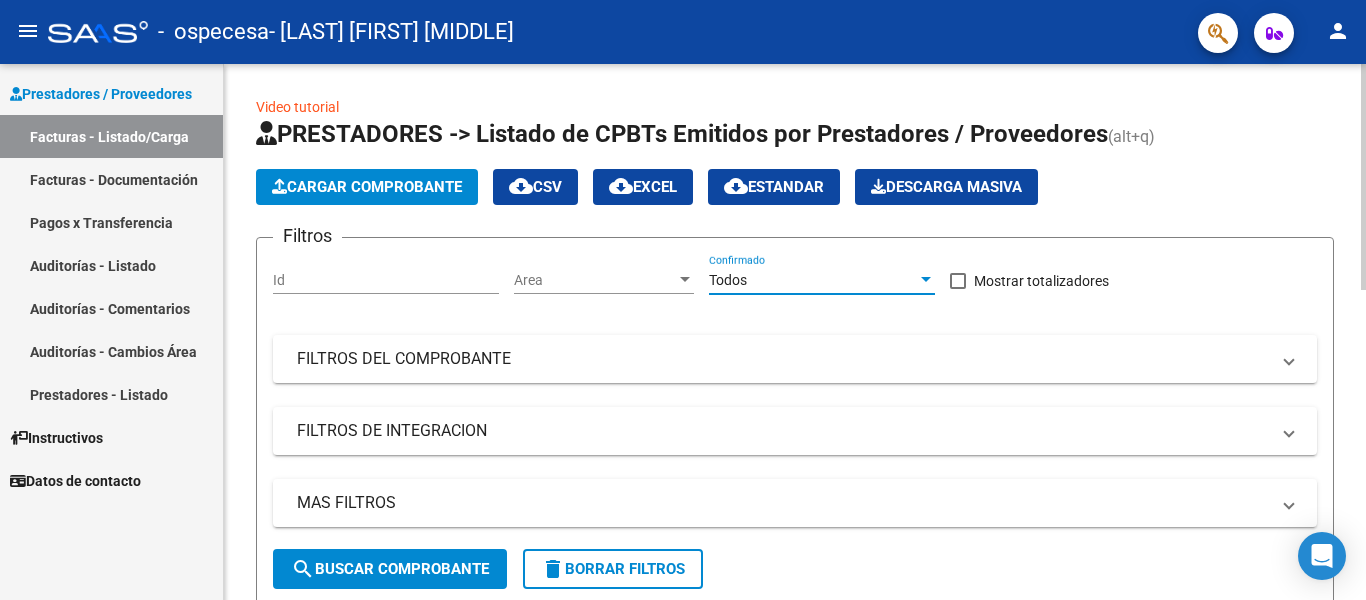click on "Todos" at bounding box center [813, 280] 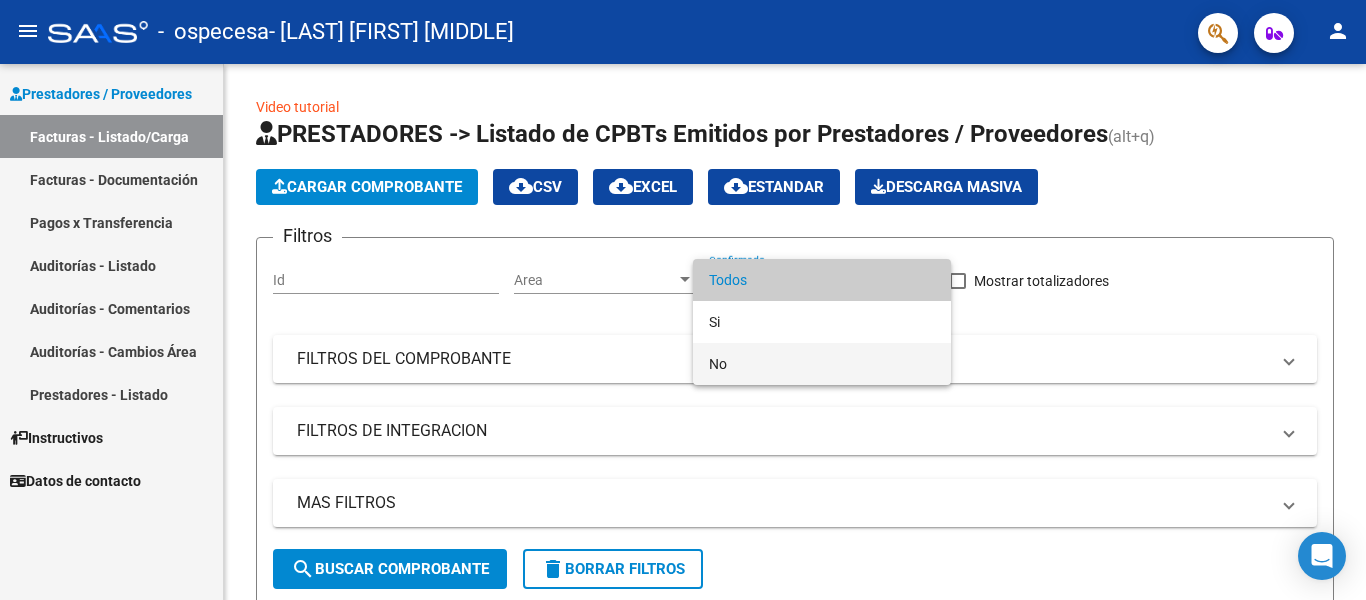 click on "No" at bounding box center (822, 364) 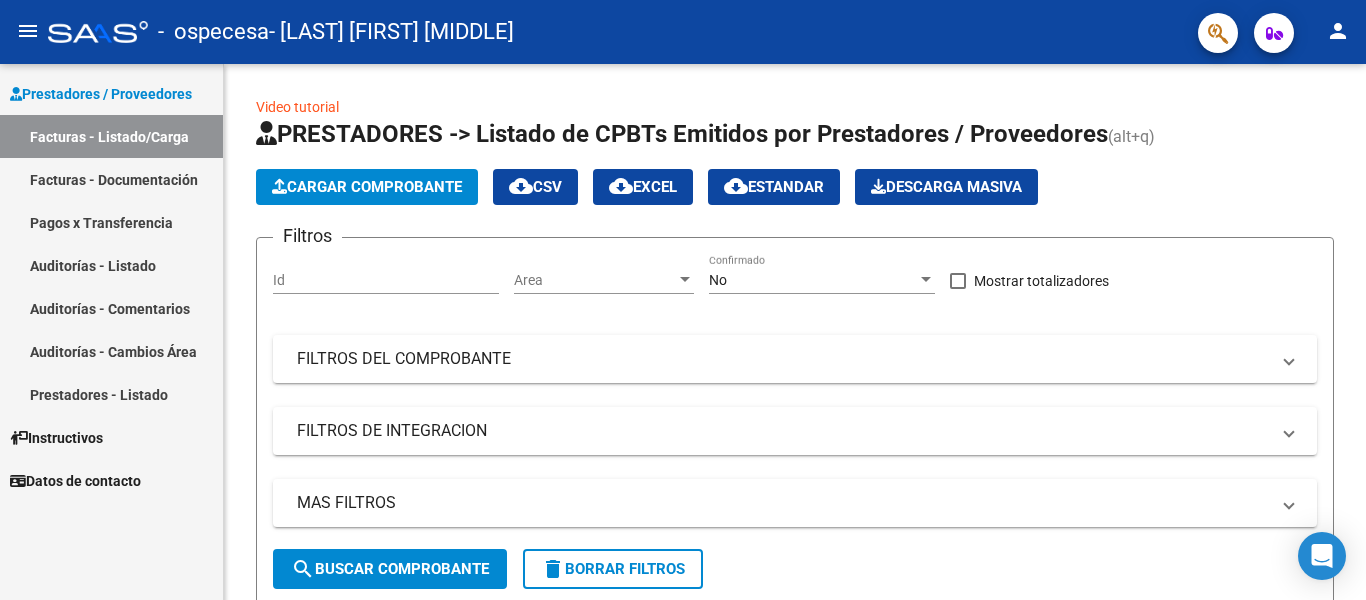 click on "FILTROS DEL COMPROBANTE" at bounding box center [783, 359] 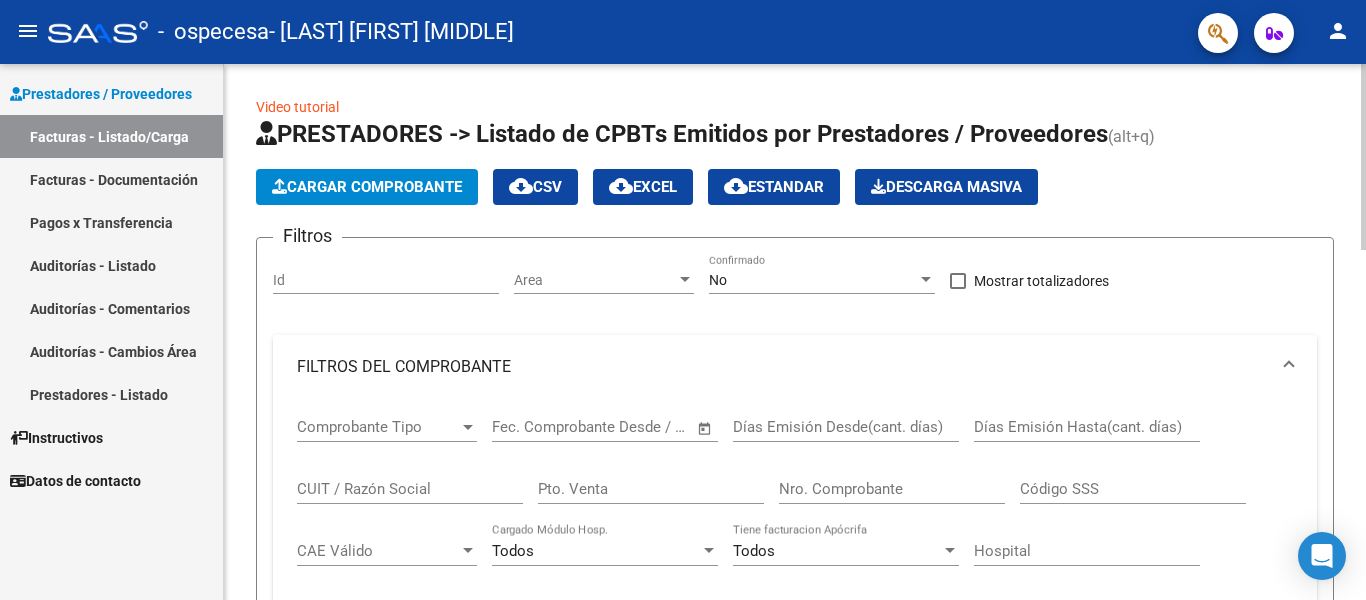 click on "Código SSS" 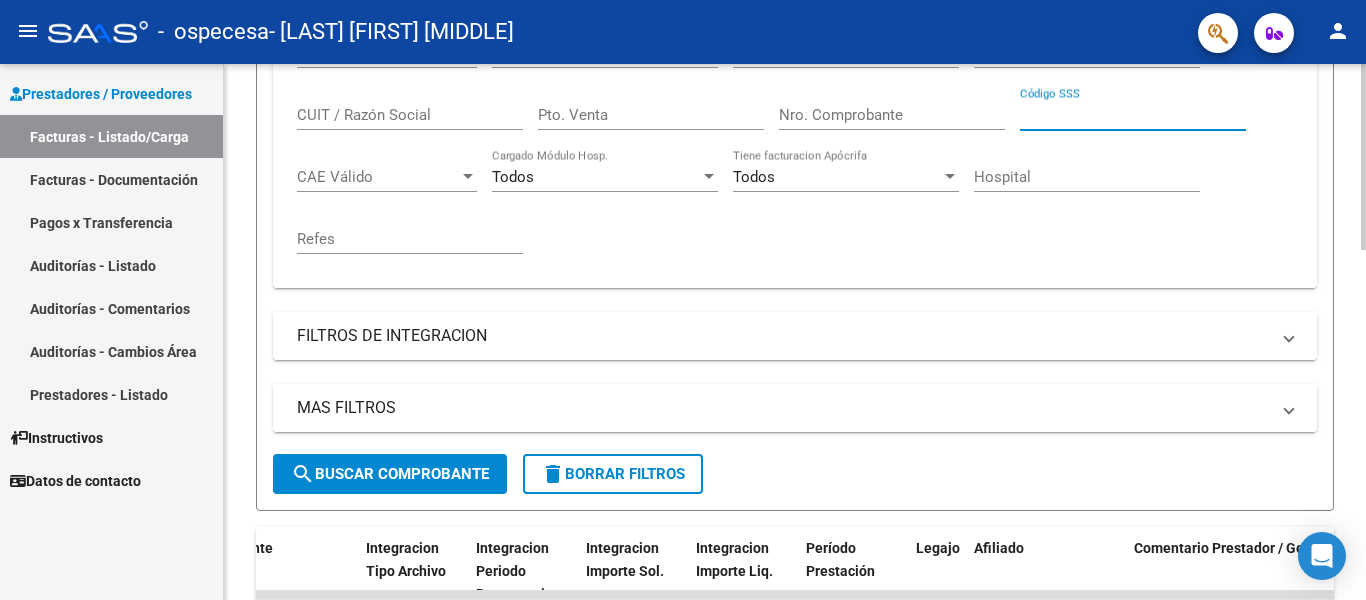 scroll, scrollTop: 400, scrollLeft: 0, axis: vertical 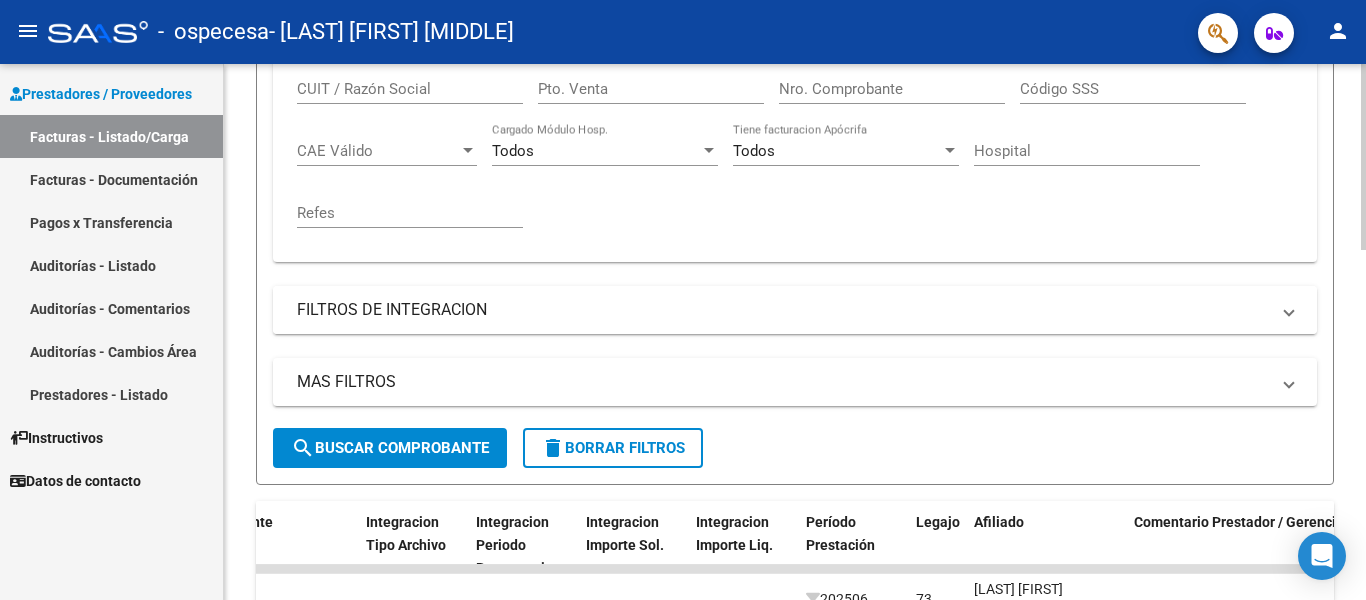 click on "FILTROS DE INTEGRACION" at bounding box center [795, 310] 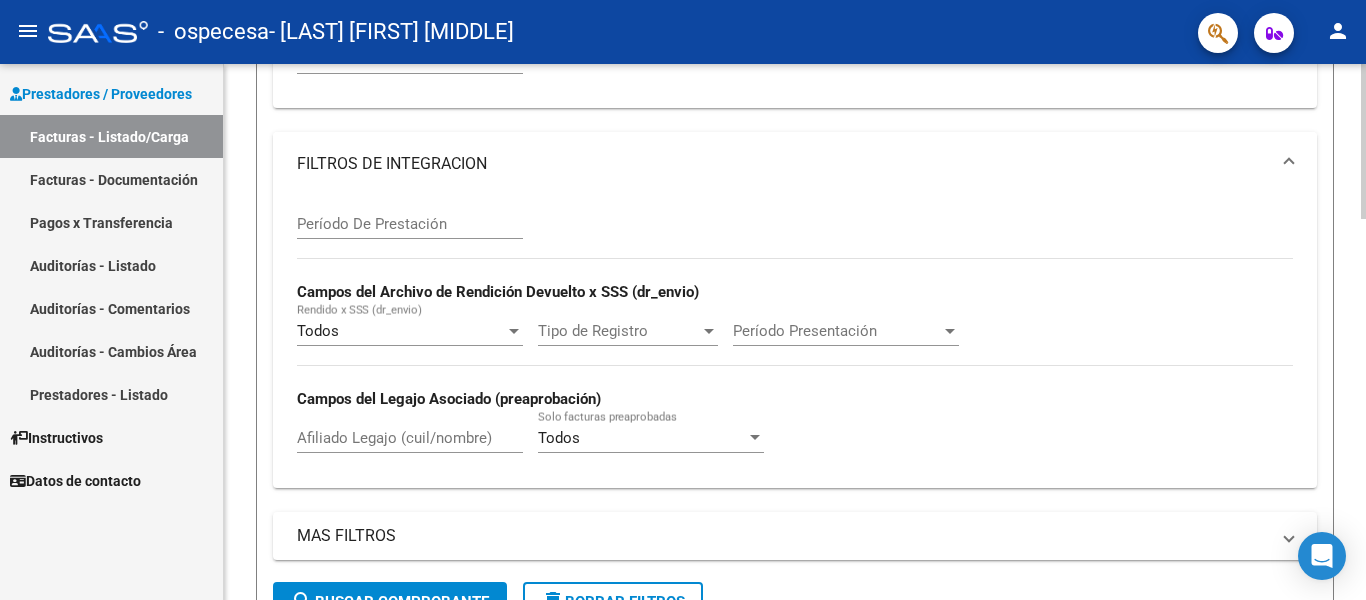 scroll, scrollTop: 600, scrollLeft: 0, axis: vertical 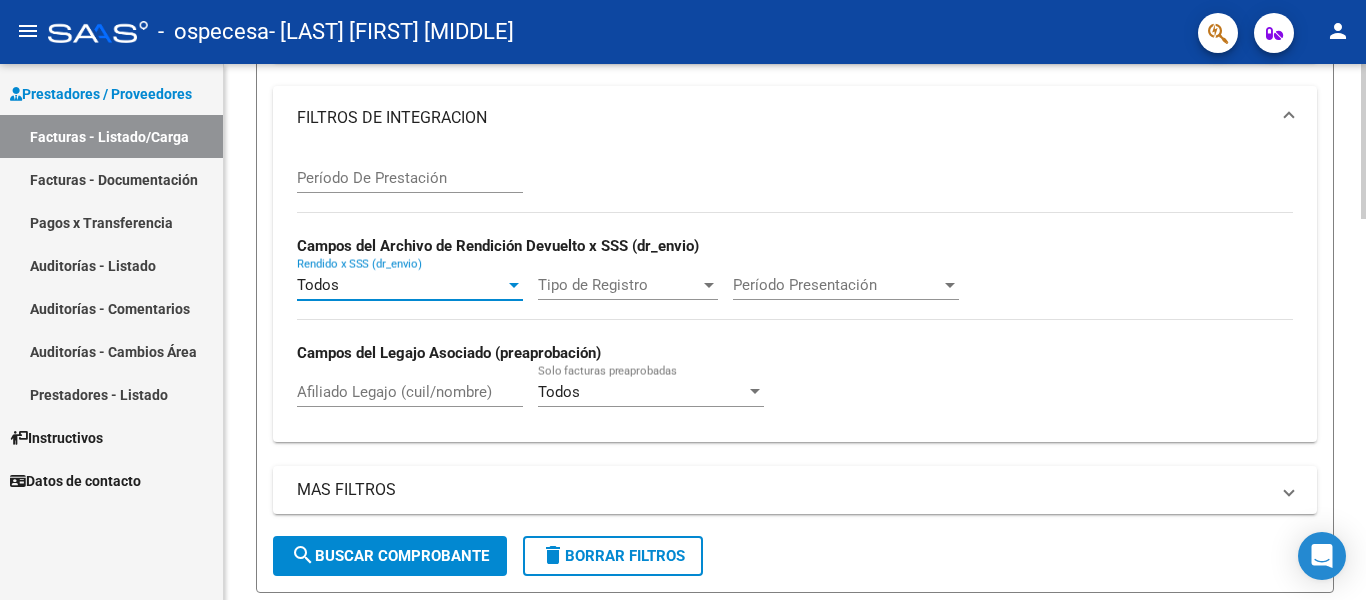 click on "Todos" at bounding box center (401, 285) 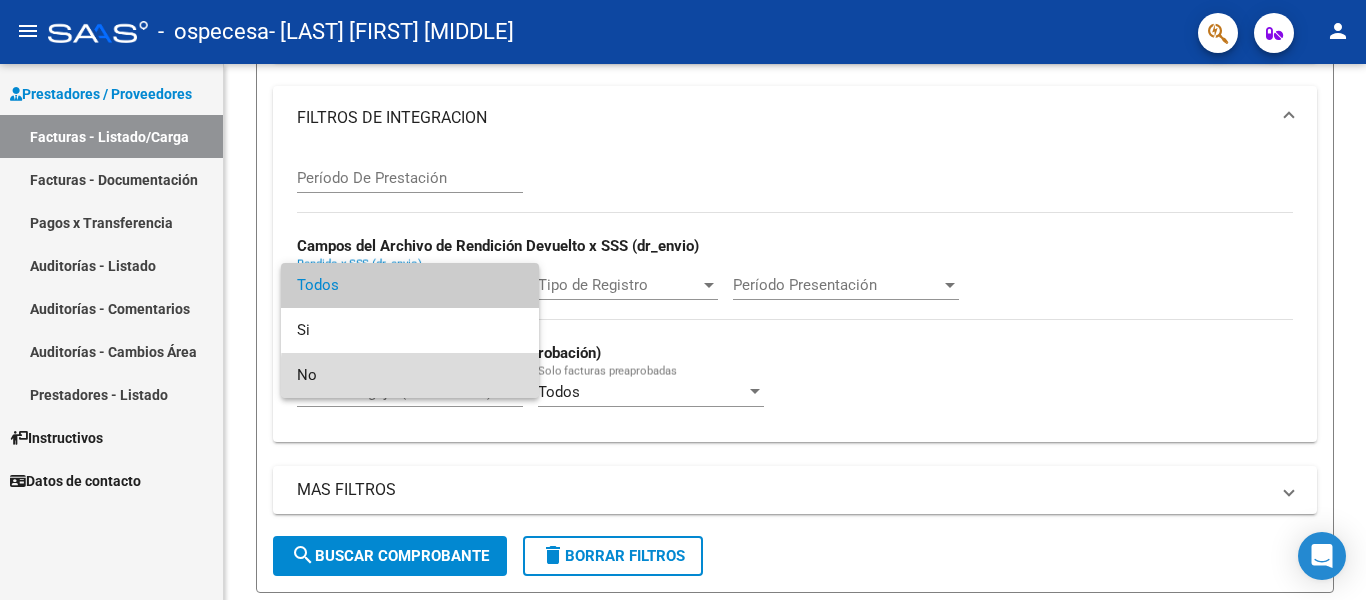 click on "No" at bounding box center (410, 375) 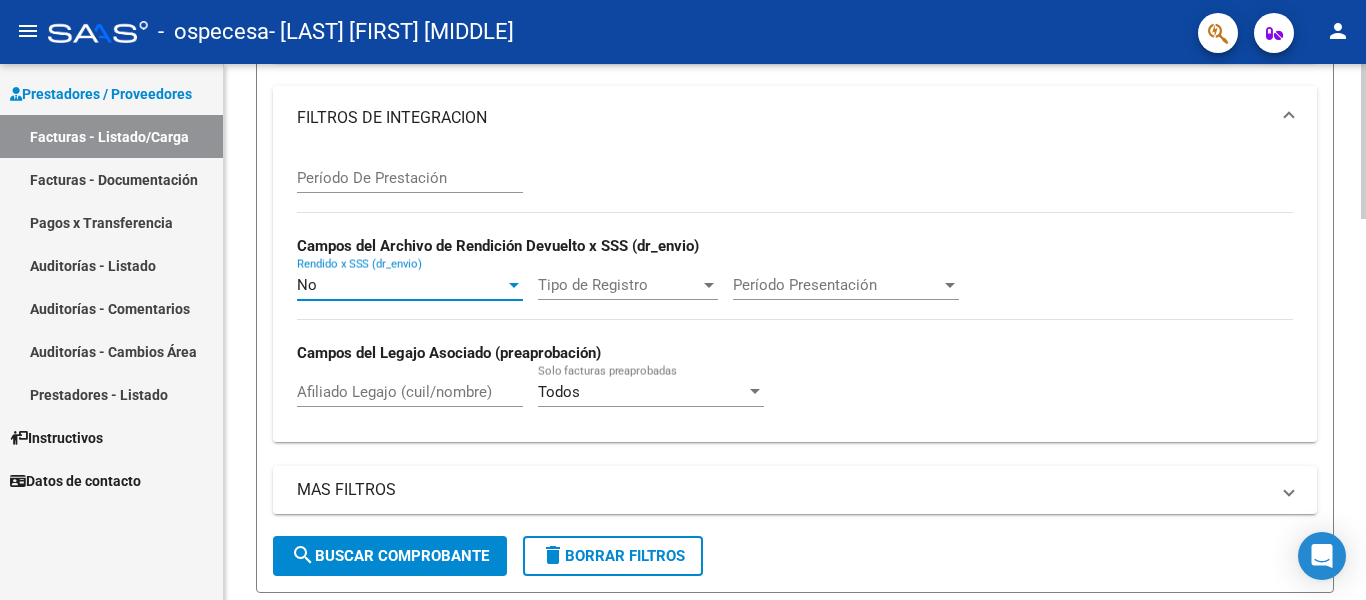 click on "Tipo de Registro Tipo de Registro" 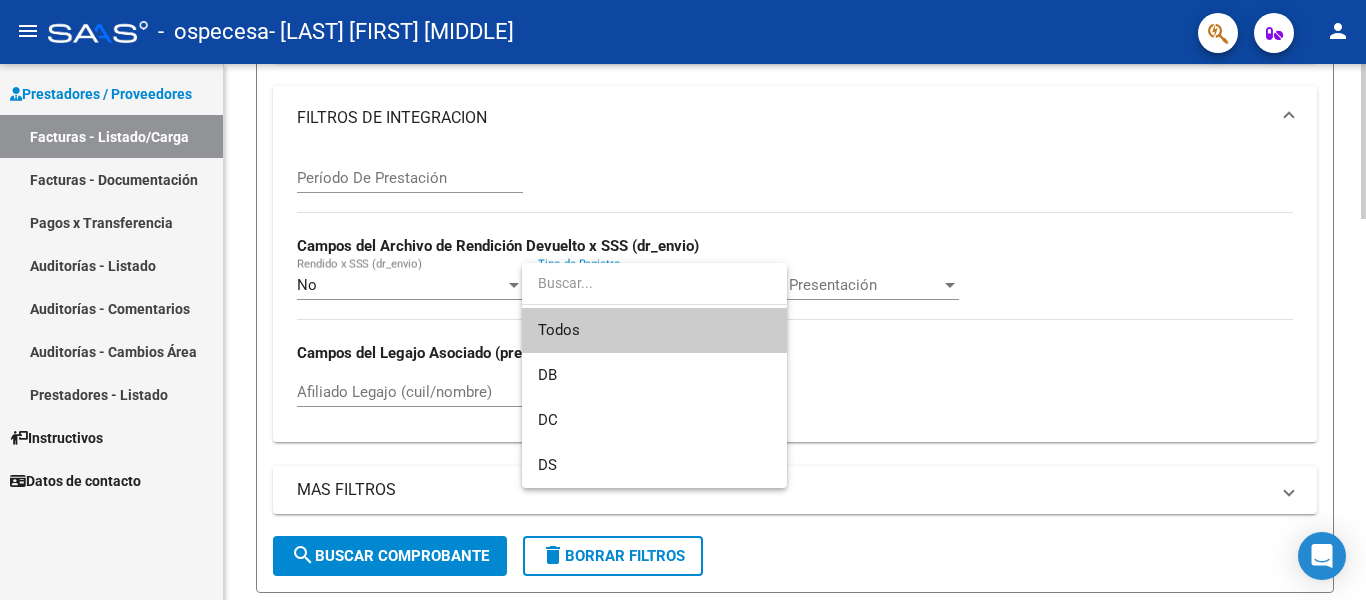 click at bounding box center (654, 283) 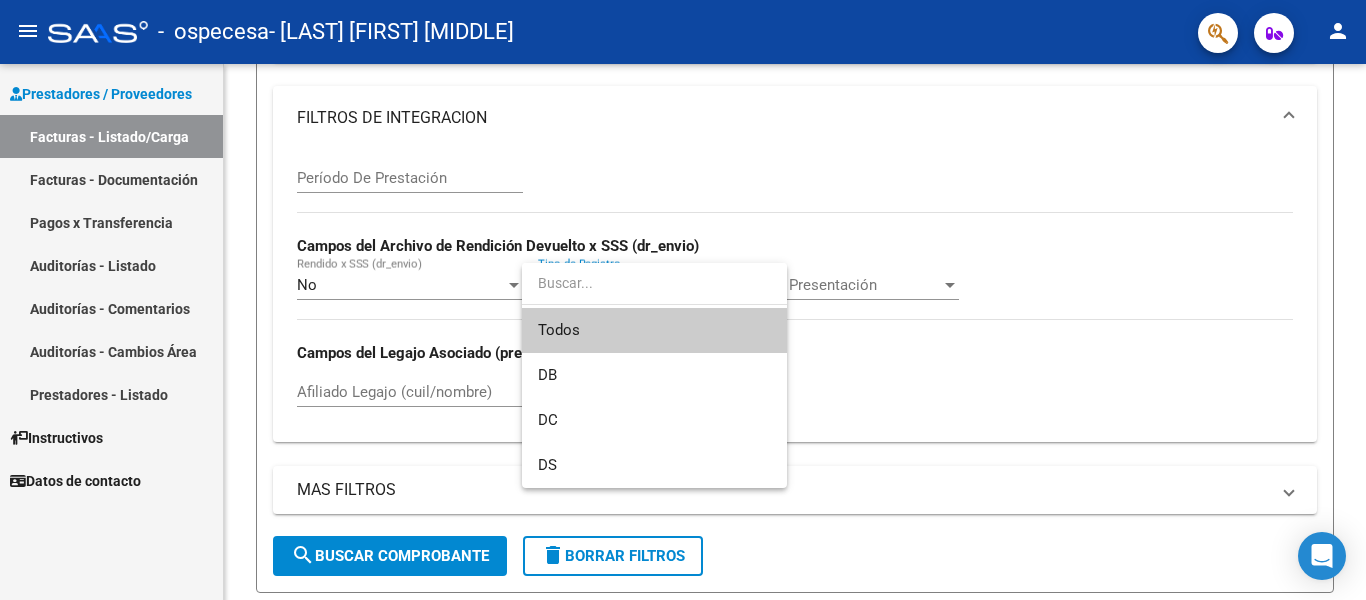 click at bounding box center [683, 300] 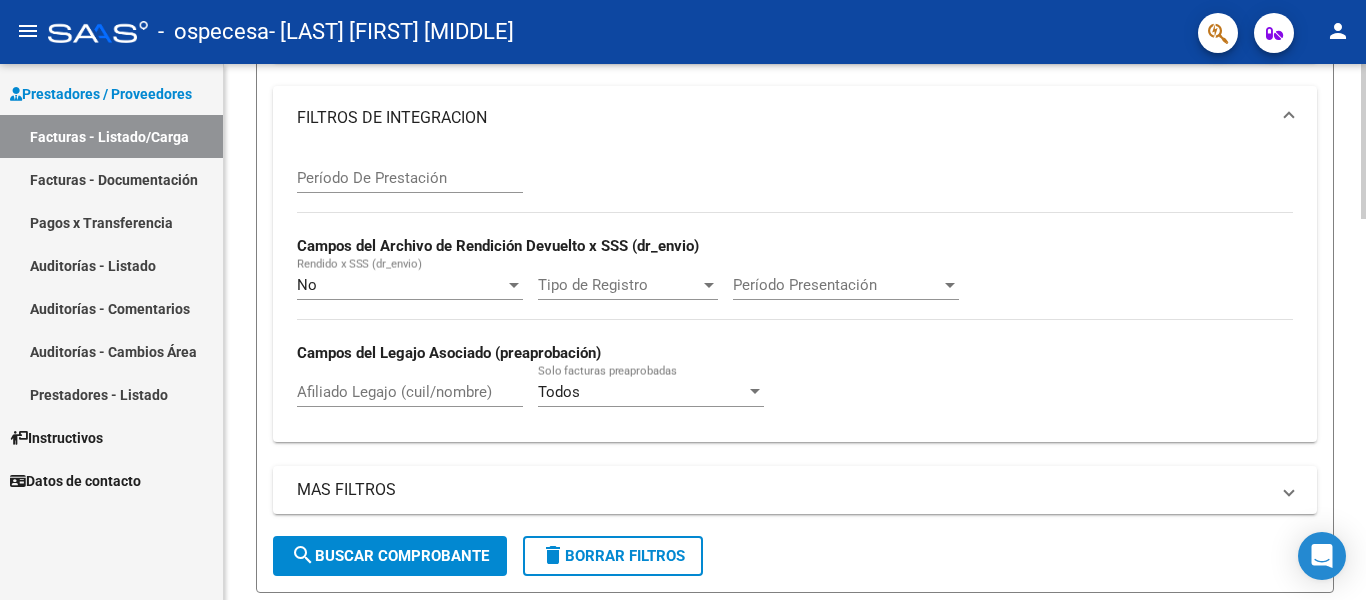 click on "Todos" at bounding box center (642, 392) 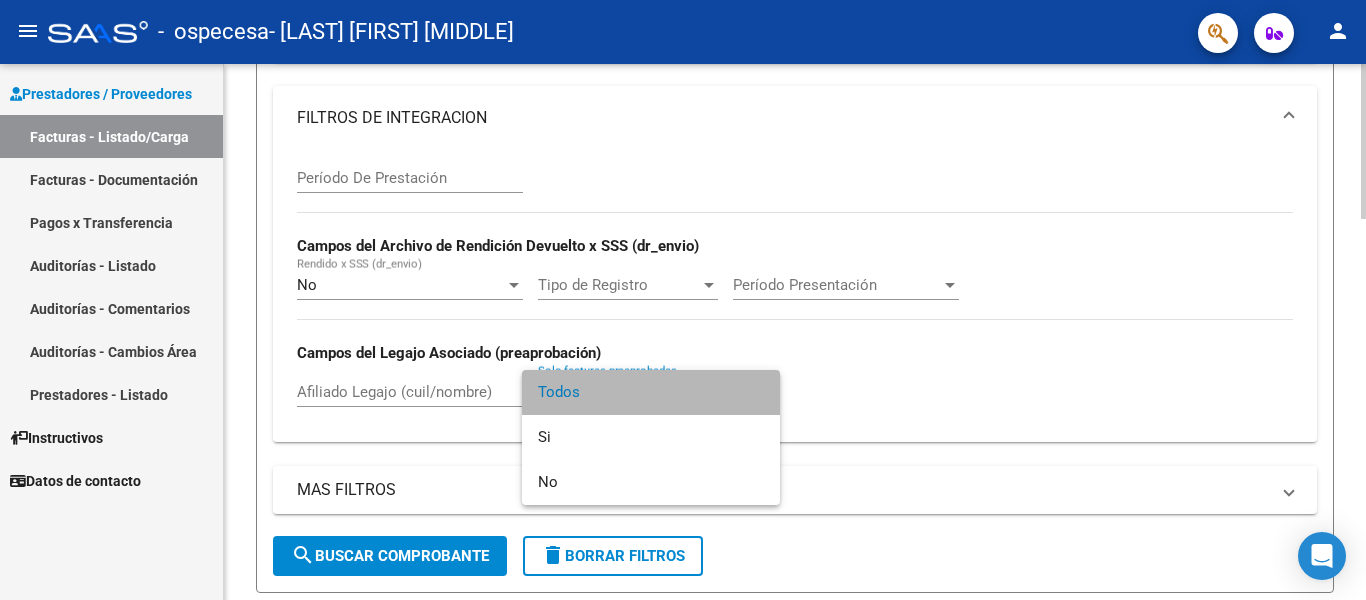 click on "Todos" at bounding box center (651, 392) 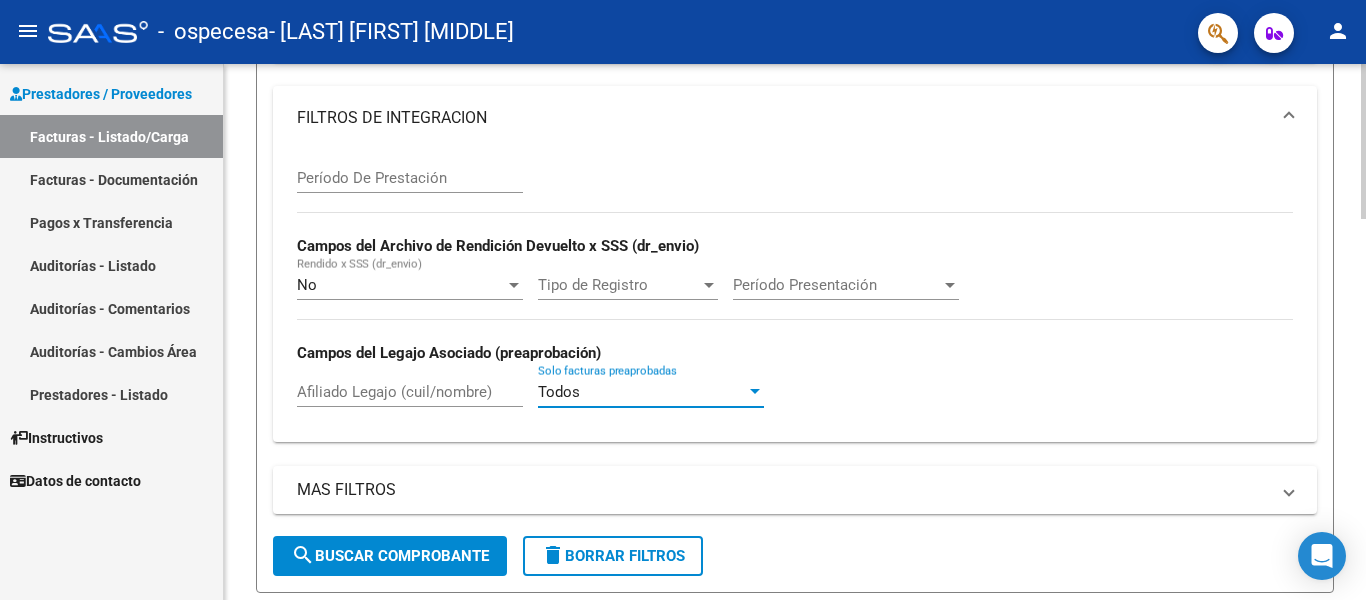 click on "search  Buscar Comprobante" 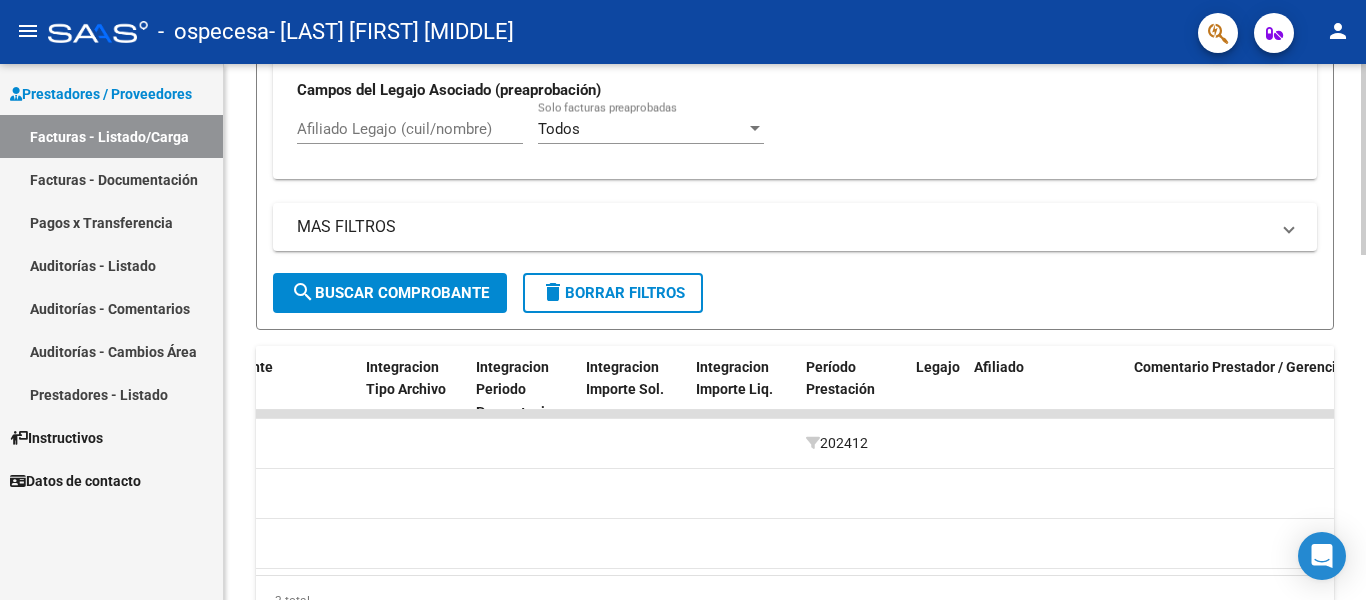 scroll, scrollTop: 970, scrollLeft: 0, axis: vertical 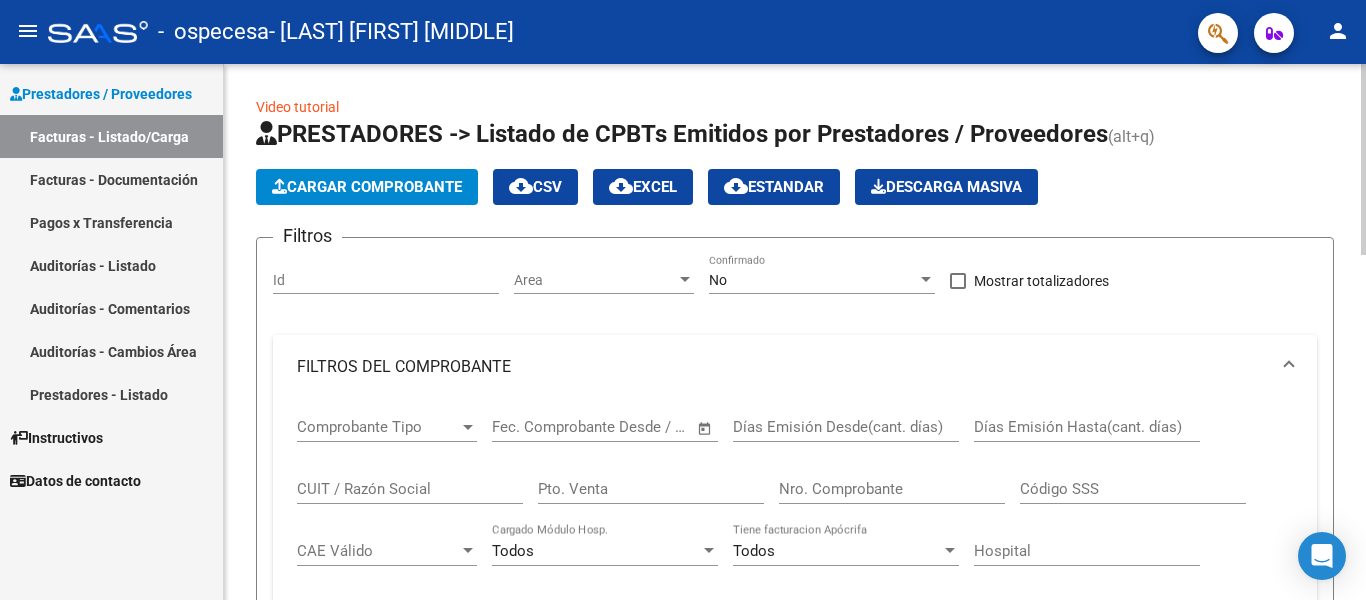 click at bounding box center [926, 280] 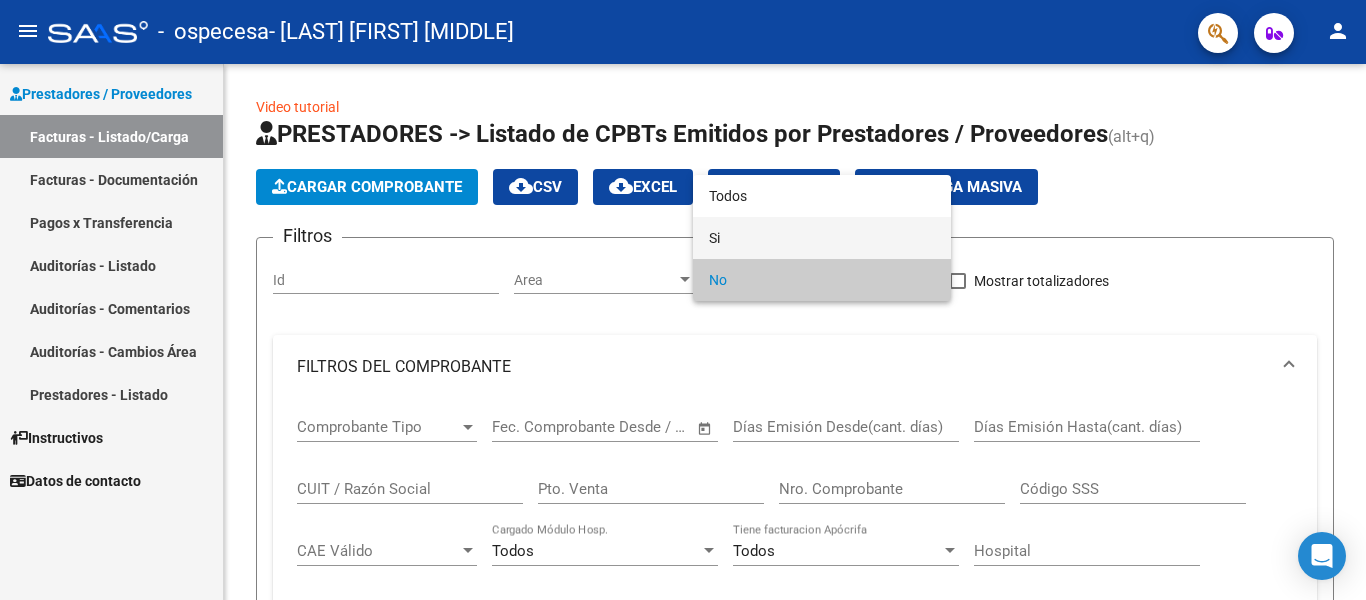 click on "Si" at bounding box center [822, 238] 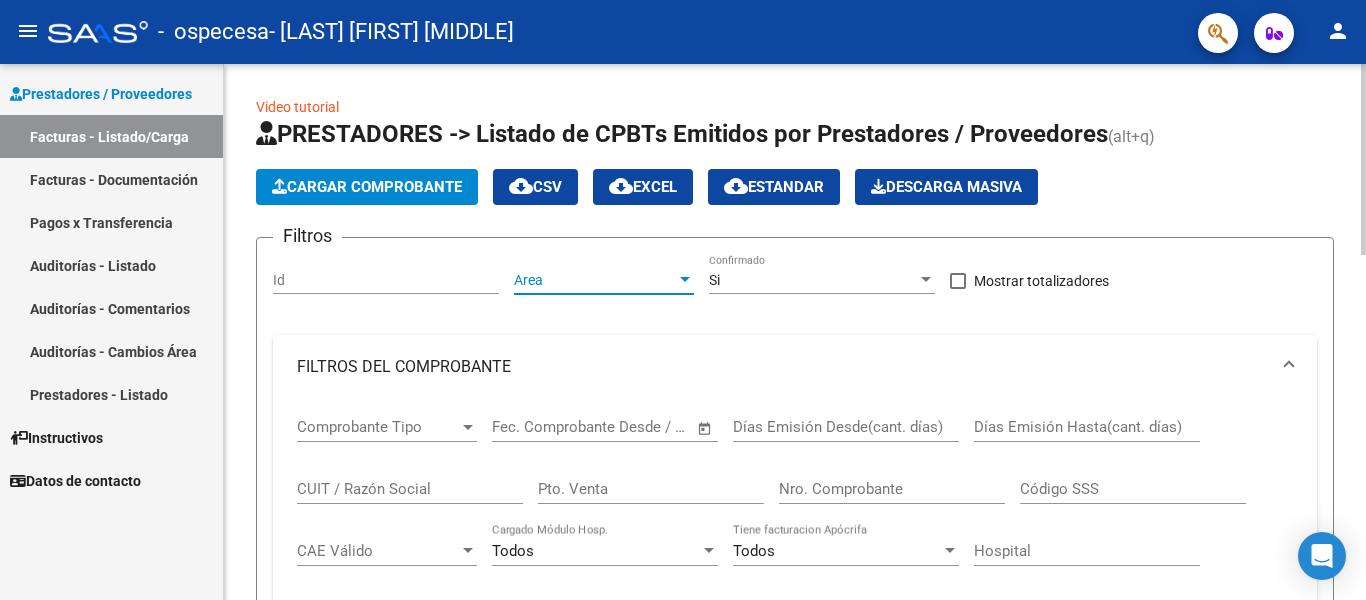 click on "Area" at bounding box center [595, 280] 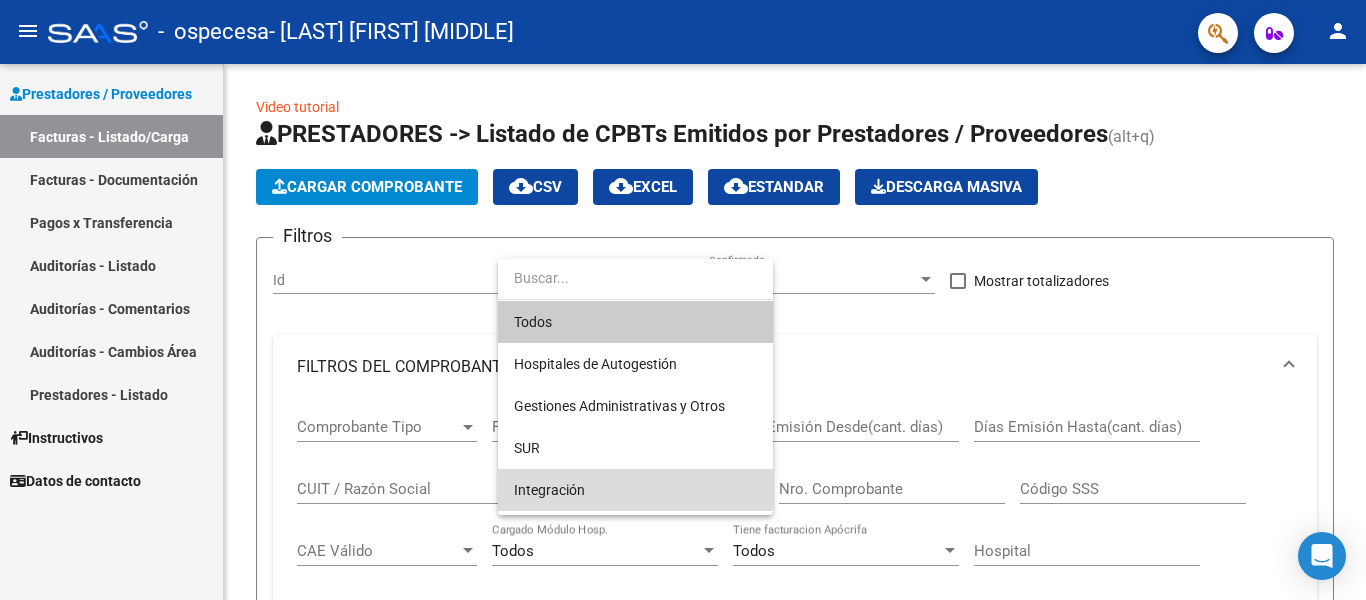 click on "Integración" at bounding box center [635, 490] 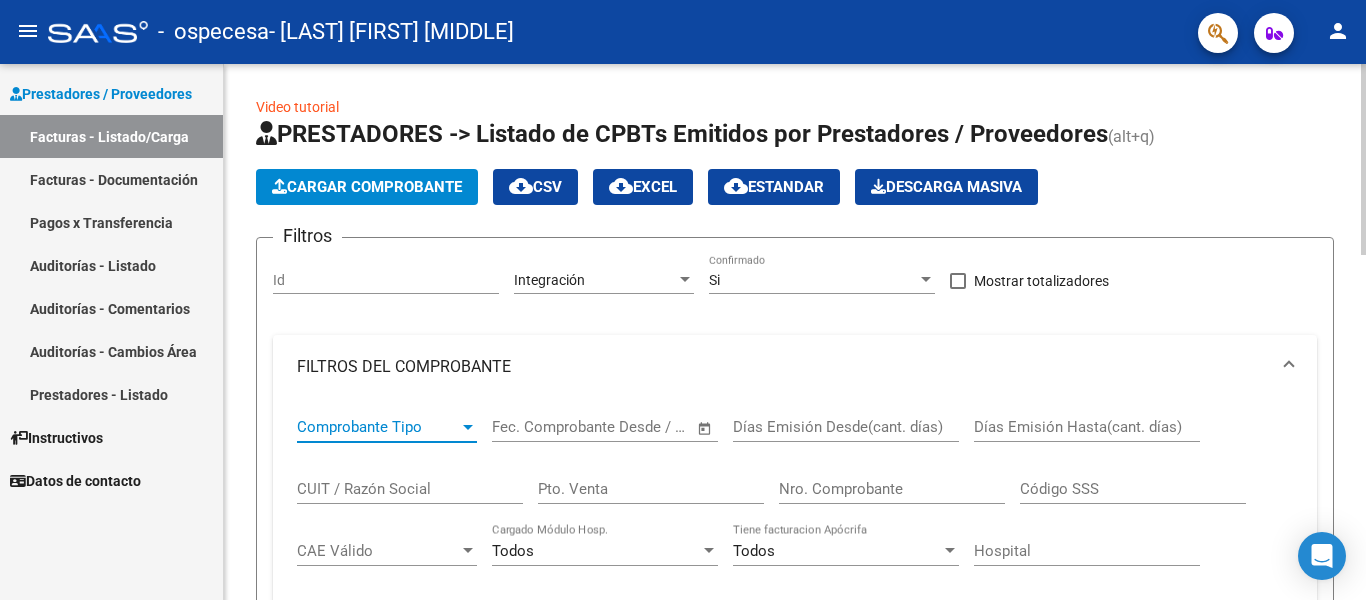 click at bounding box center [468, 427] 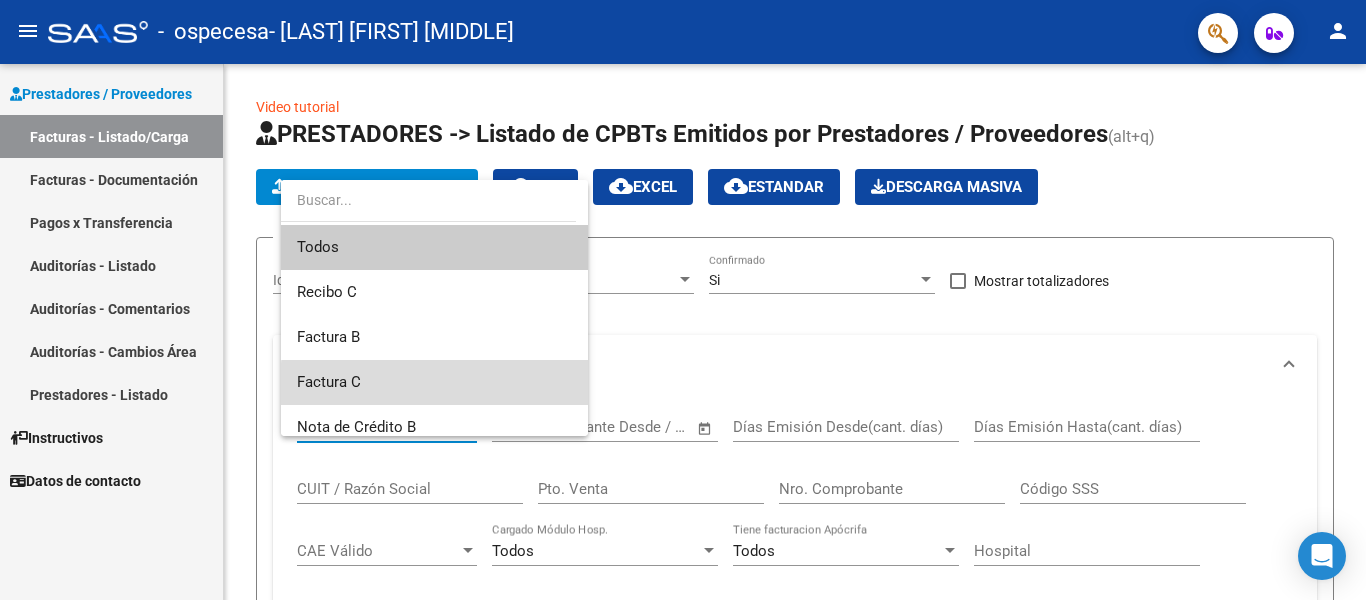 click on "Factura C" at bounding box center (434, 382) 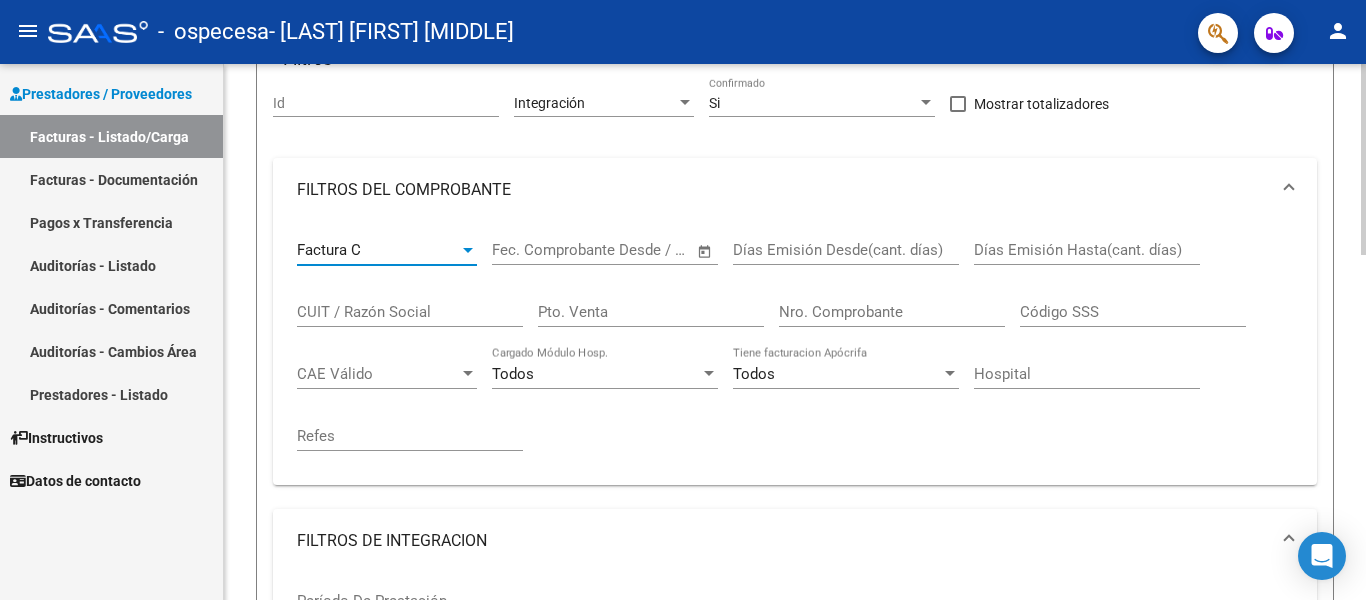 scroll, scrollTop: 200, scrollLeft: 0, axis: vertical 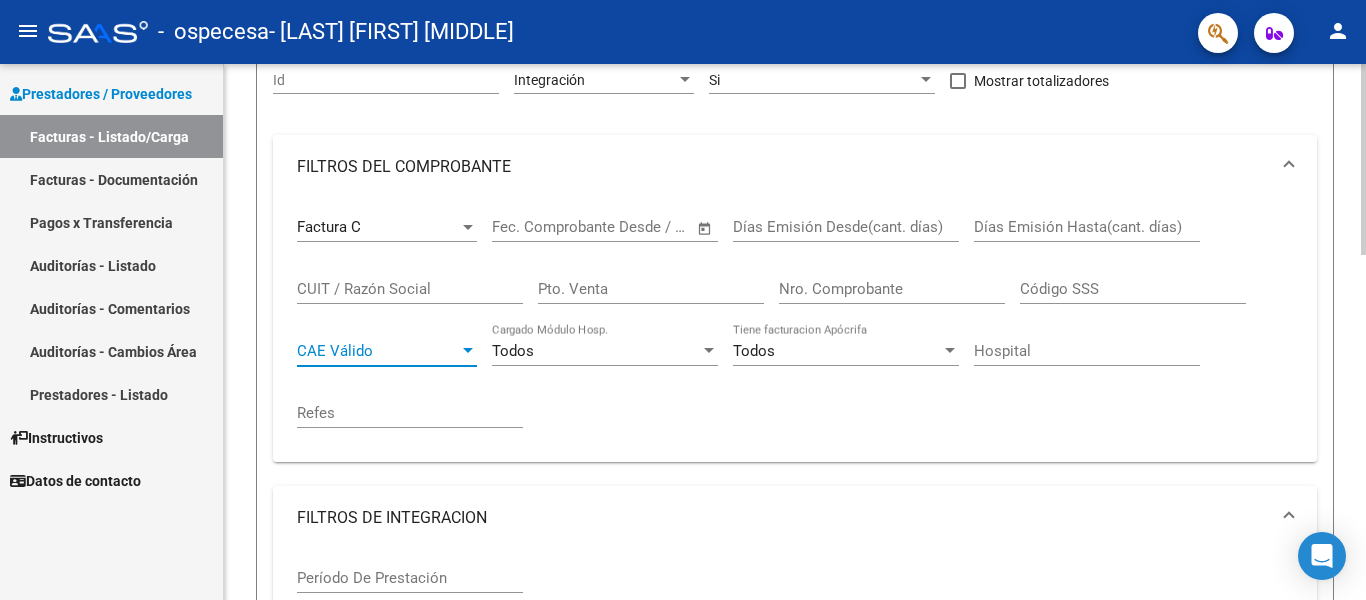 click at bounding box center [468, 351] 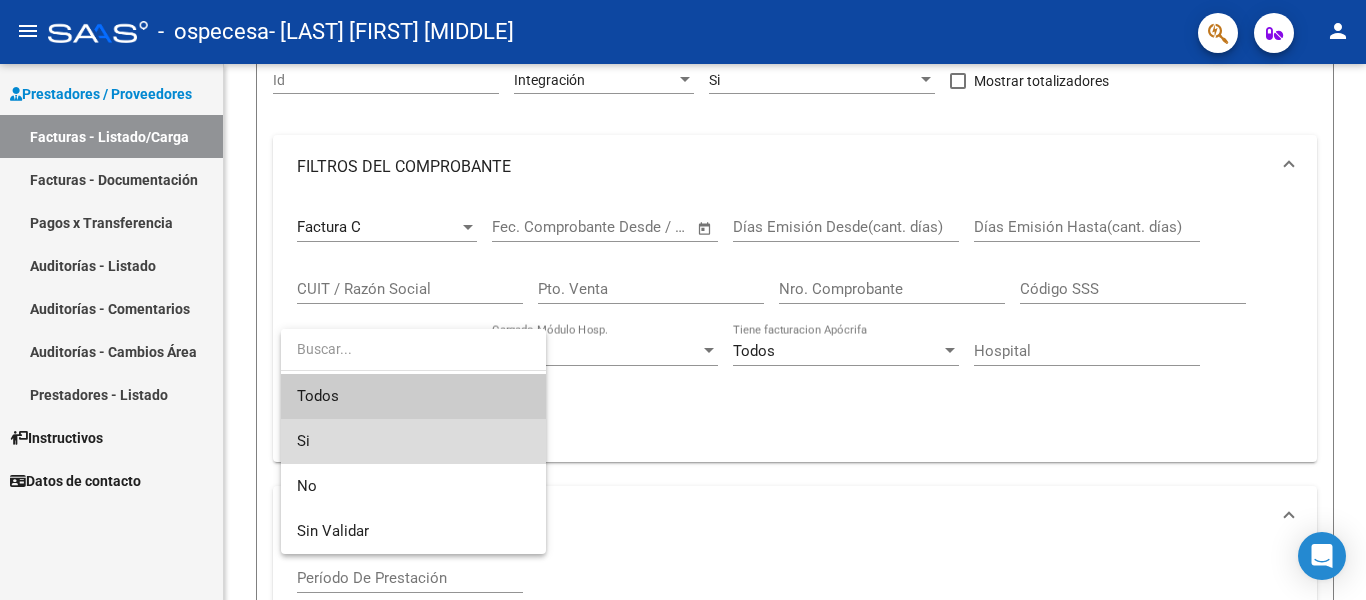 click on "Si" at bounding box center (413, 441) 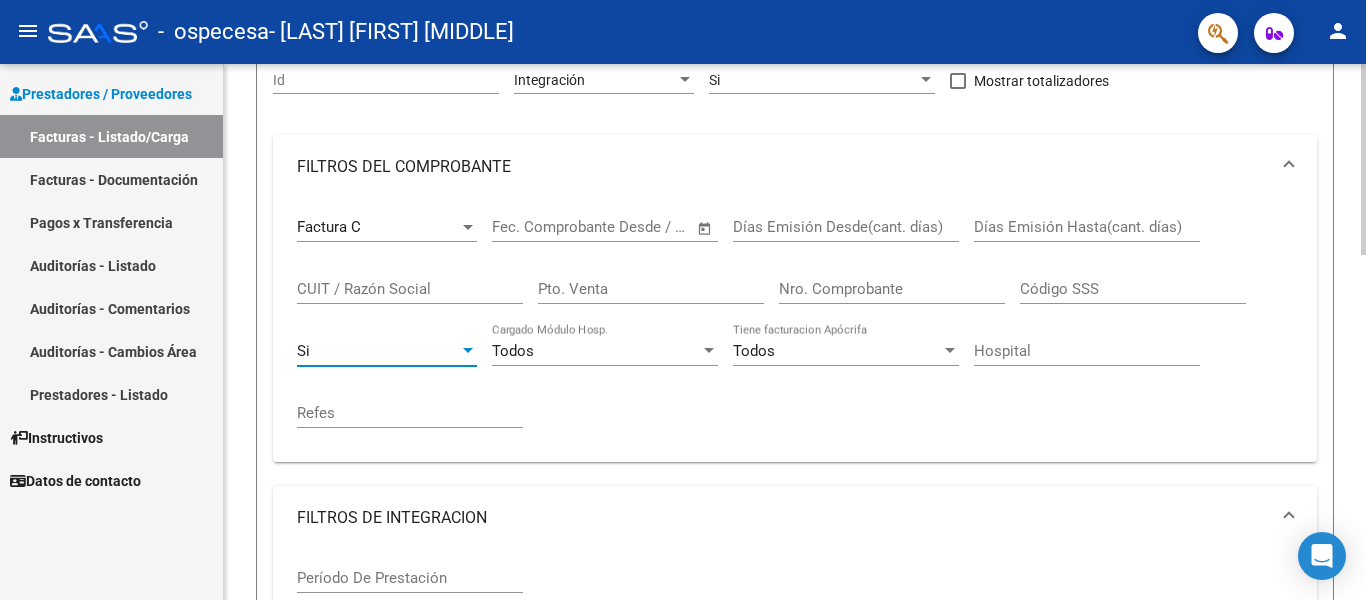 click at bounding box center [709, 350] 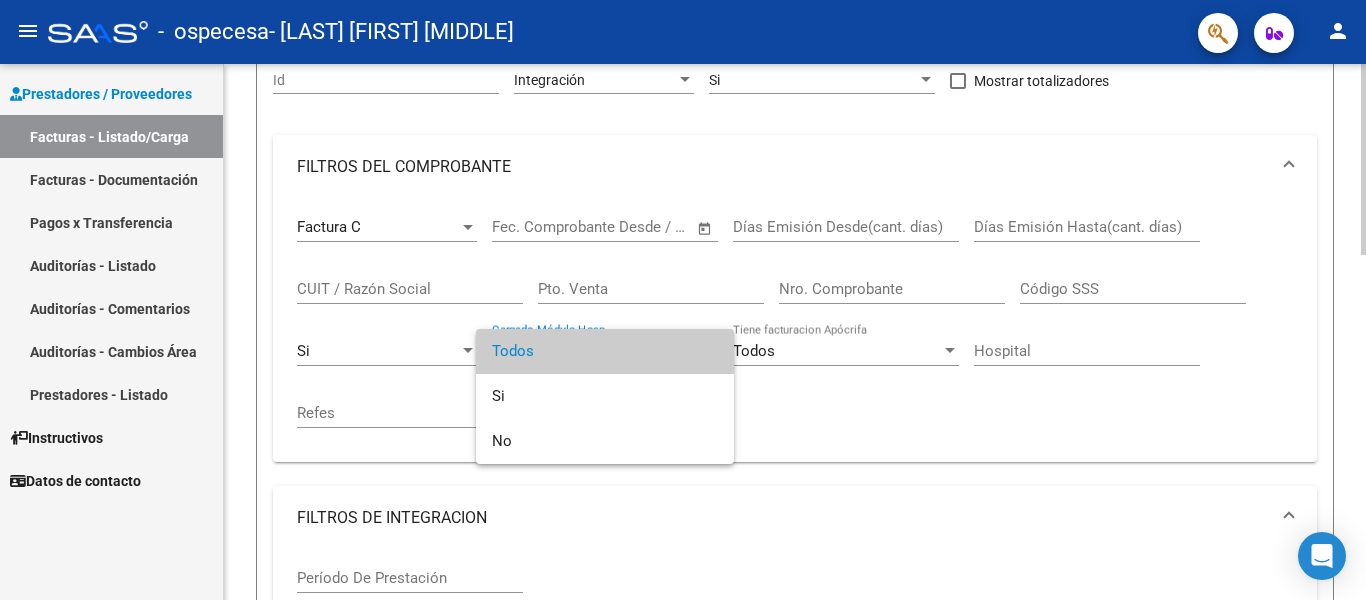 click on "Todos" at bounding box center (605, 351) 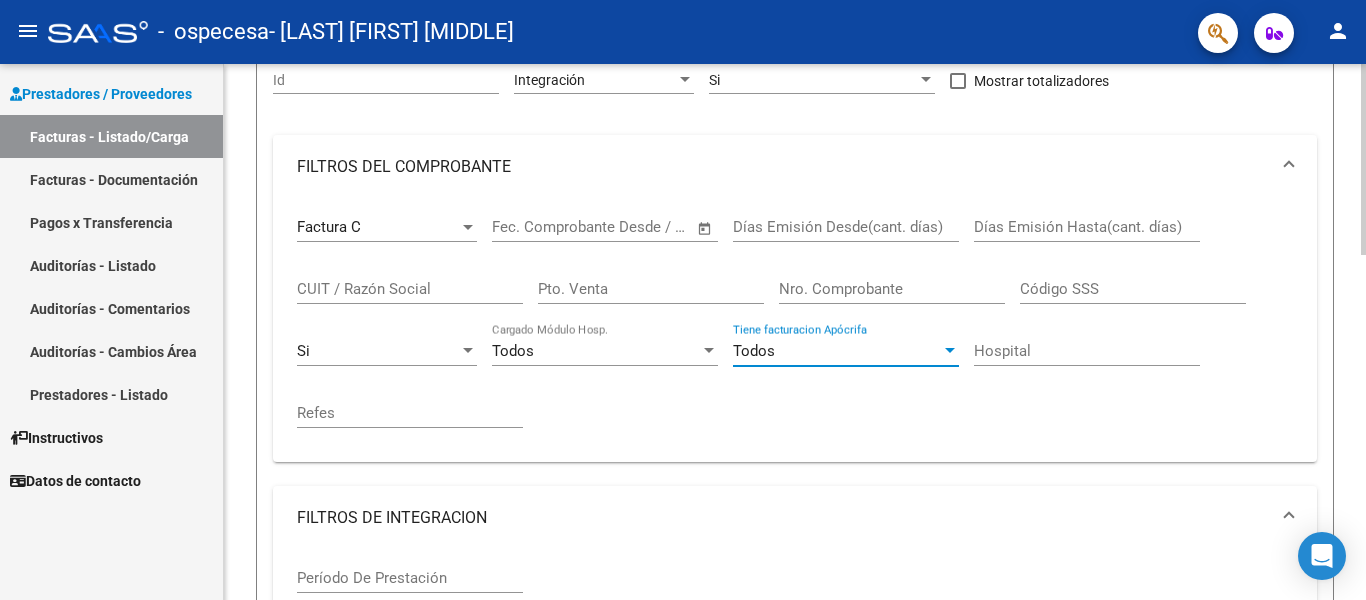 click on "Todos" at bounding box center (837, 351) 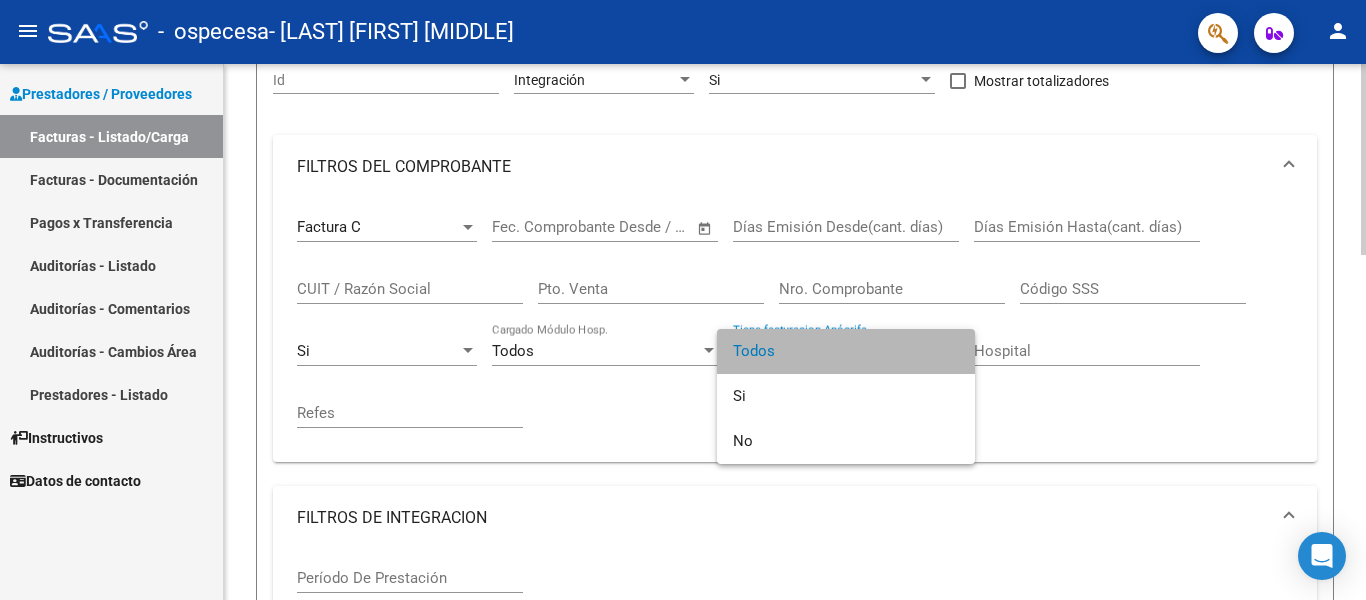 click on "Todos" at bounding box center (846, 351) 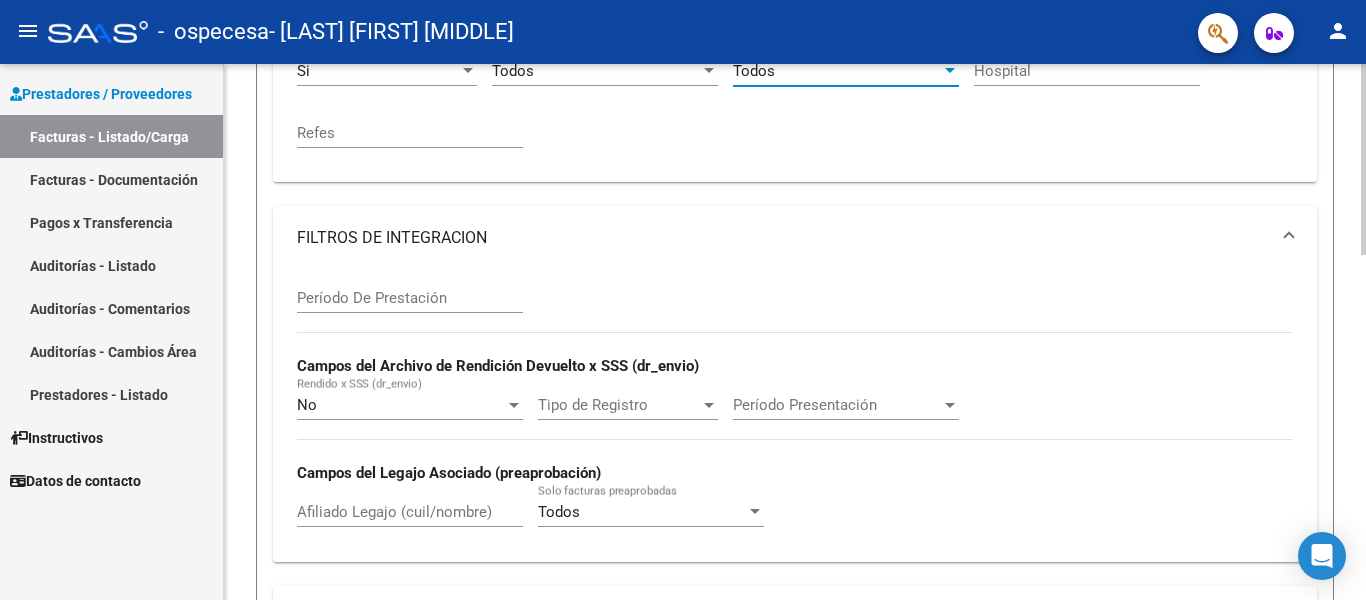 scroll, scrollTop: 600, scrollLeft: 0, axis: vertical 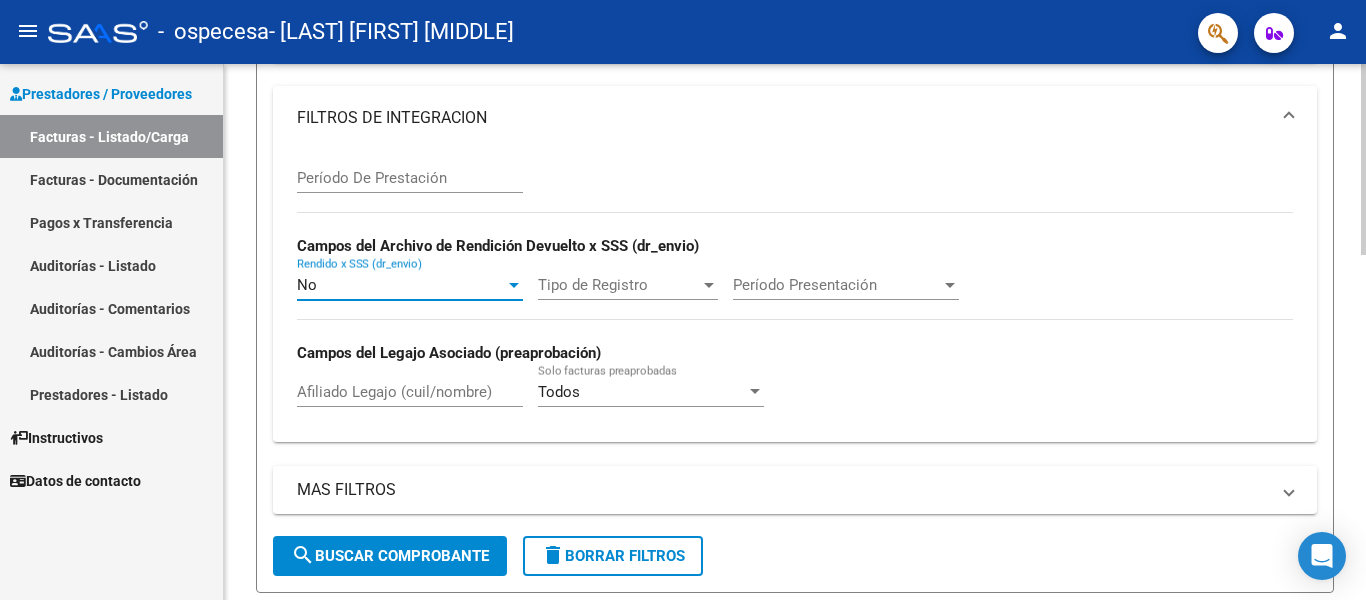 click at bounding box center [514, 285] 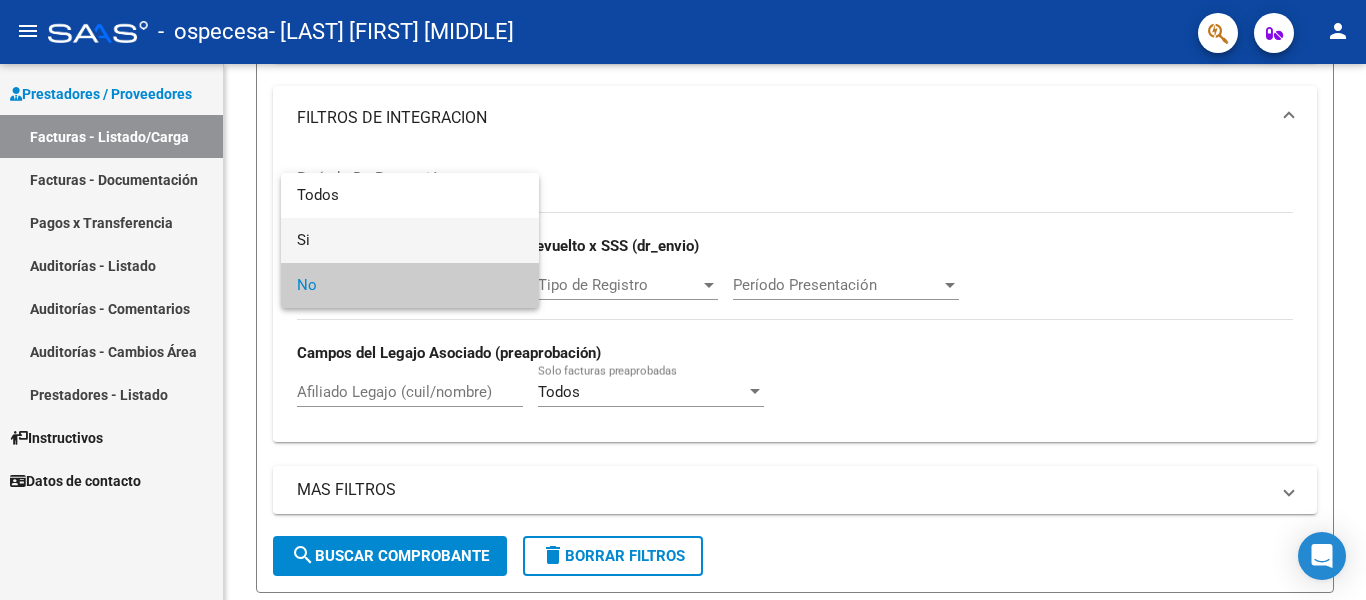 click on "Si" at bounding box center (410, 240) 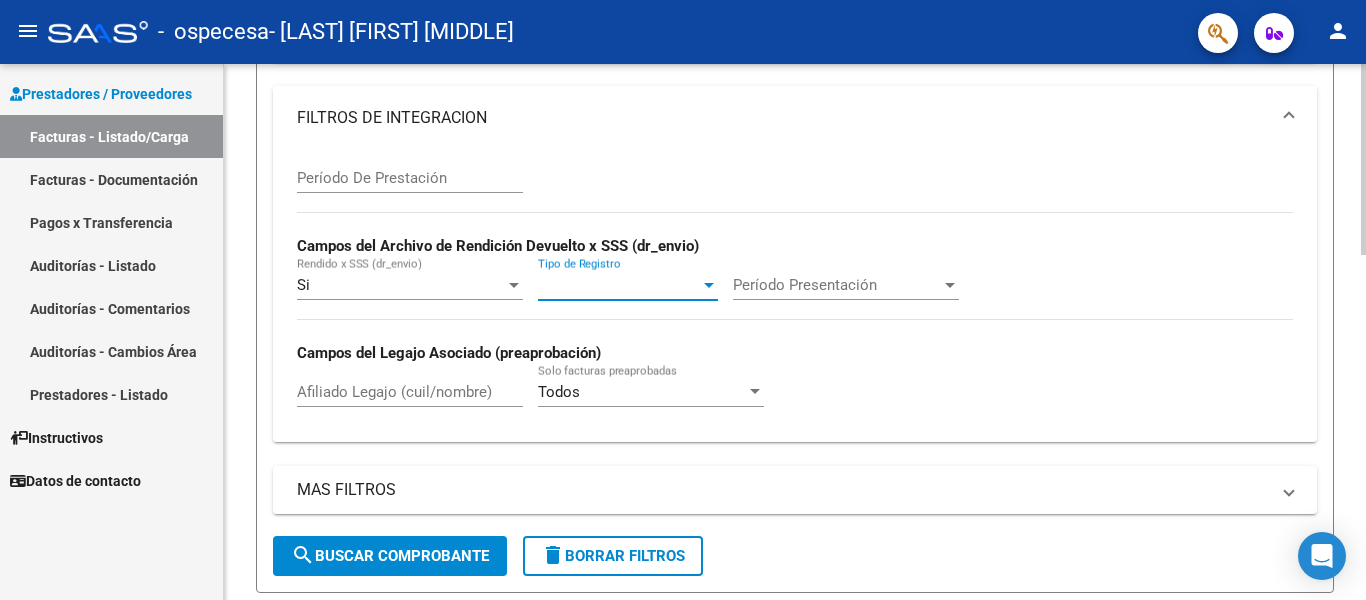 click on "Tipo de Registro" at bounding box center [619, 285] 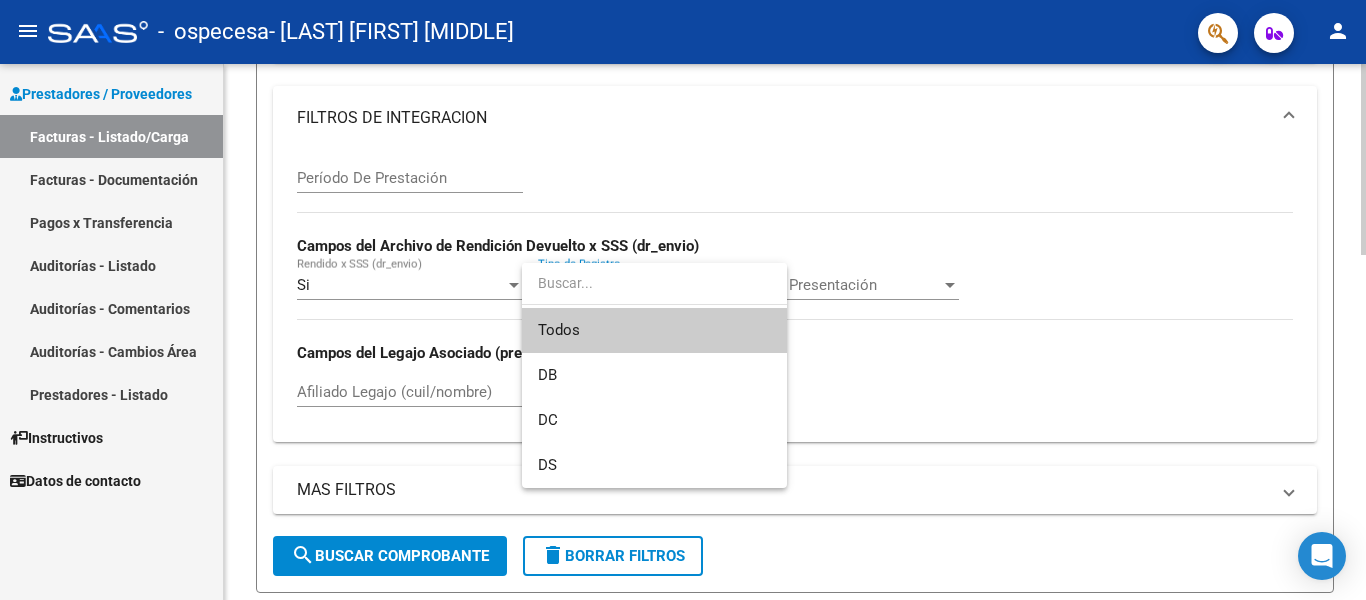 click at bounding box center [654, 283] 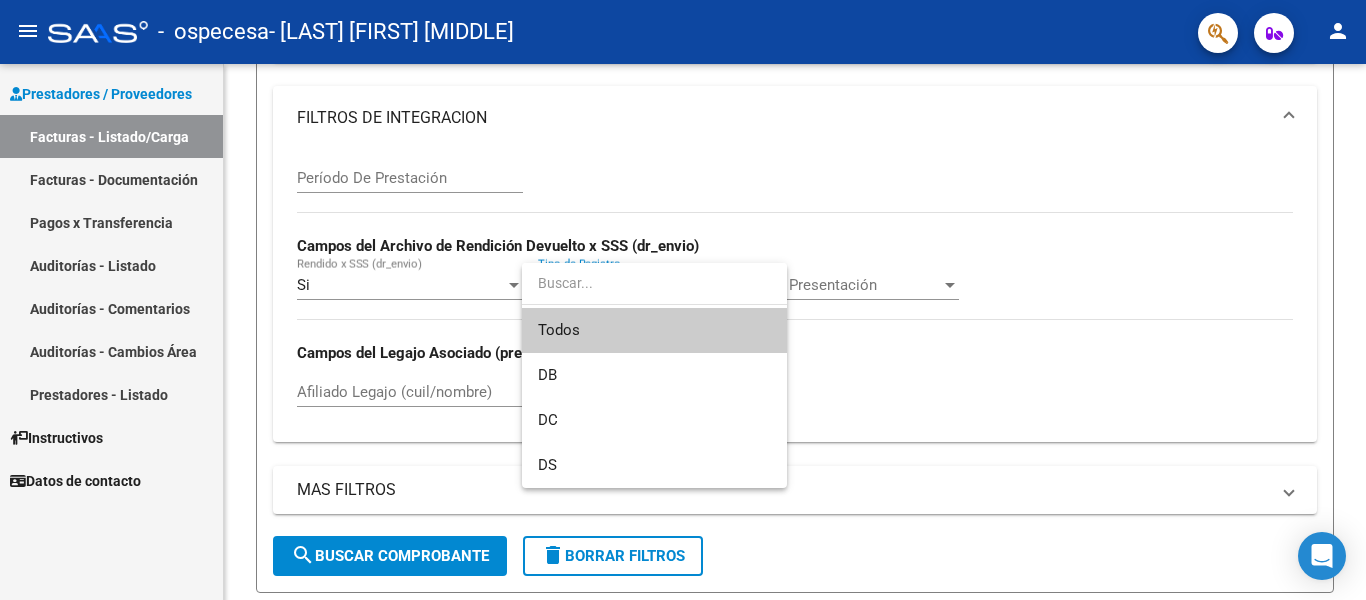 click at bounding box center (683, 300) 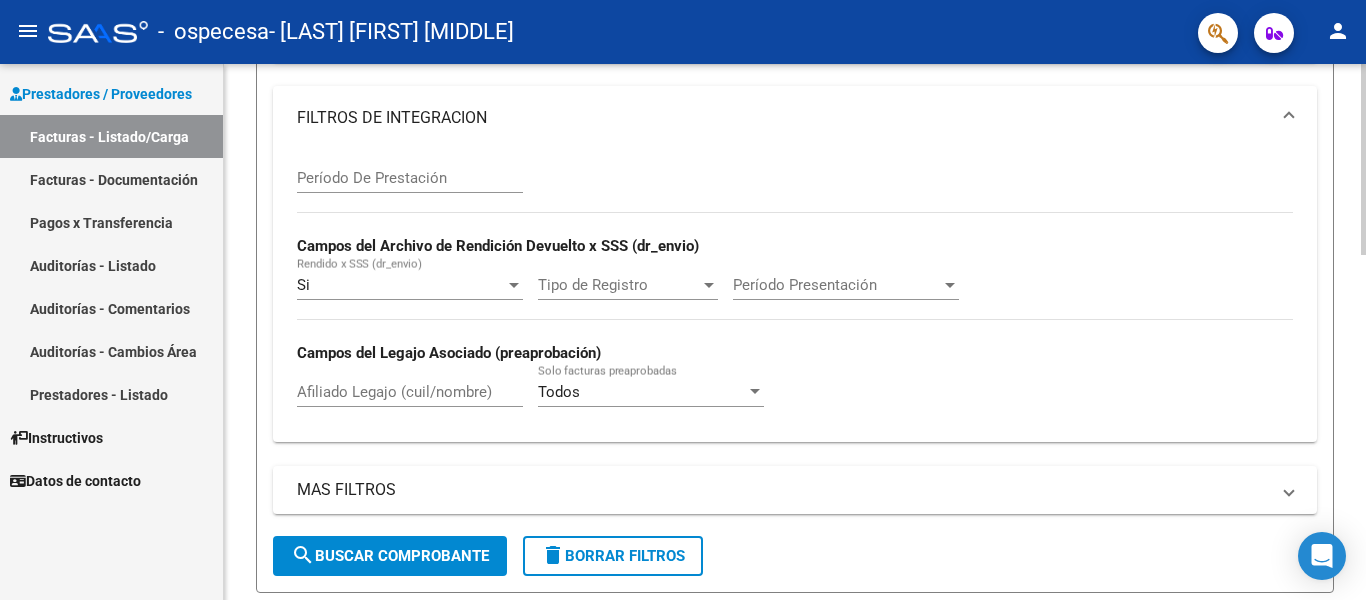 click on "Todos Solo facturas preaprobadas" 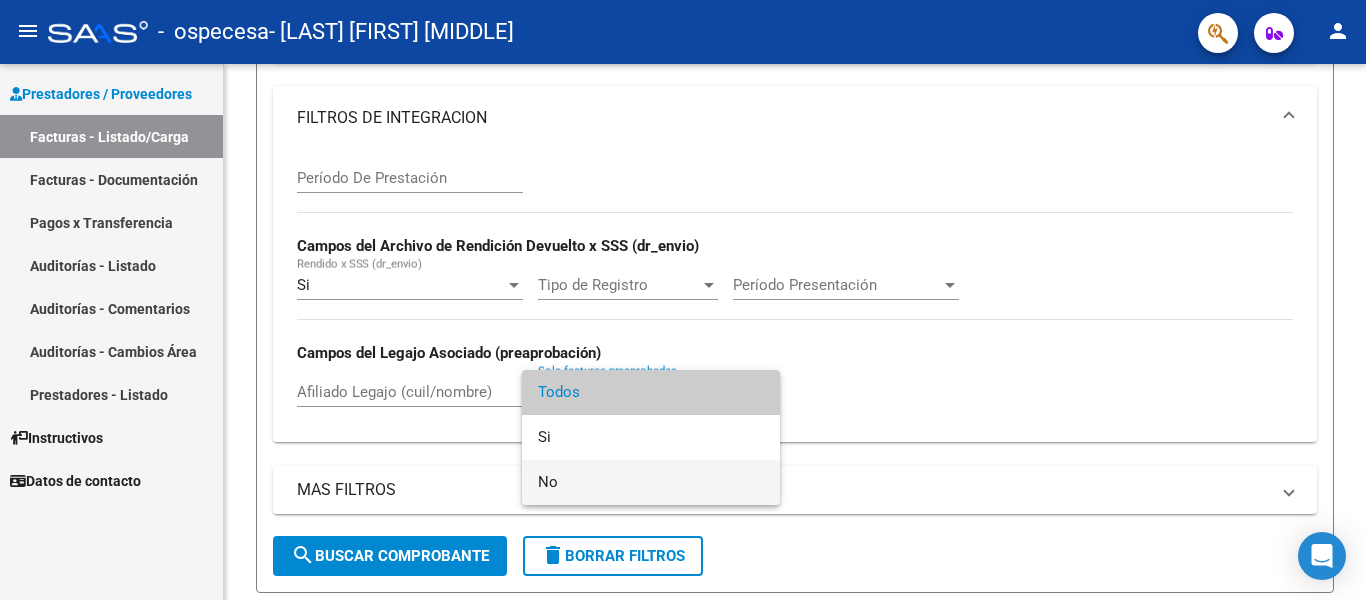 click on "No" at bounding box center [651, 482] 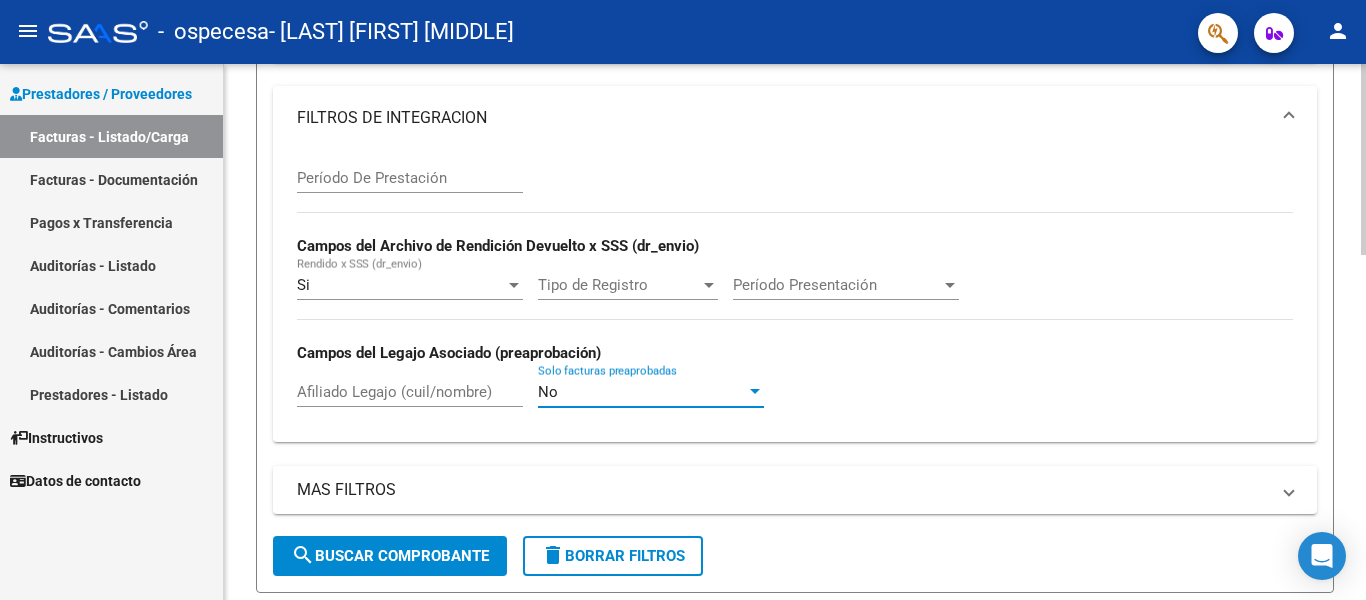 click on "No" at bounding box center (642, 392) 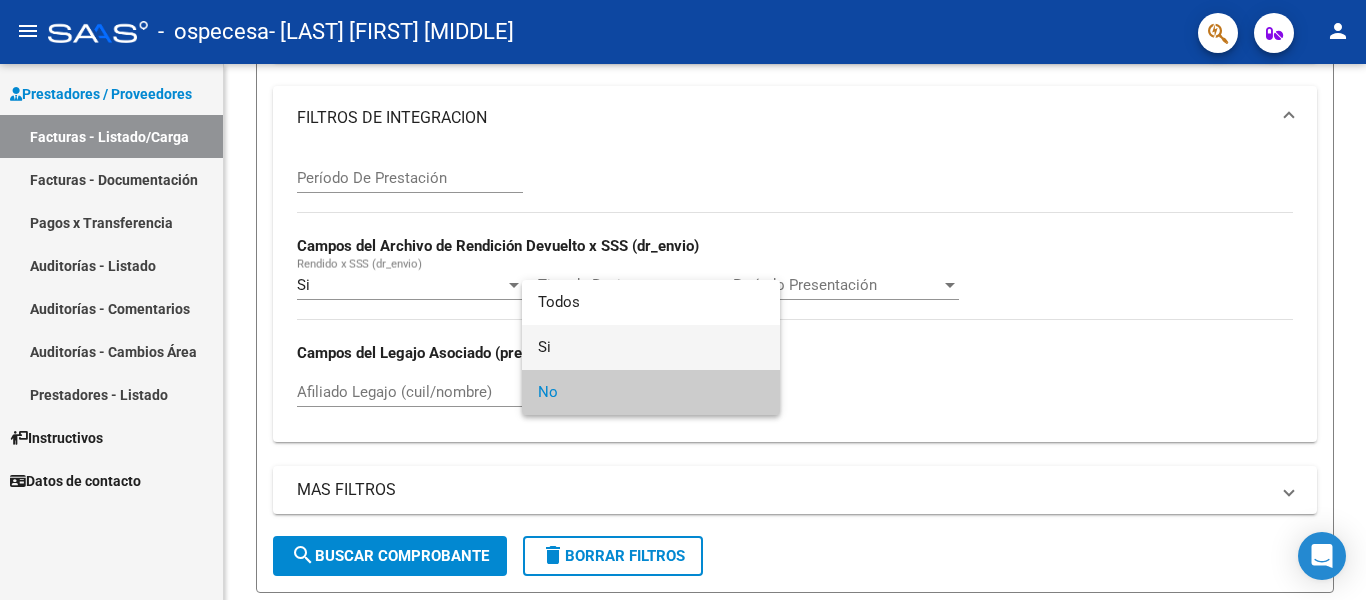click on "Si" at bounding box center (651, 347) 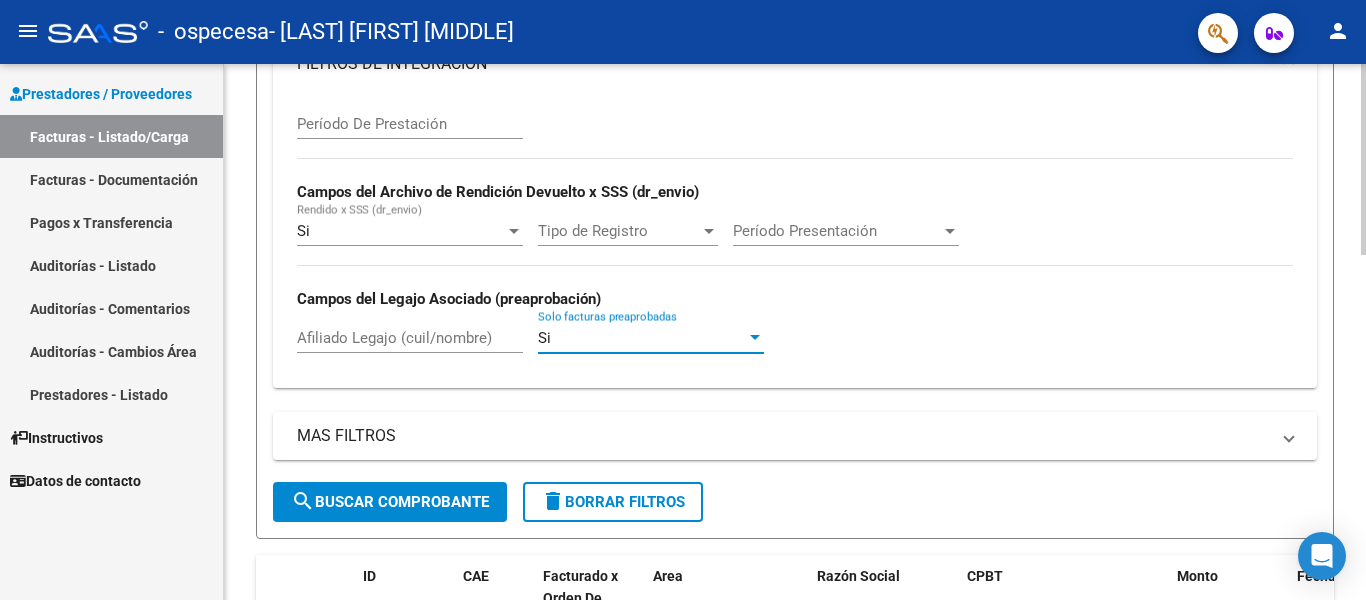 scroll, scrollTop: 800, scrollLeft: 0, axis: vertical 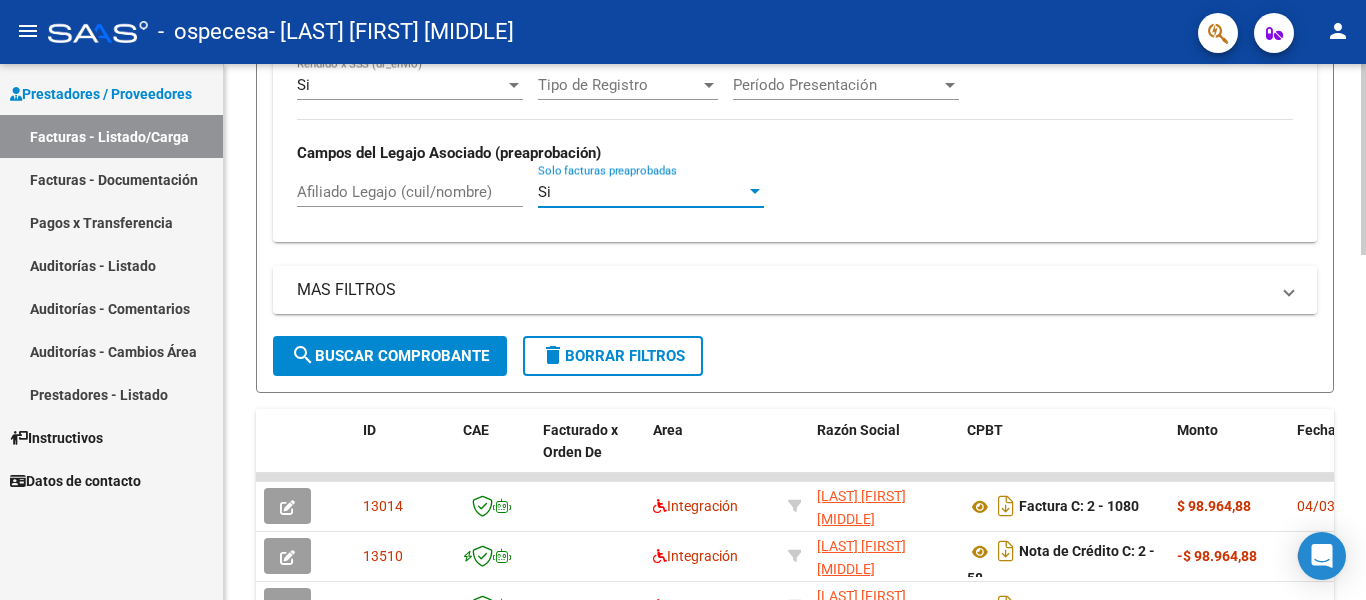 click on "MAS FILTROS" at bounding box center [783, 290] 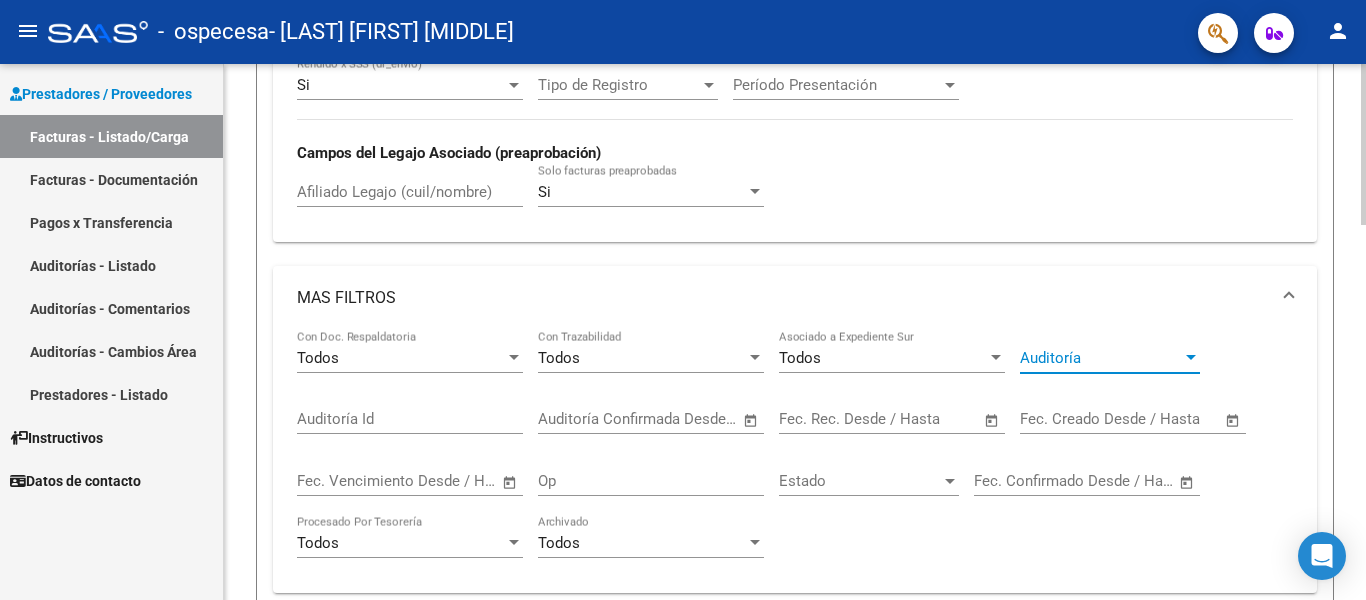 click on "Auditoría" at bounding box center (1101, 358) 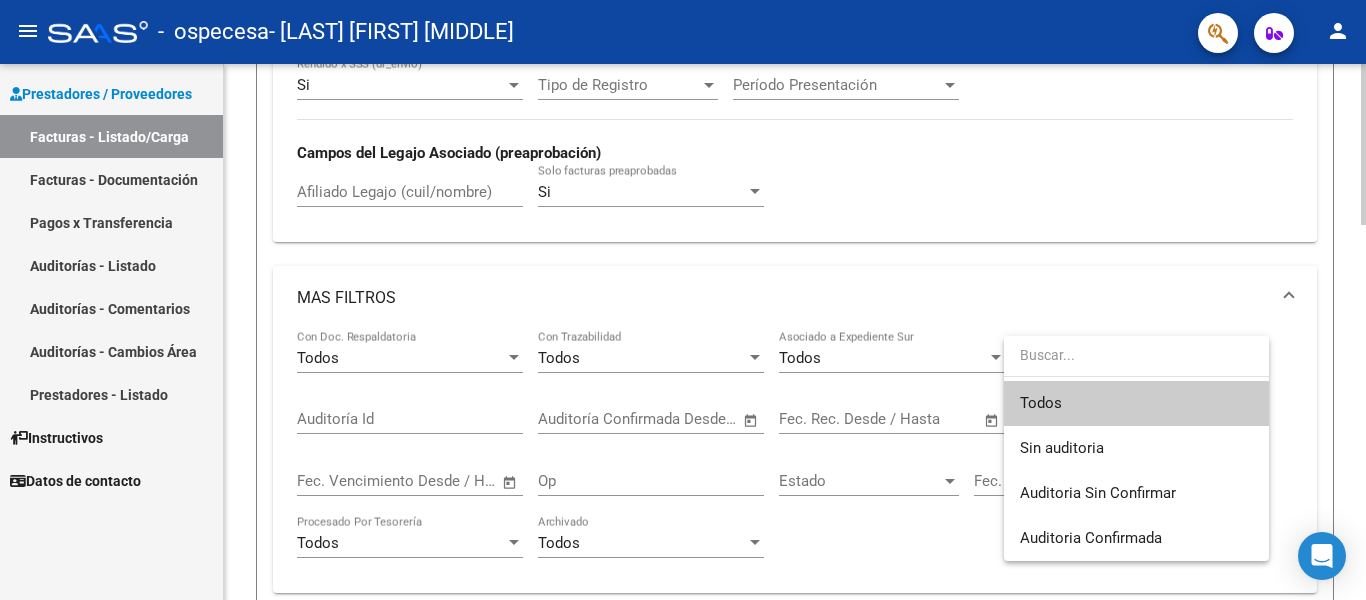 click at bounding box center (1136, 355) 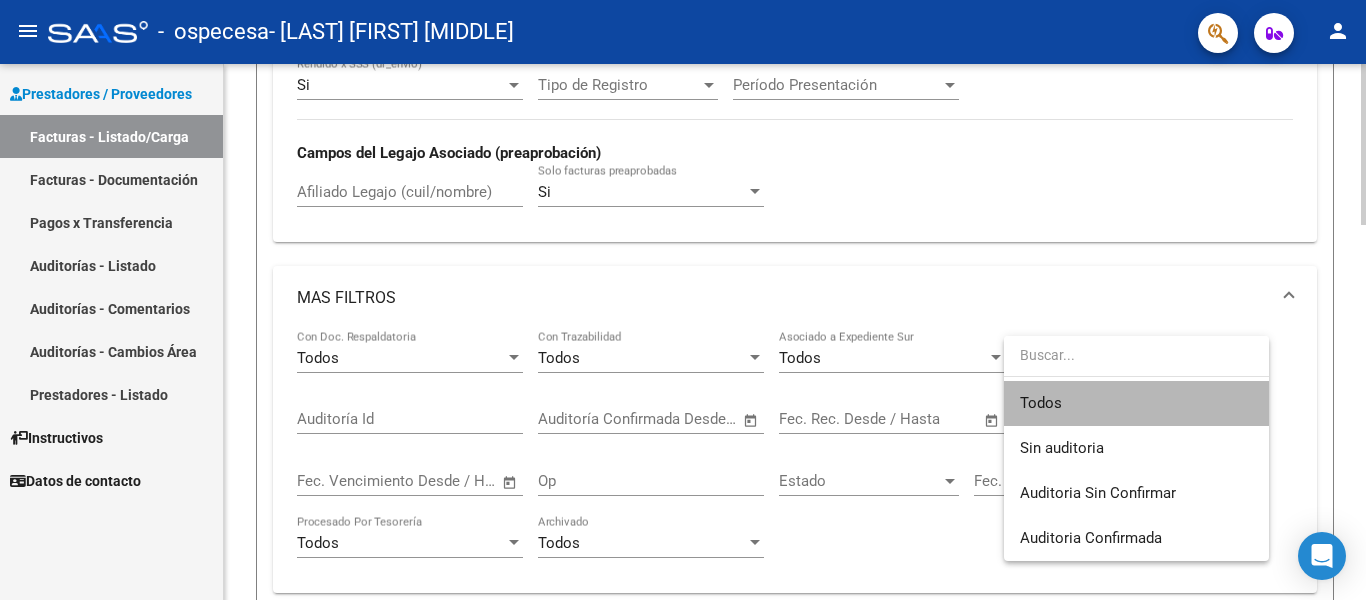 click on "Todos" at bounding box center (1136, 403) 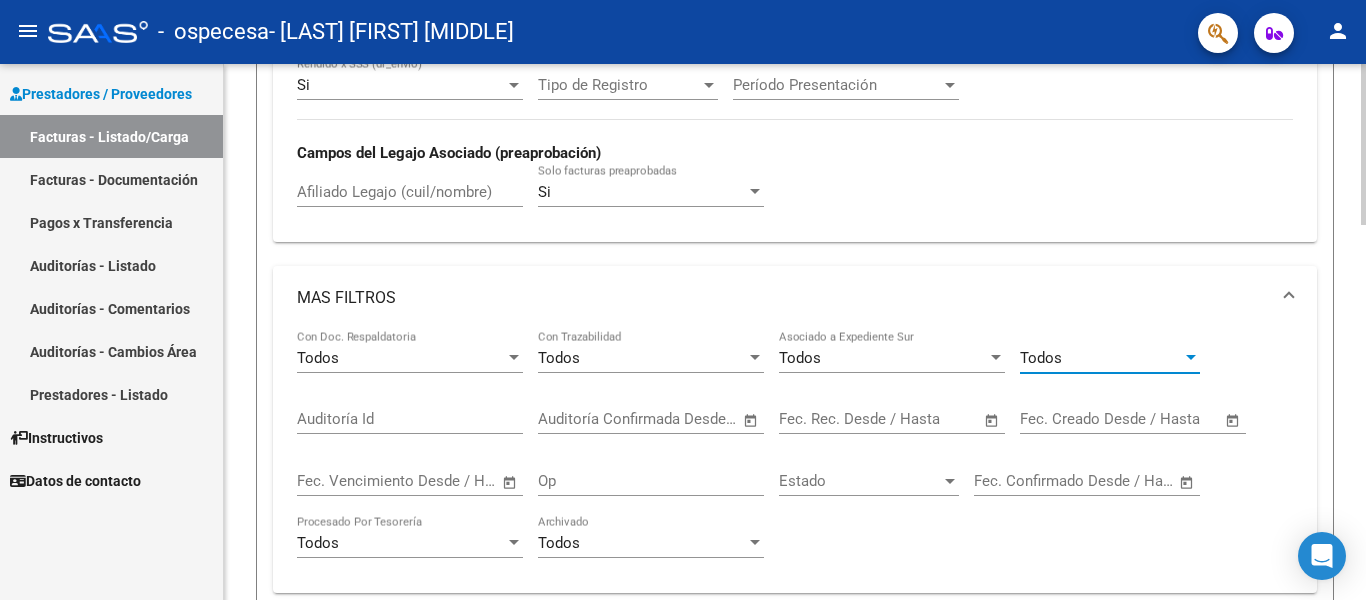 click on "Todos" at bounding box center [1041, 358] 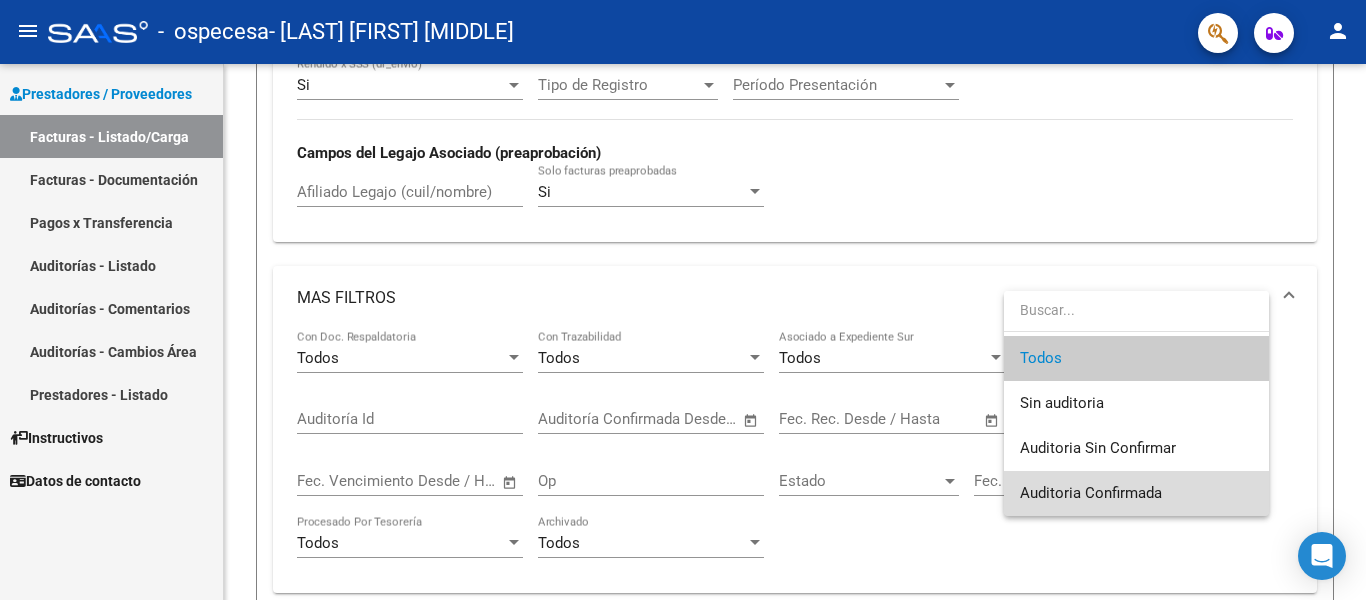 click on "Auditoria Confirmada" at bounding box center [1136, 493] 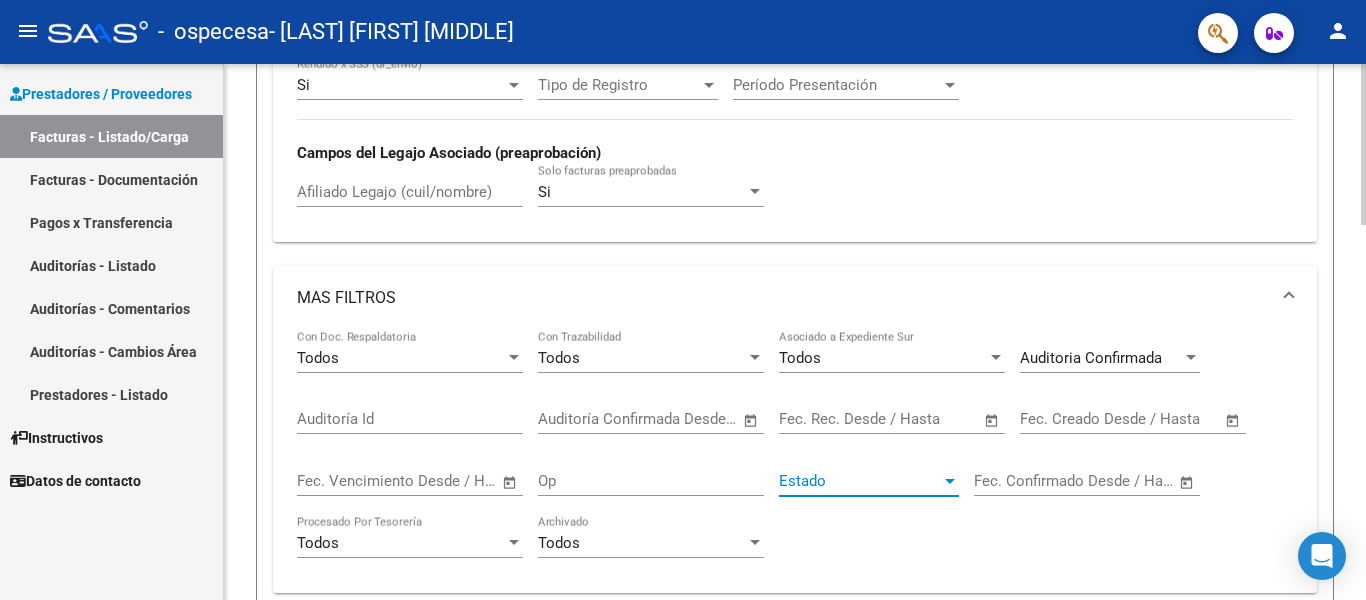 click on "Estado" at bounding box center (860, 481) 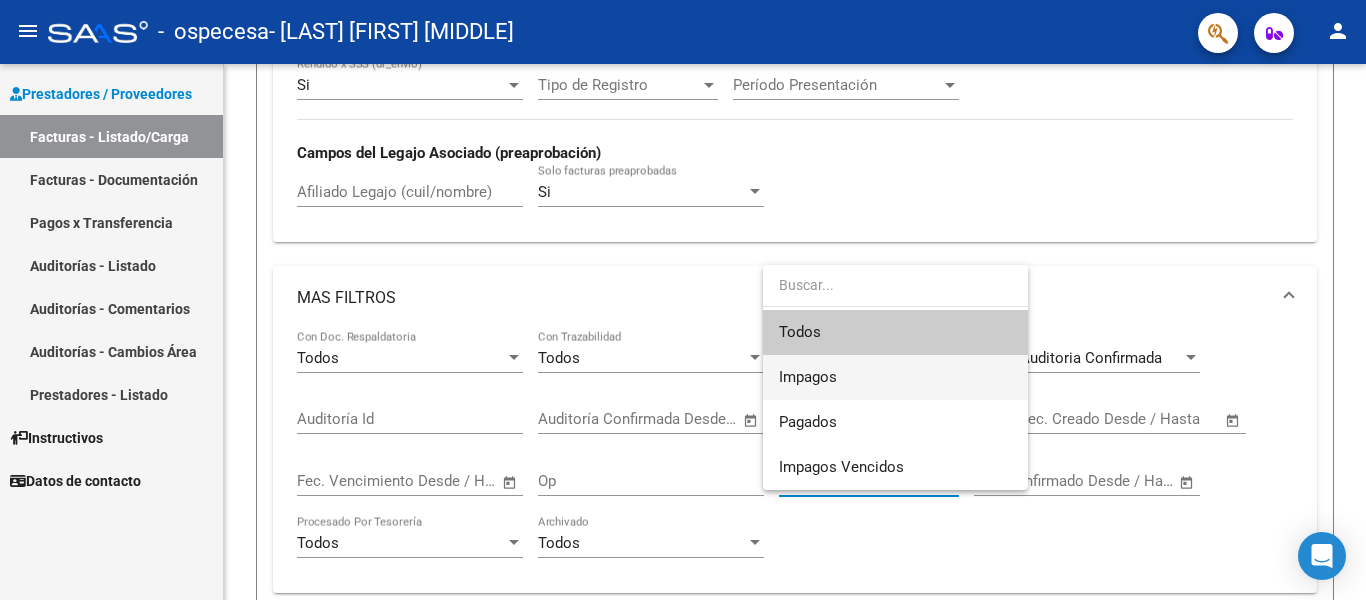 click on "Impagos" at bounding box center [895, 377] 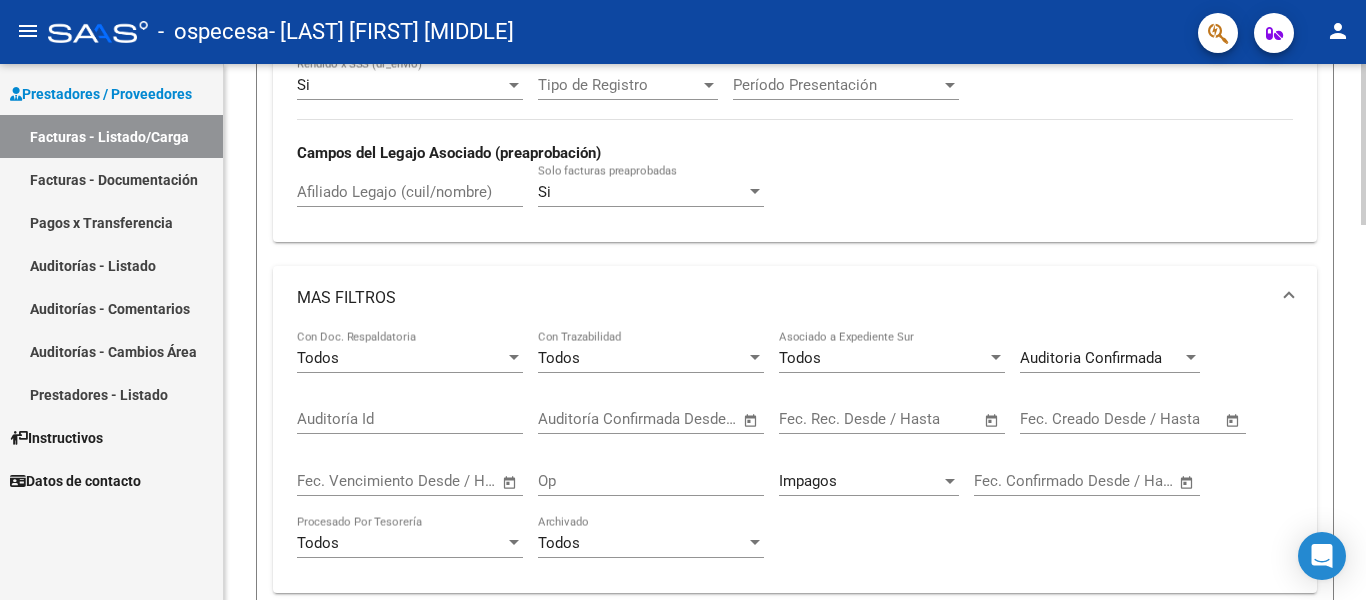 click on "Todos Archivado" 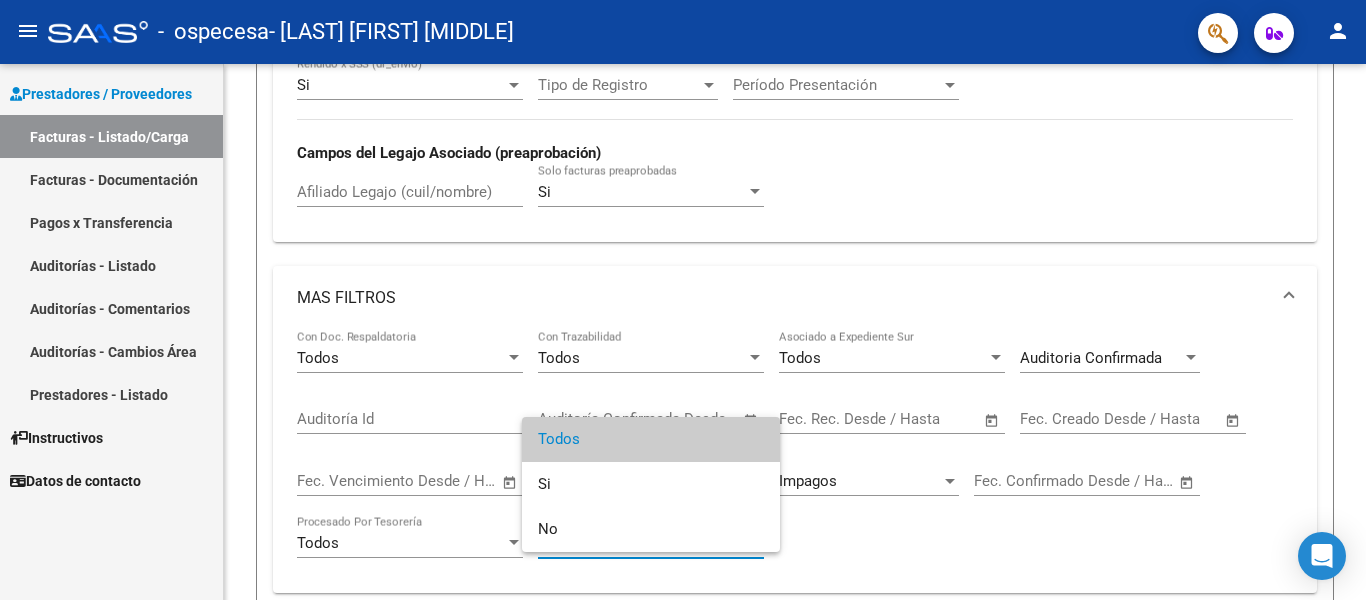 click at bounding box center [683, 300] 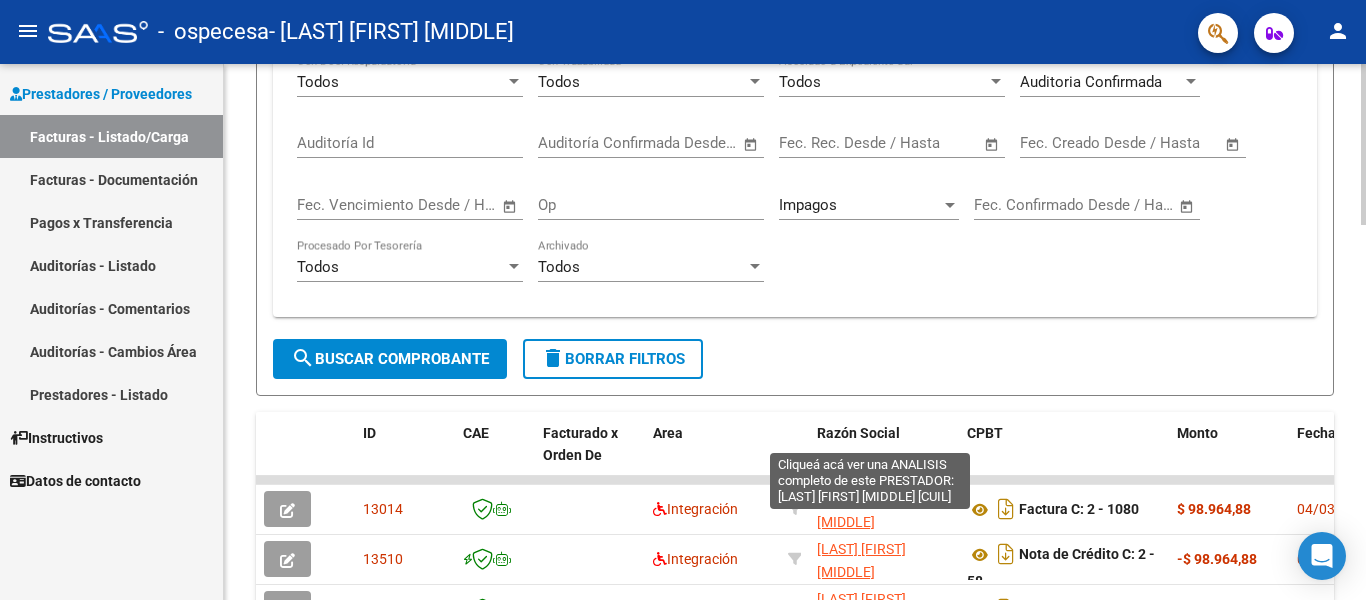 scroll, scrollTop: 1100, scrollLeft: 0, axis: vertical 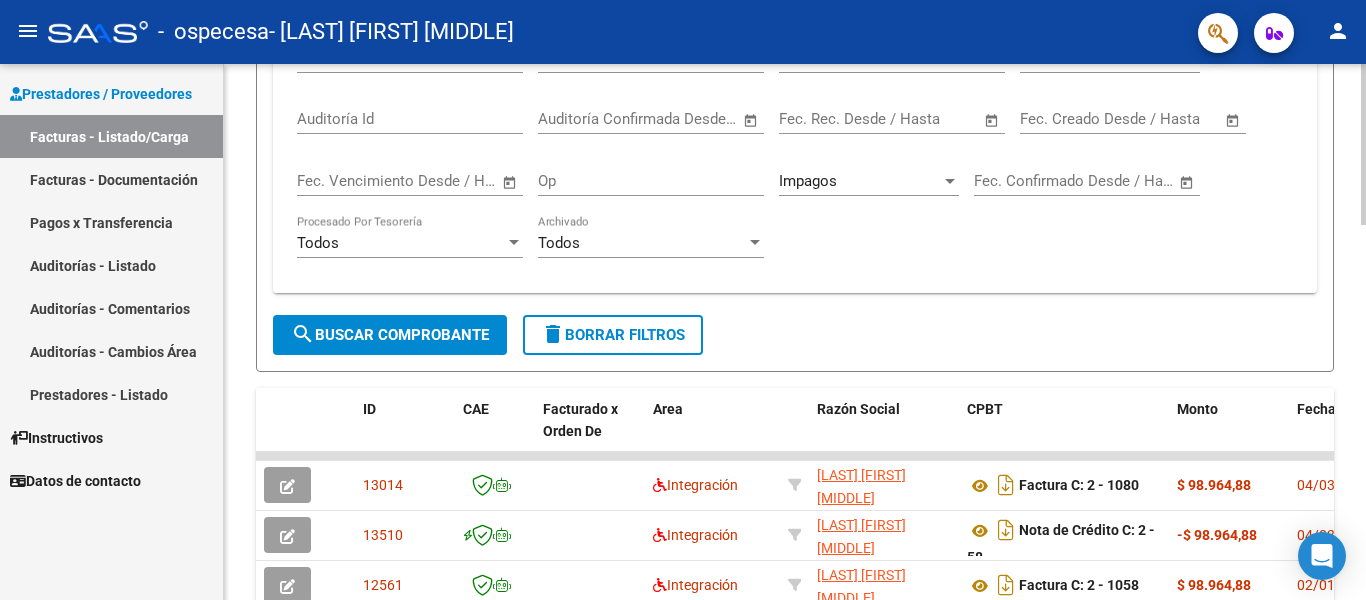 click on "search  Buscar Comprobante" 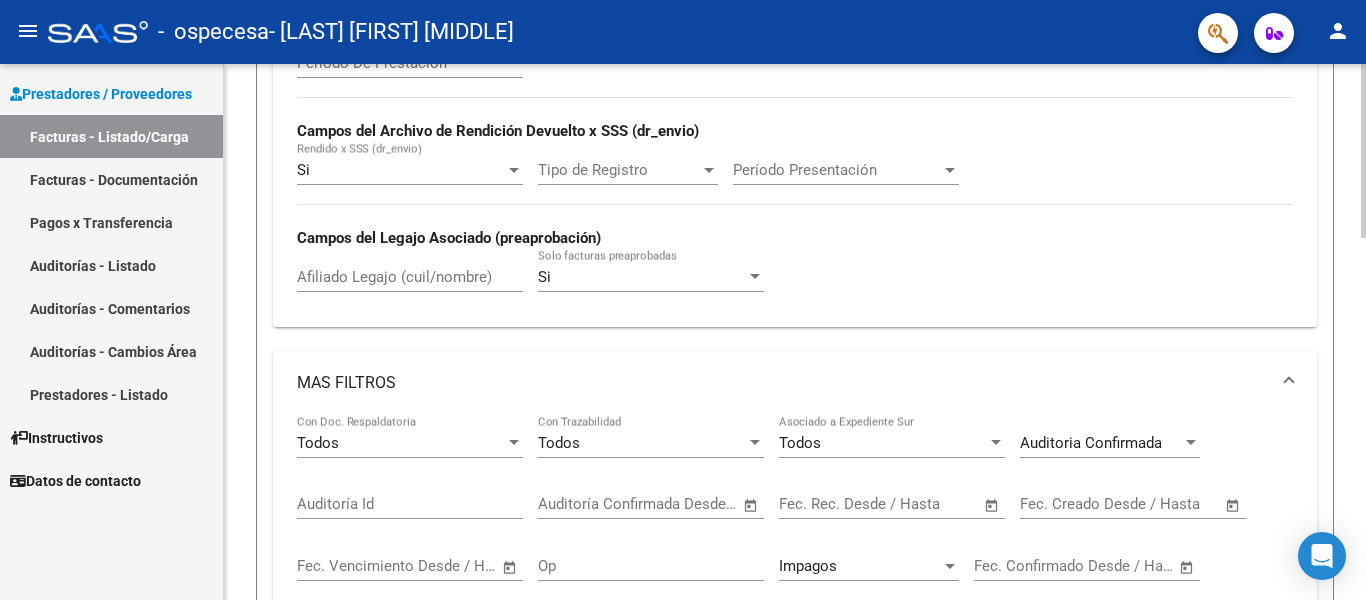 scroll, scrollTop: 700, scrollLeft: 0, axis: vertical 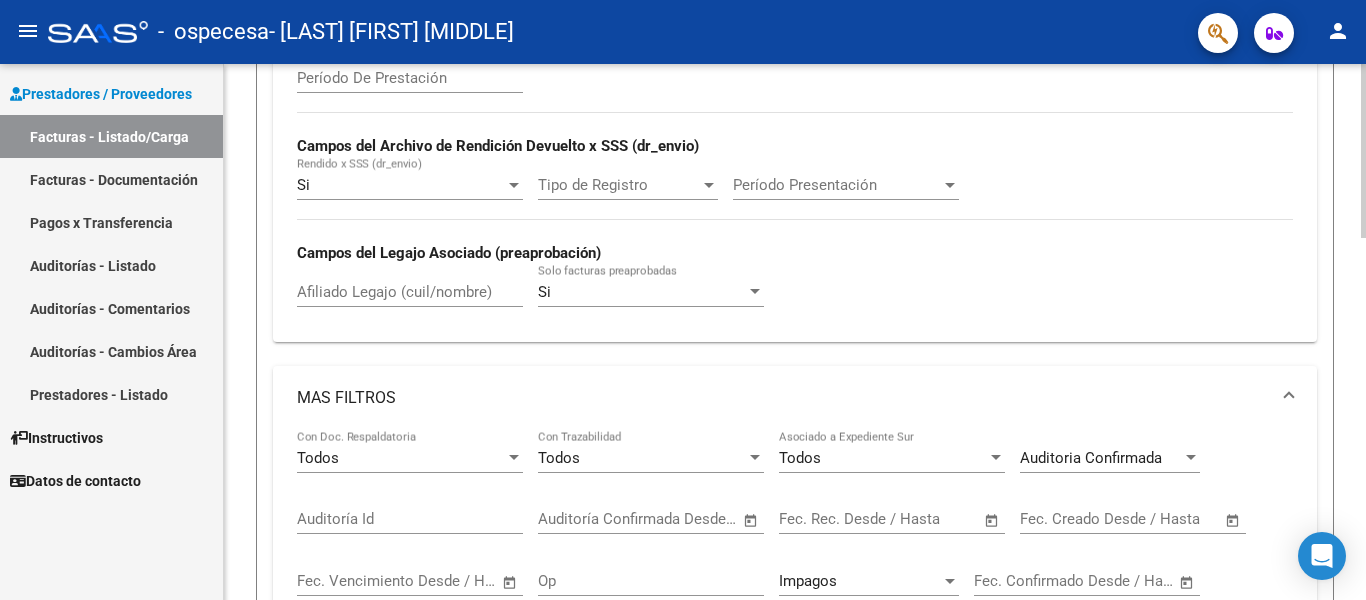 click on "Auditoria Confirmada" at bounding box center (1101, 458) 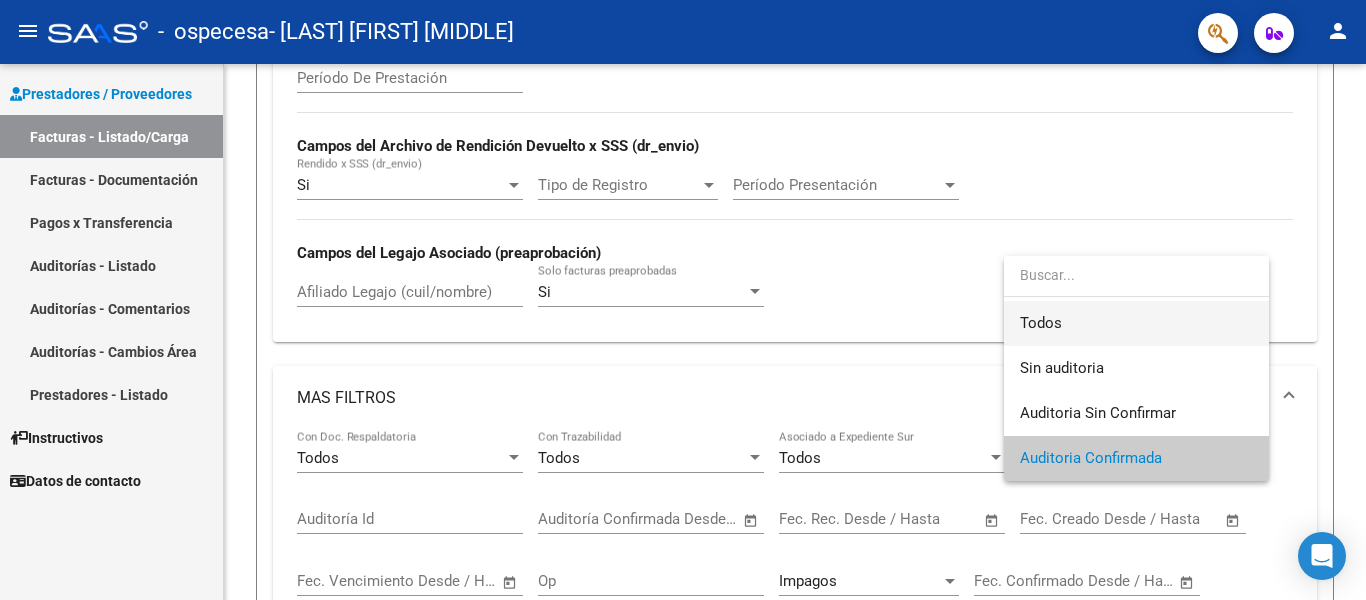 click on "Todos" at bounding box center (1136, 323) 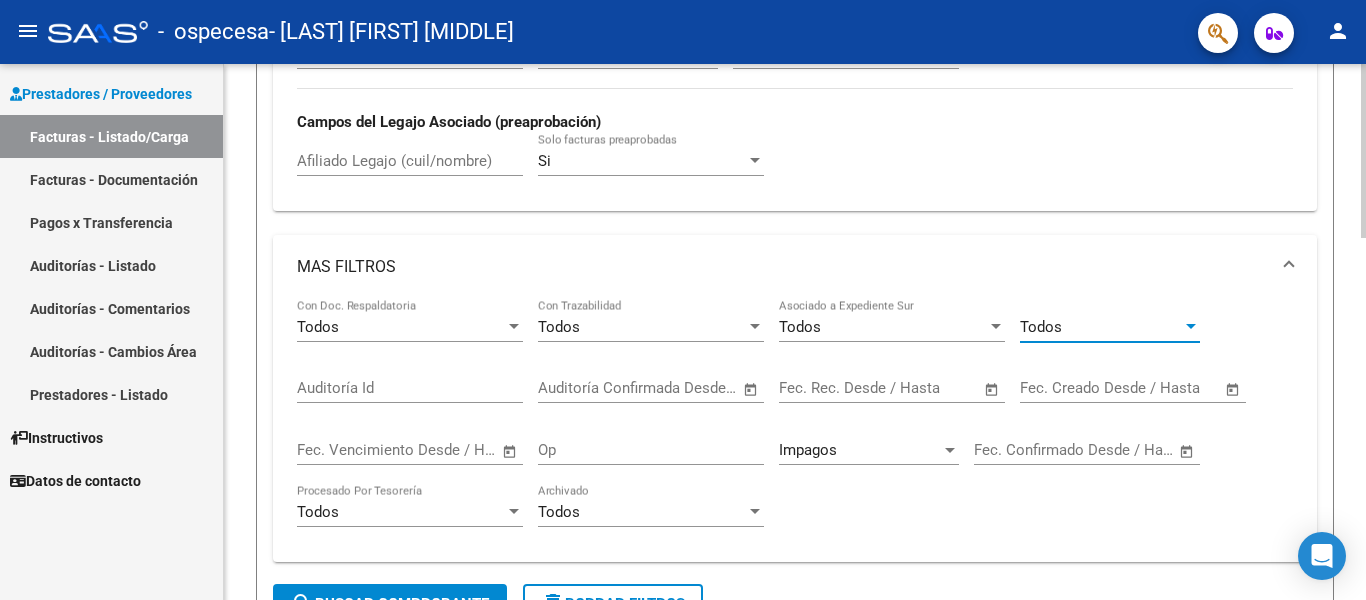 scroll, scrollTop: 1000, scrollLeft: 0, axis: vertical 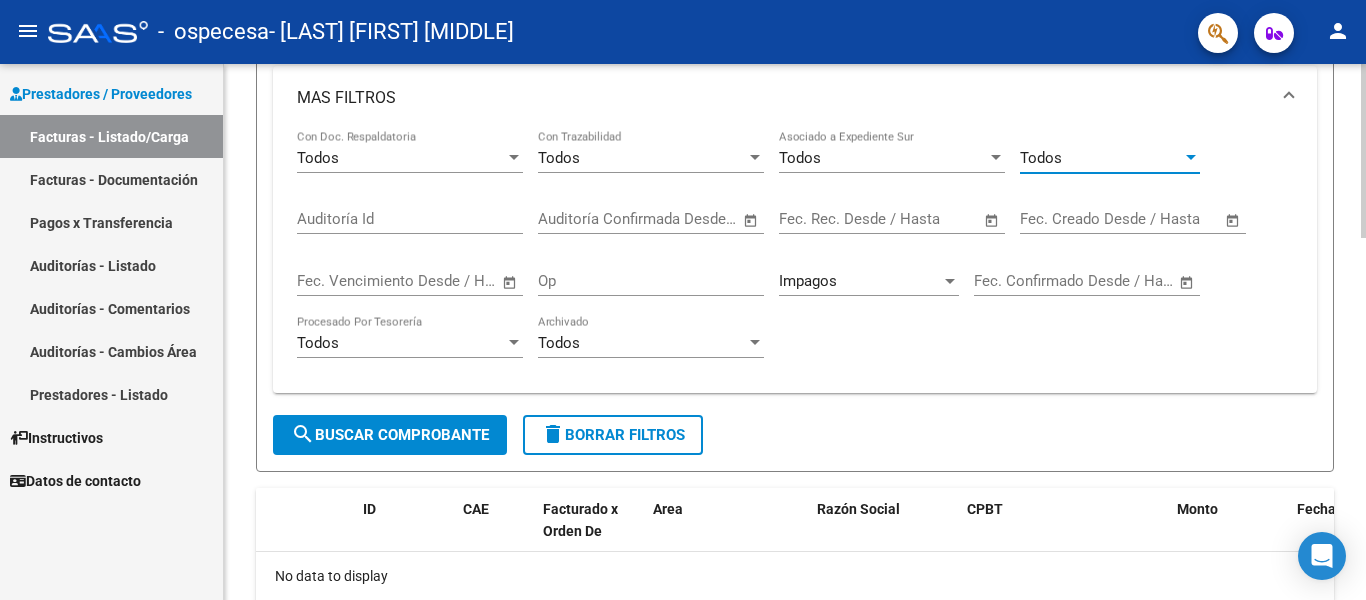 click on "search  Buscar Comprobante" 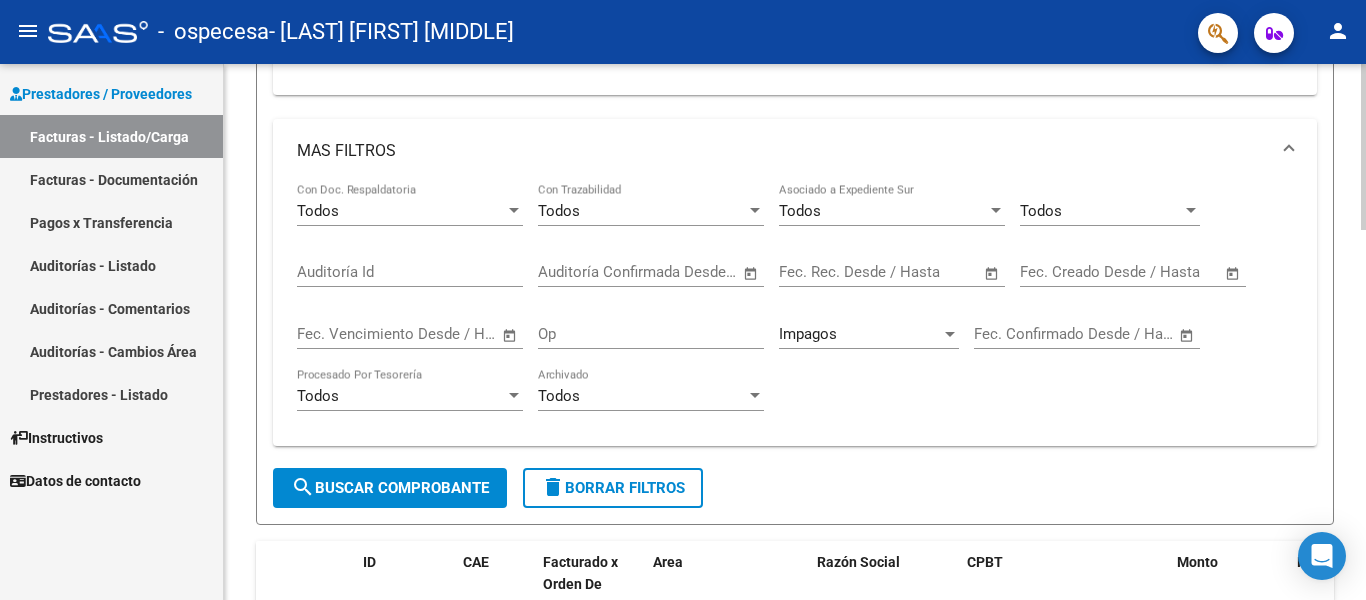 scroll, scrollTop: 899, scrollLeft: 0, axis: vertical 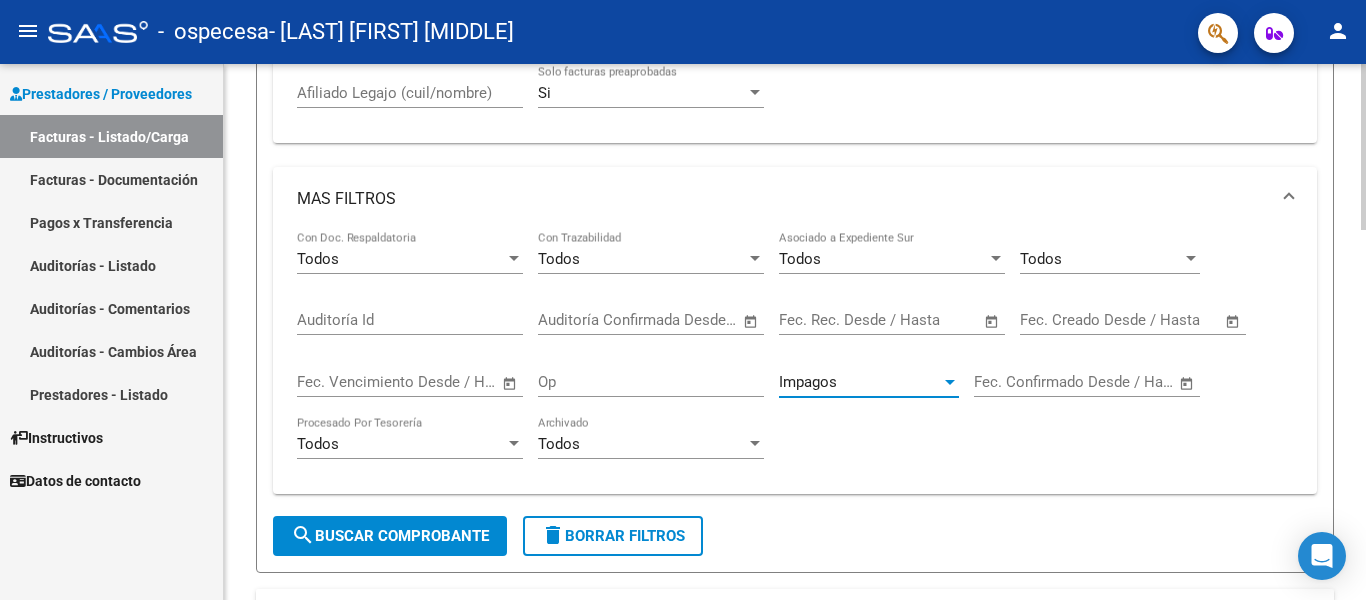 click on "Impagos" at bounding box center [860, 382] 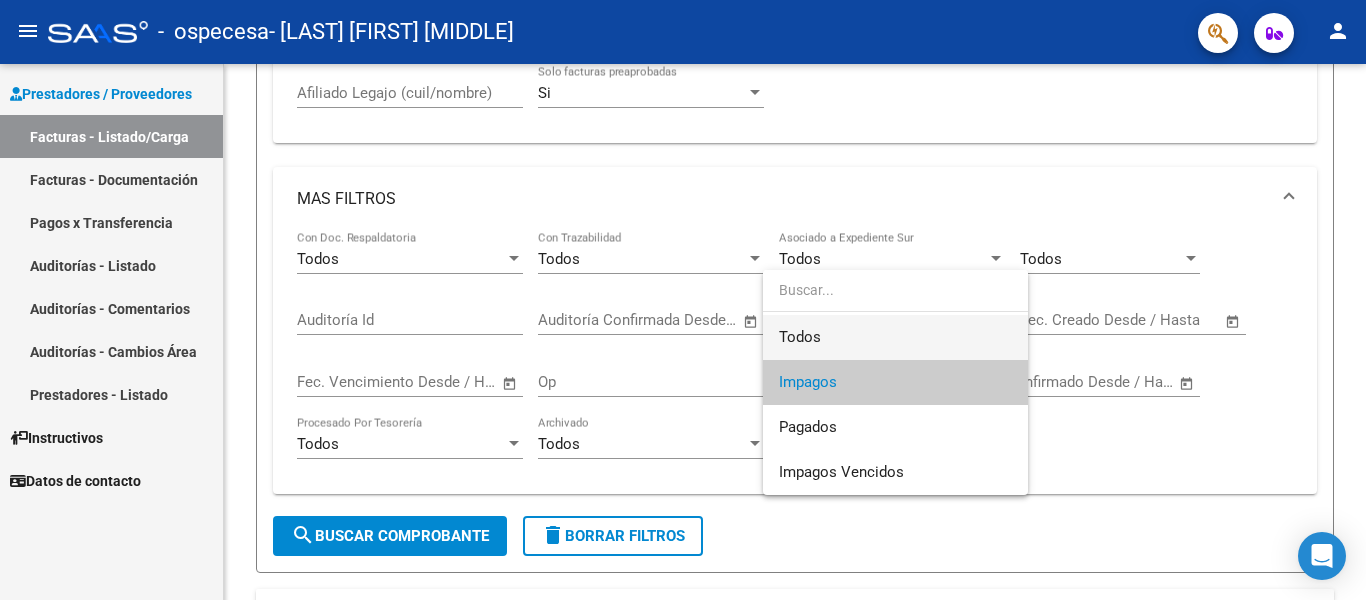 click on "Todos" at bounding box center (895, 337) 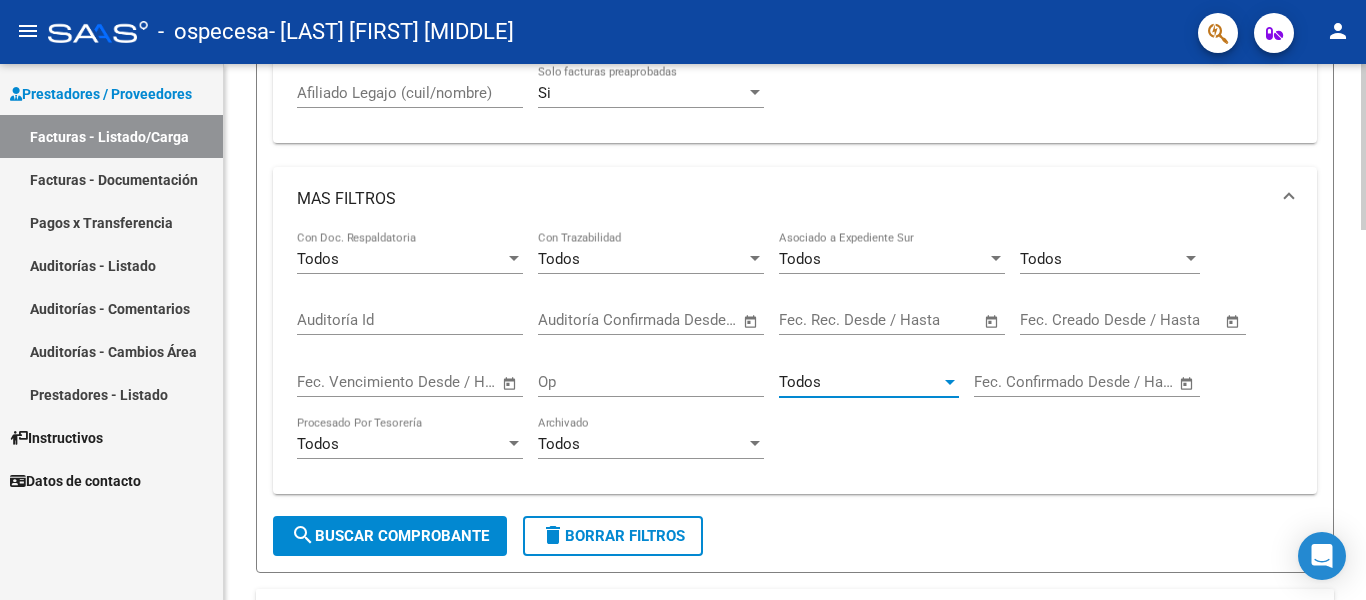 click on "search  Buscar Comprobante" 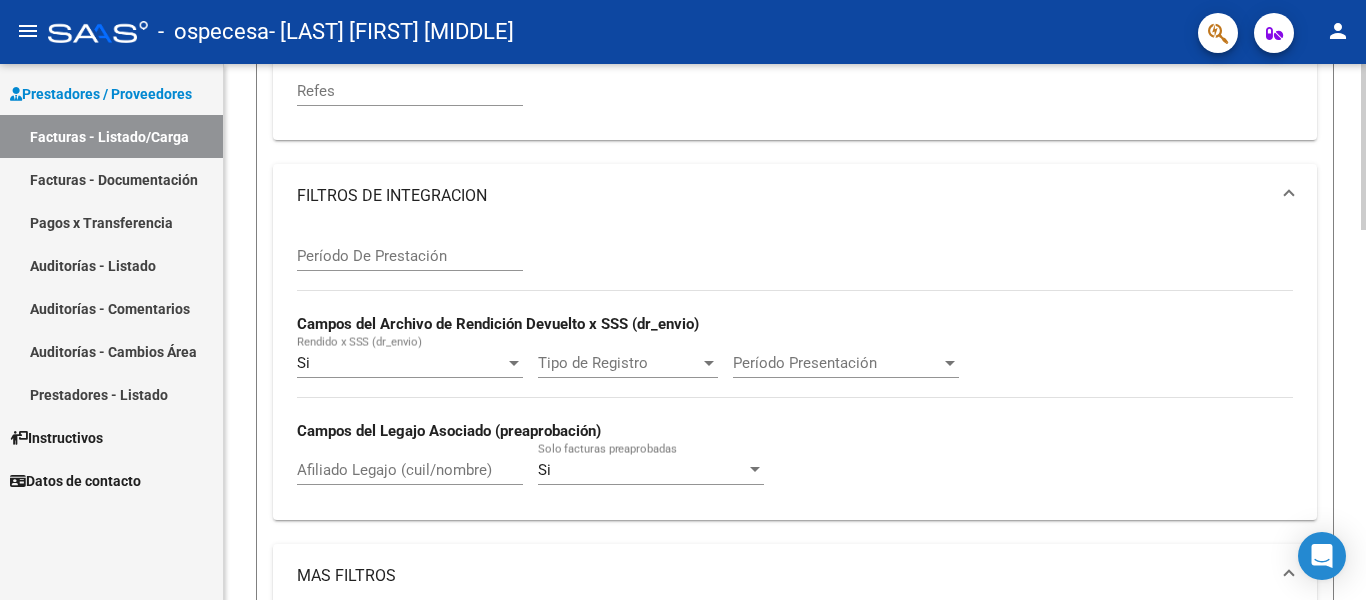 scroll, scrollTop: 499, scrollLeft: 0, axis: vertical 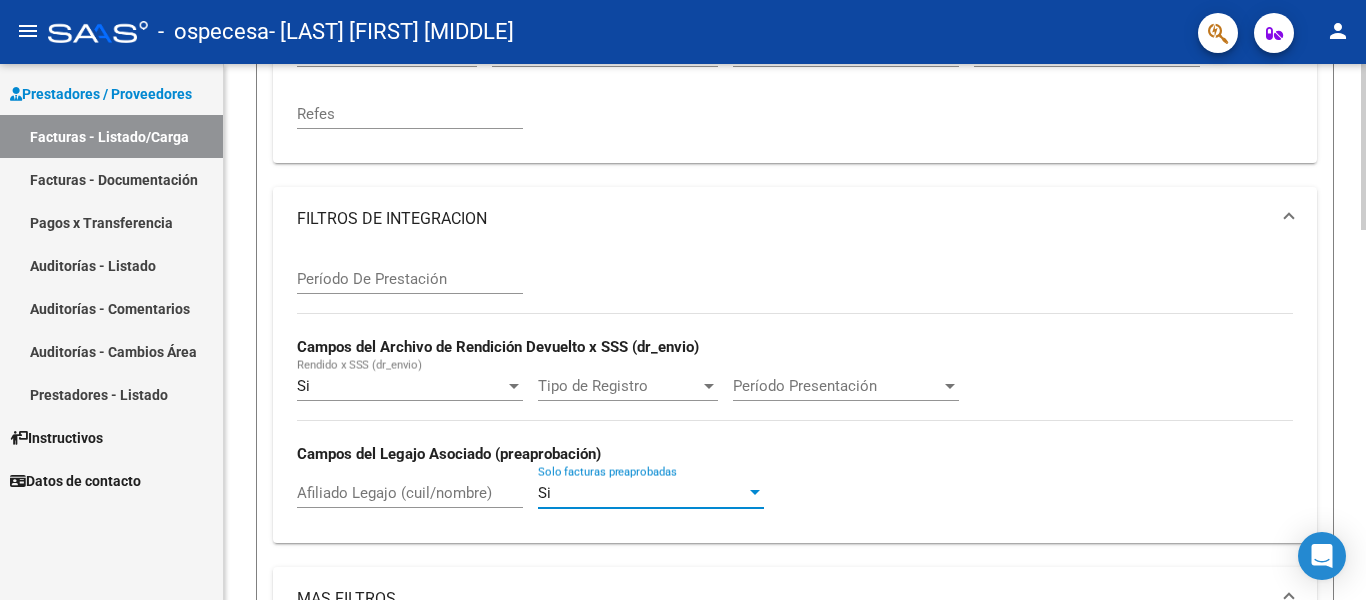 click on "Si" at bounding box center (642, 493) 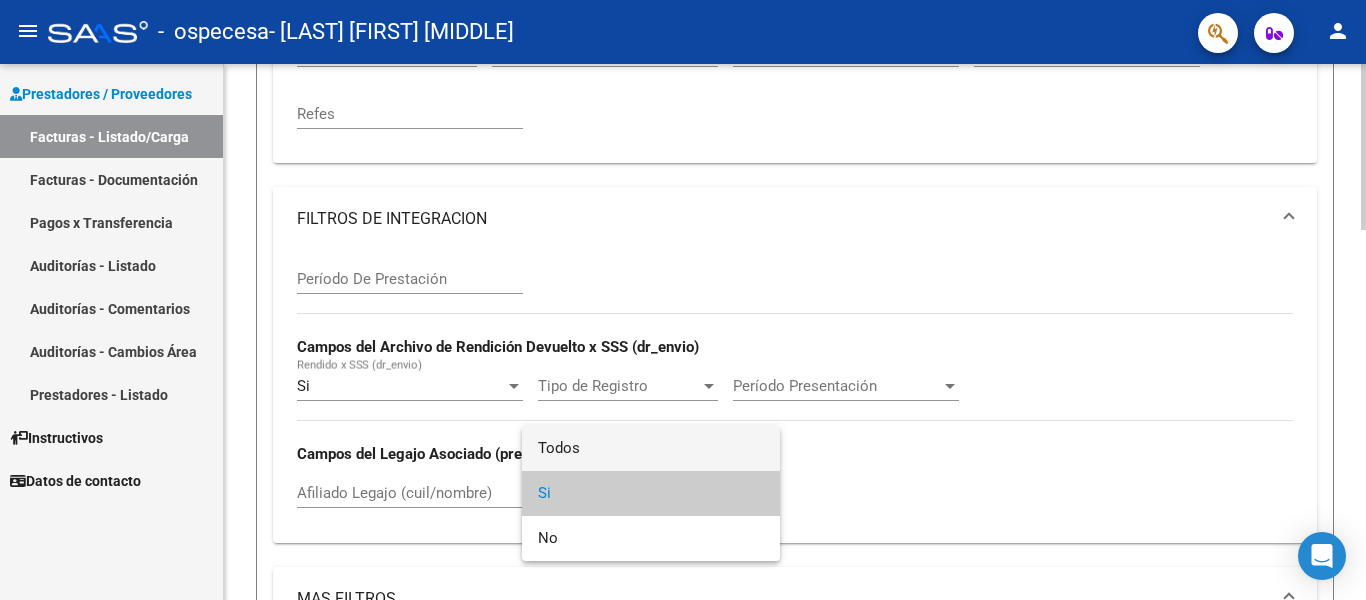 click on "Todos" at bounding box center (651, 448) 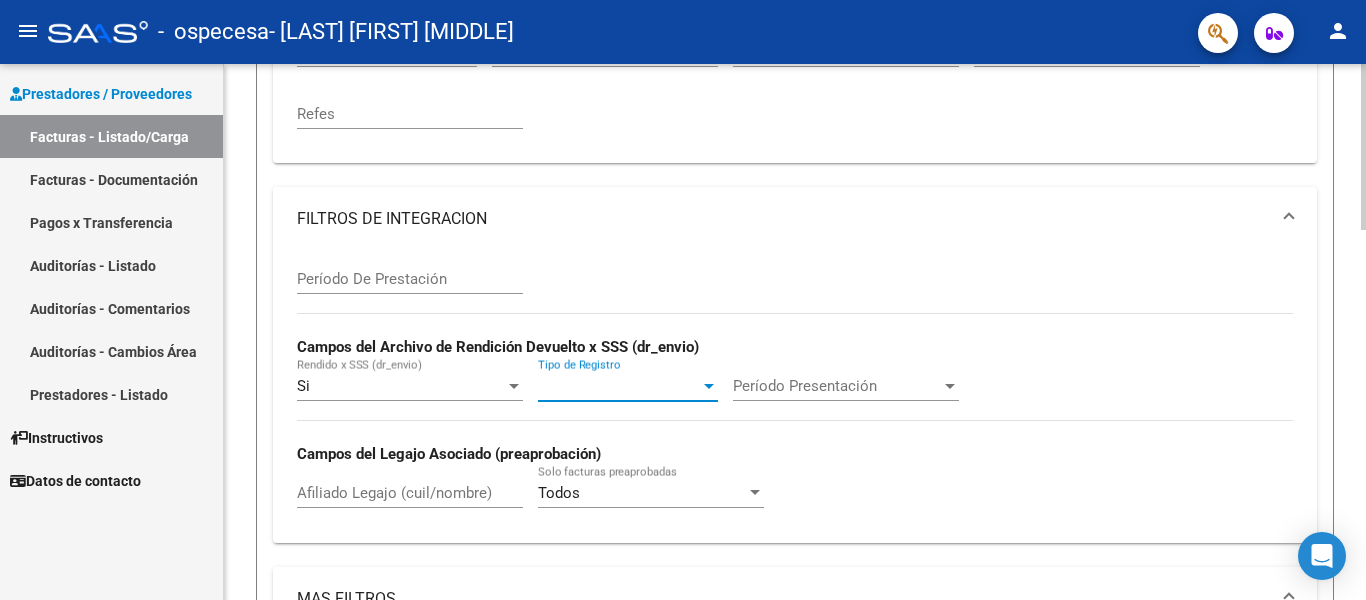 click at bounding box center [709, 386] 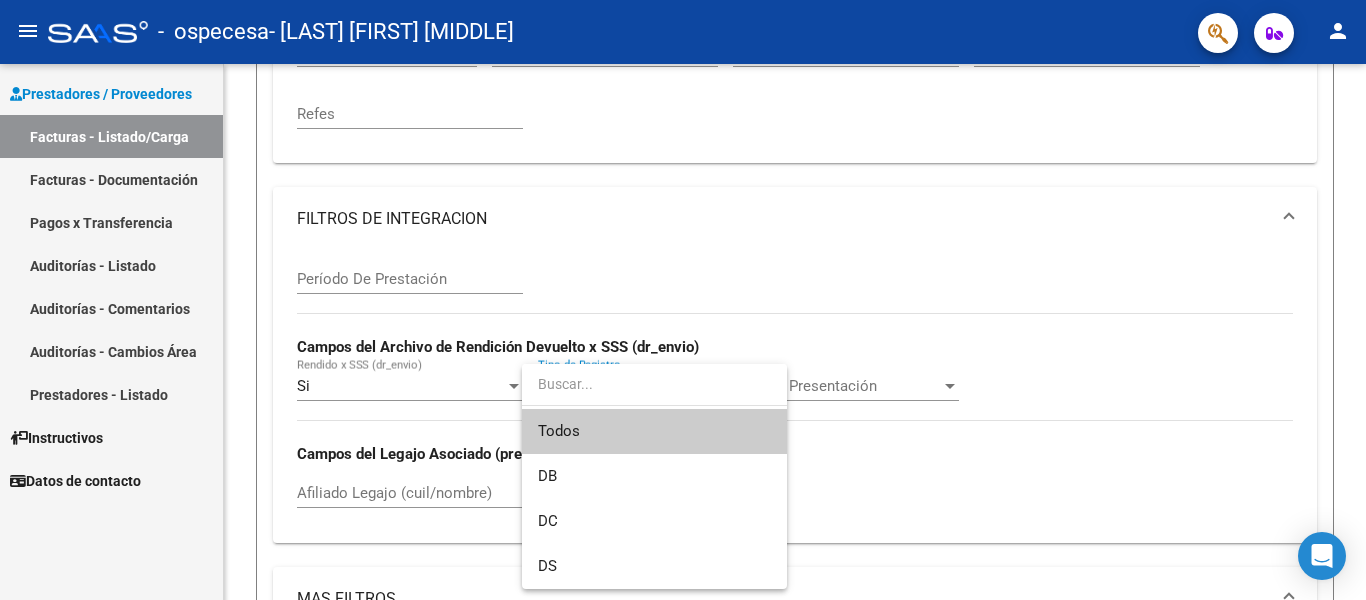 click at bounding box center [683, 300] 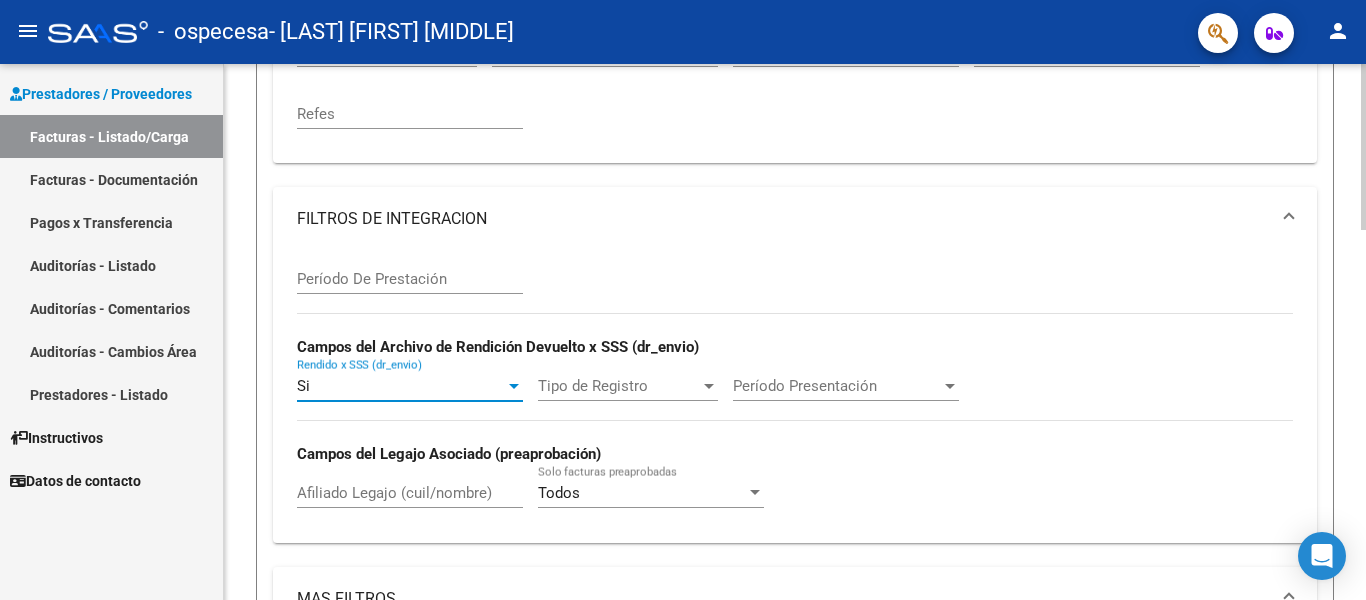 click on "Si" at bounding box center (401, 386) 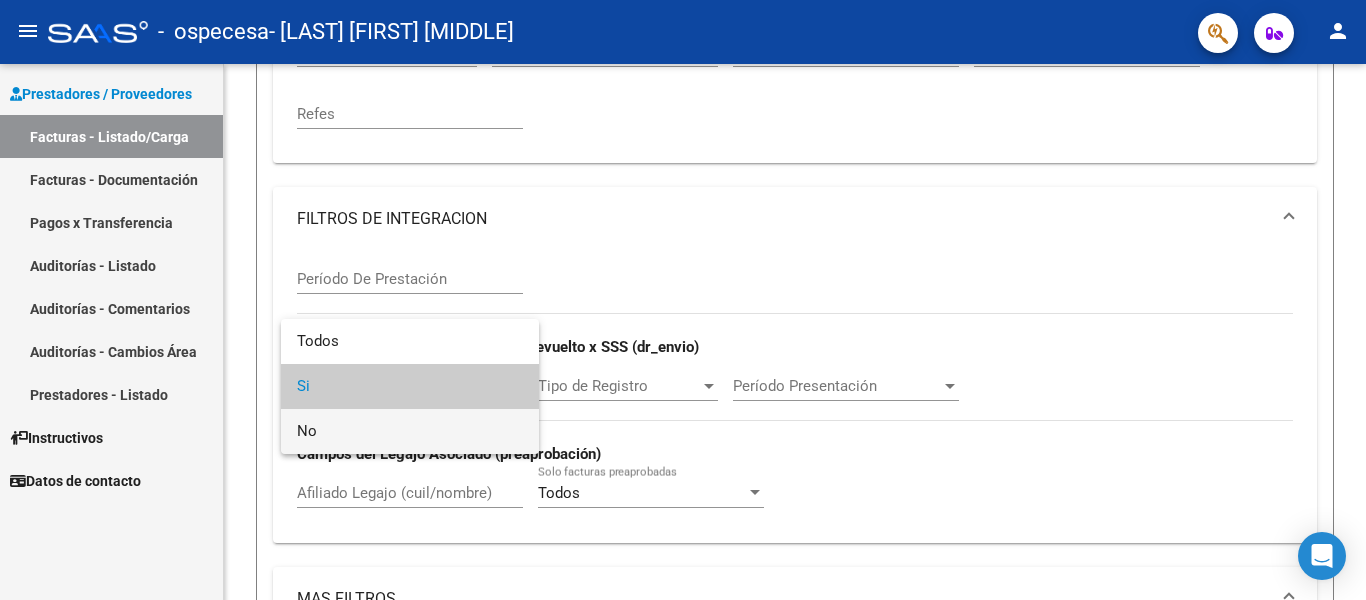 click on "No" at bounding box center (410, 431) 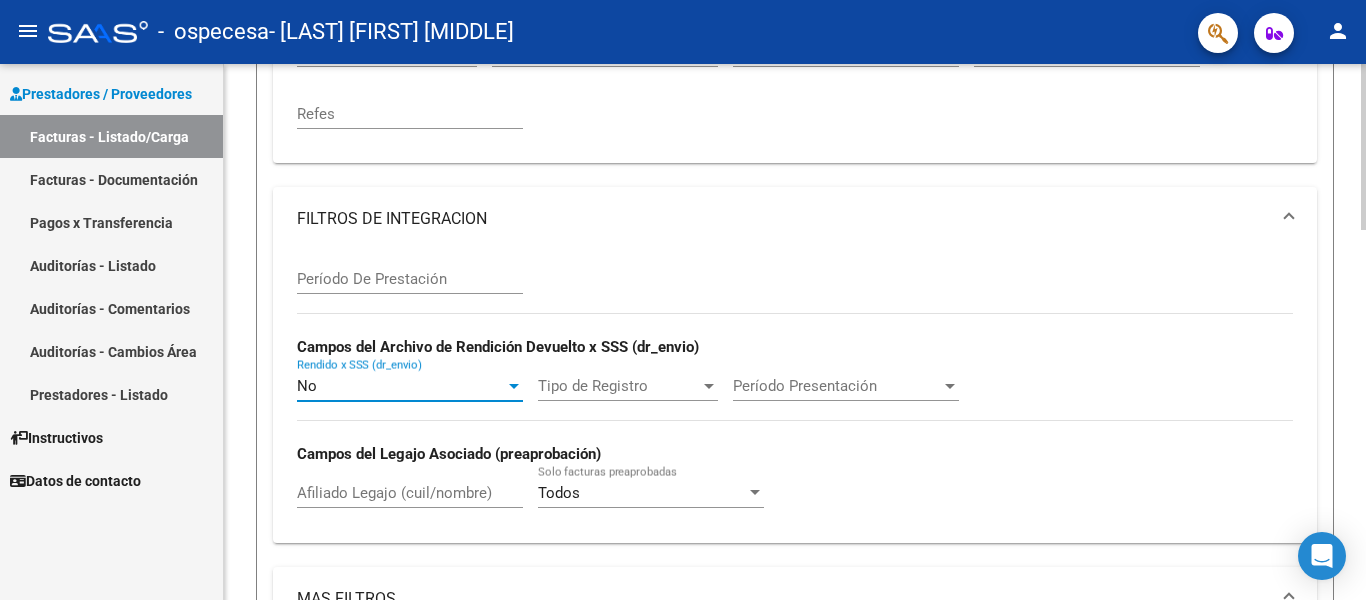 scroll, scrollTop: 899, scrollLeft: 0, axis: vertical 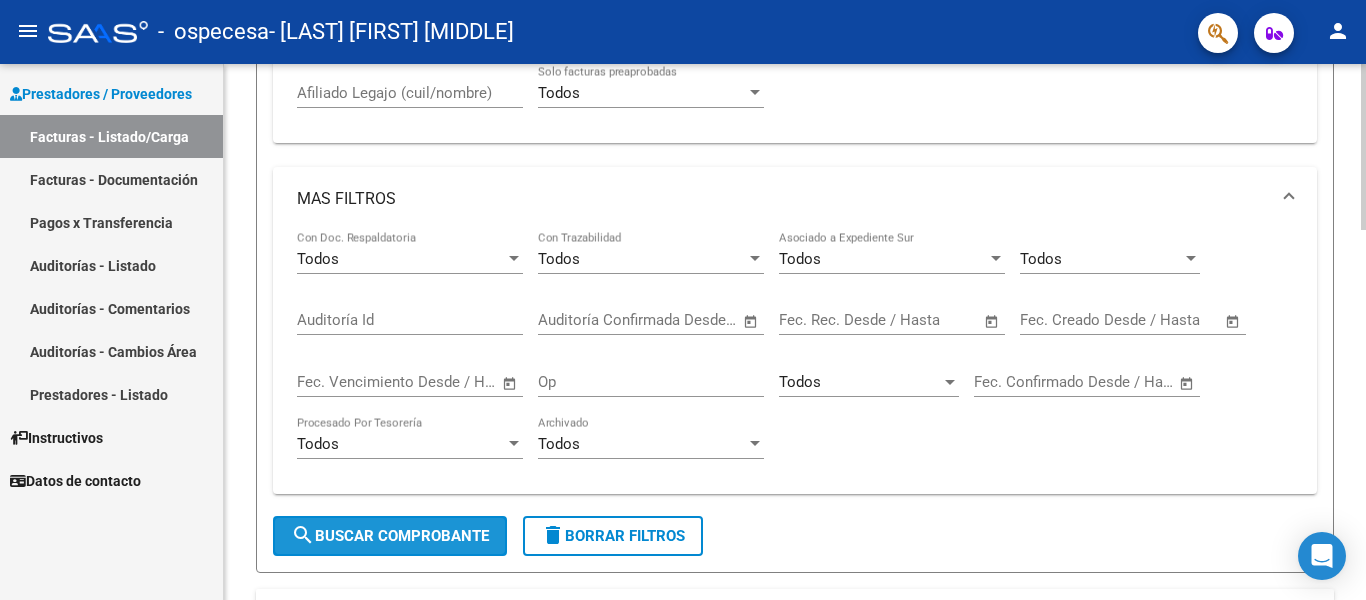 click on "search  Buscar Comprobante" 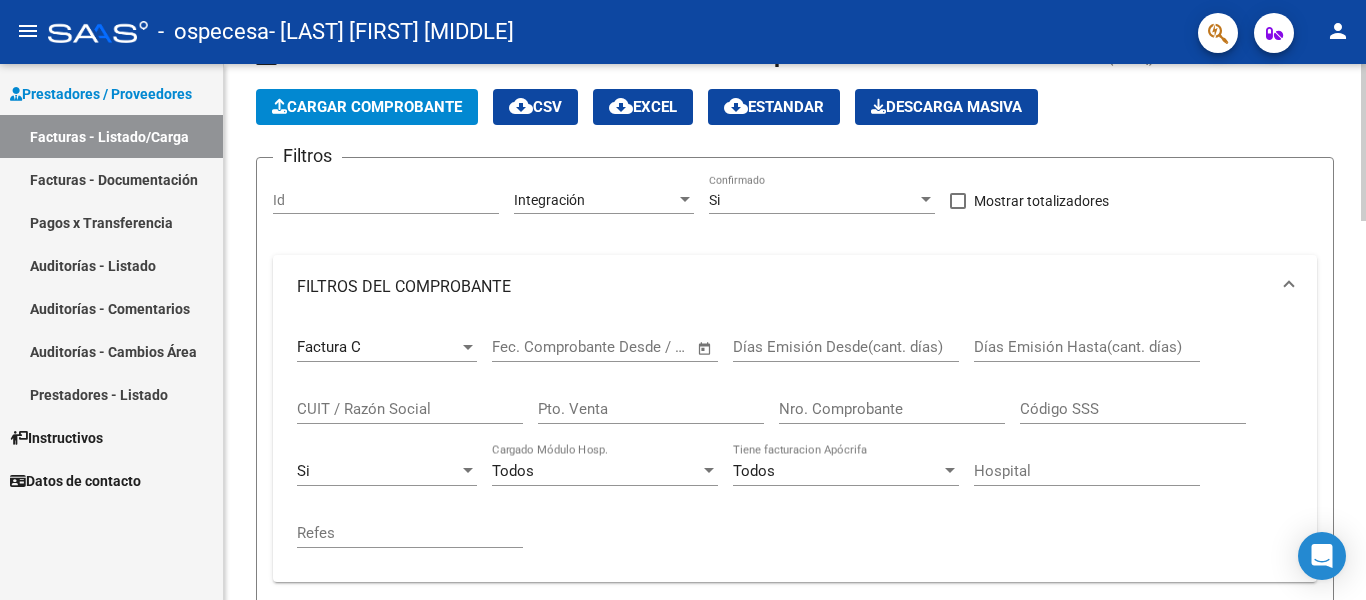 scroll, scrollTop: 0, scrollLeft: 0, axis: both 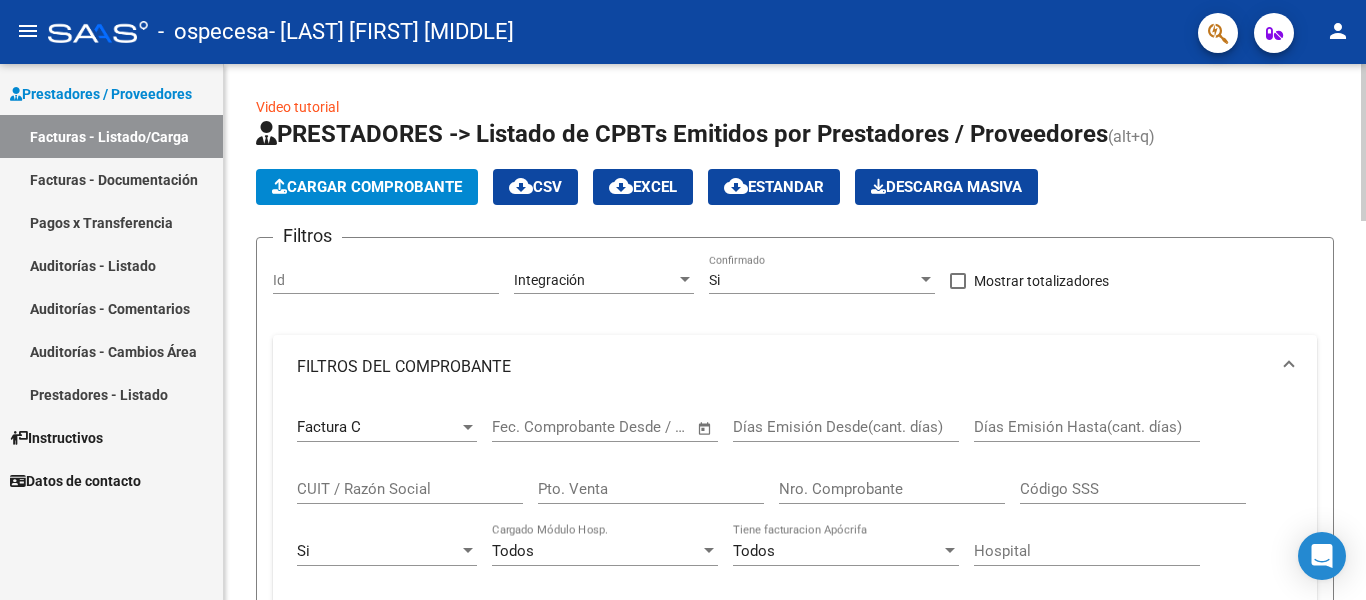 click on "Si" at bounding box center [813, 280] 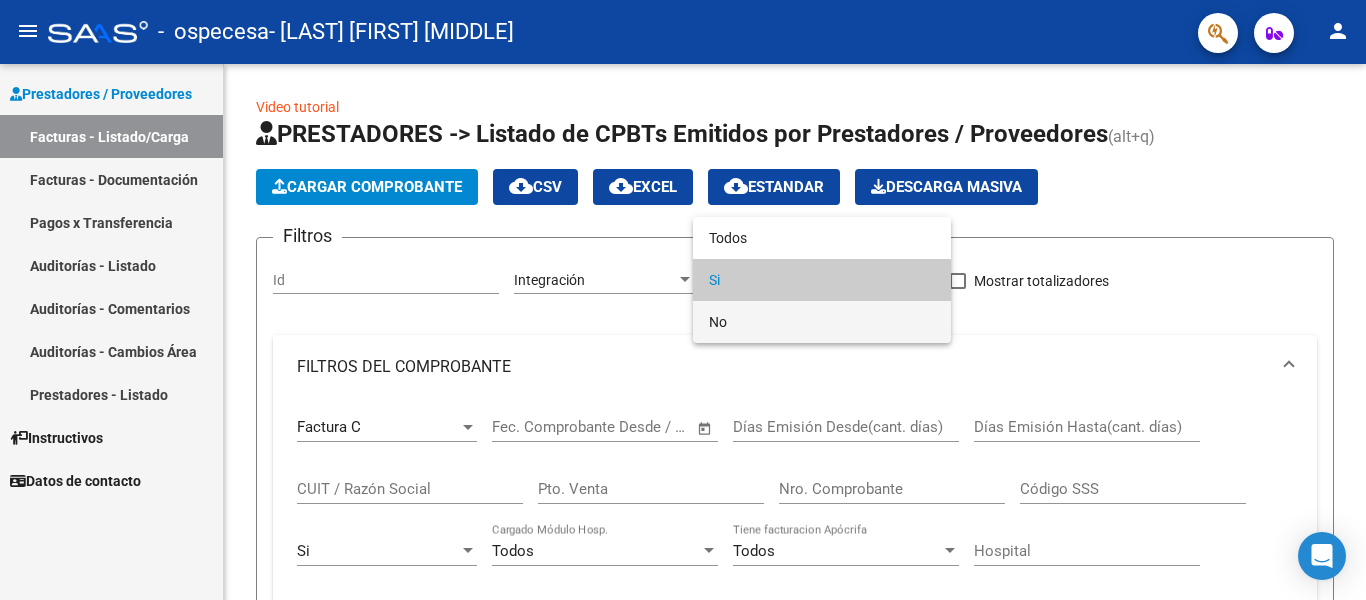 click on "No" at bounding box center (822, 322) 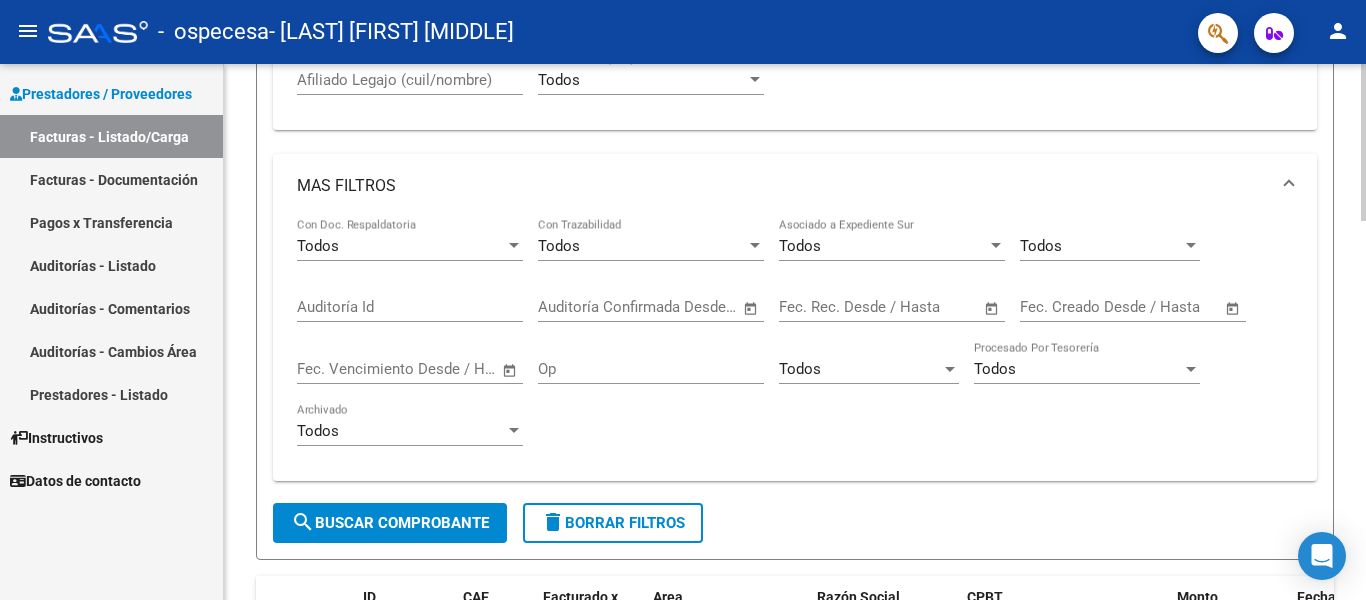 scroll, scrollTop: 1000, scrollLeft: 0, axis: vertical 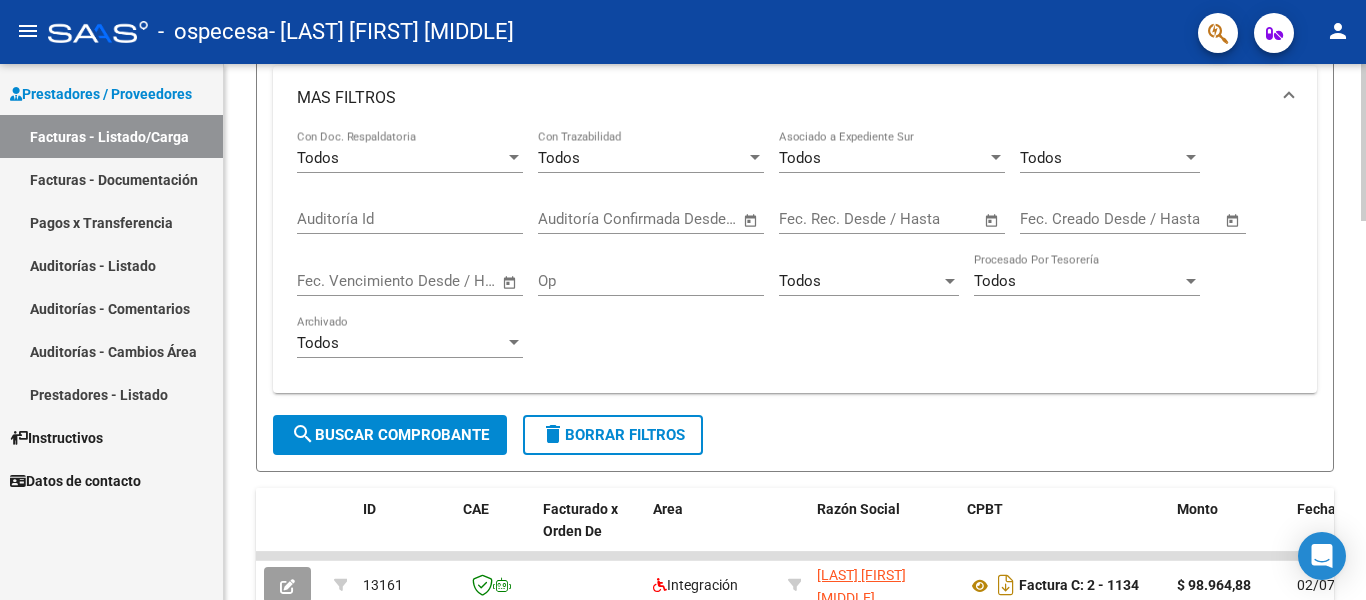 click on "search  Buscar Comprobante" 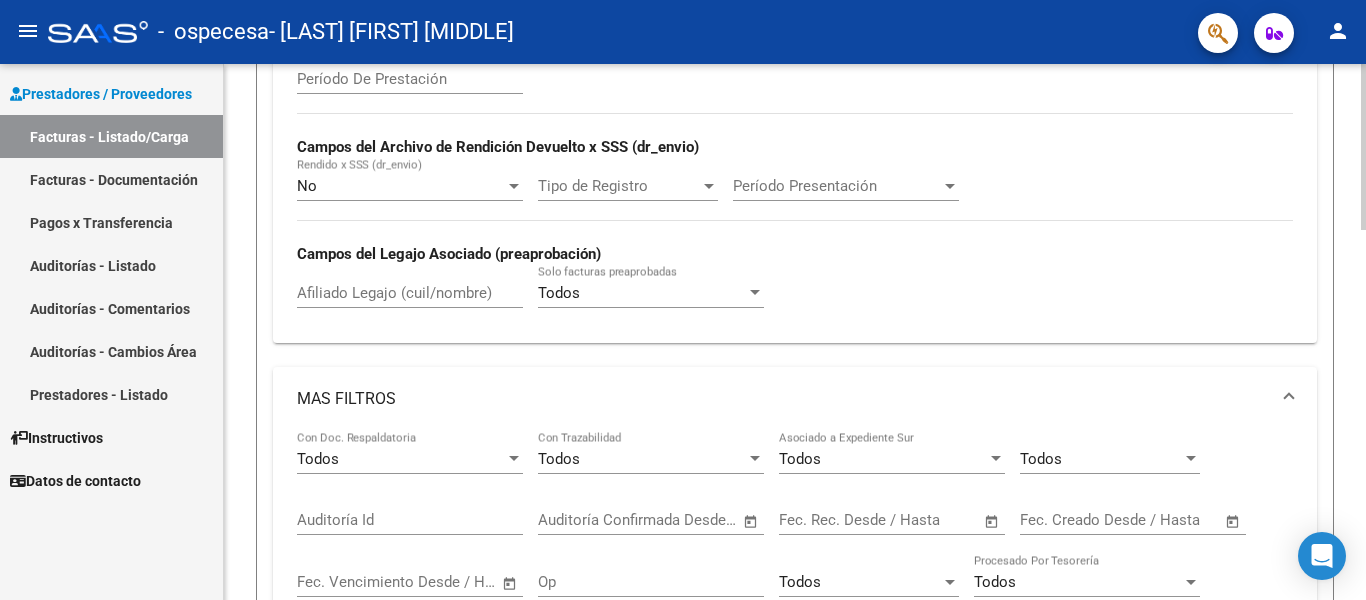 scroll, scrollTop: 99, scrollLeft: 0, axis: vertical 